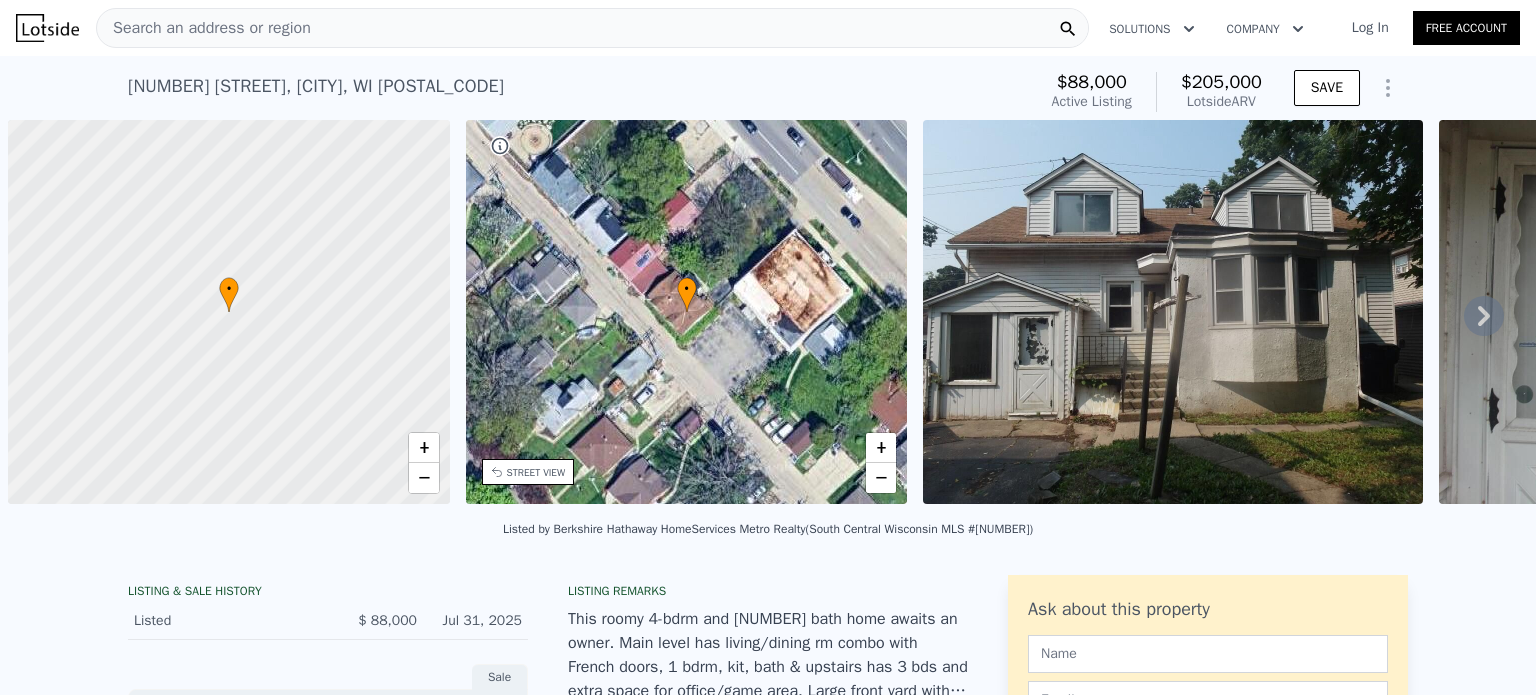 scroll, scrollTop: 0, scrollLeft: 0, axis: both 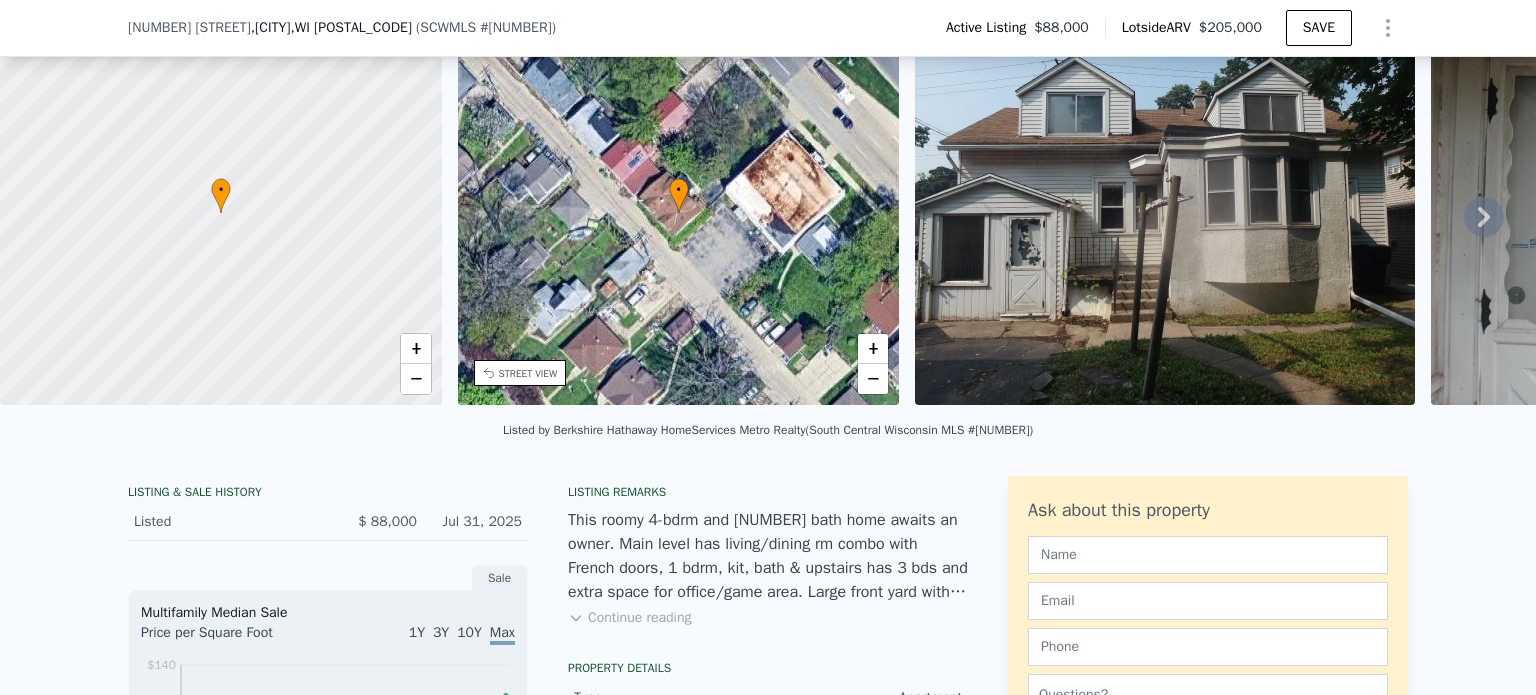 click on "Listed by [COMPANY] [COMPANY] ([COMPANY] [MLS] #[NUMBER])" at bounding box center (768, 436) 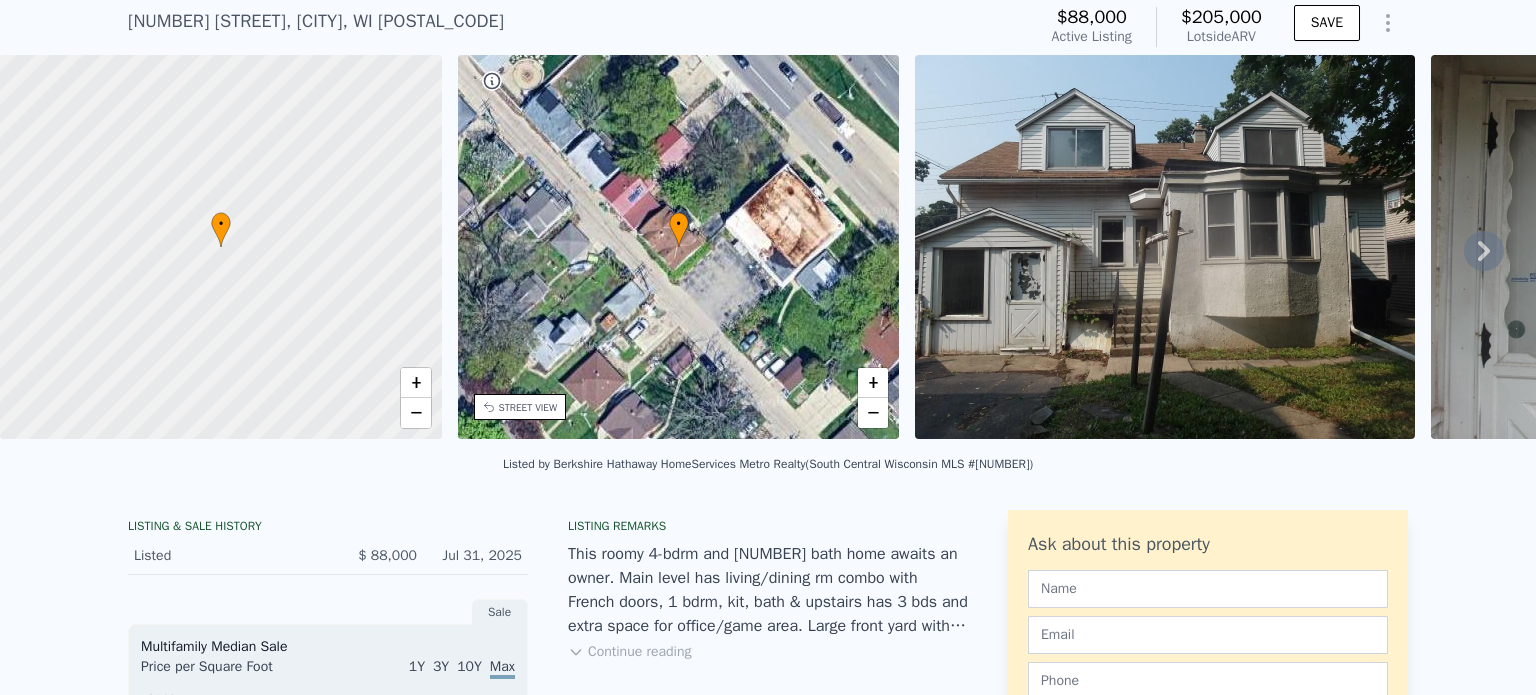 scroll, scrollTop: 7, scrollLeft: 0, axis: vertical 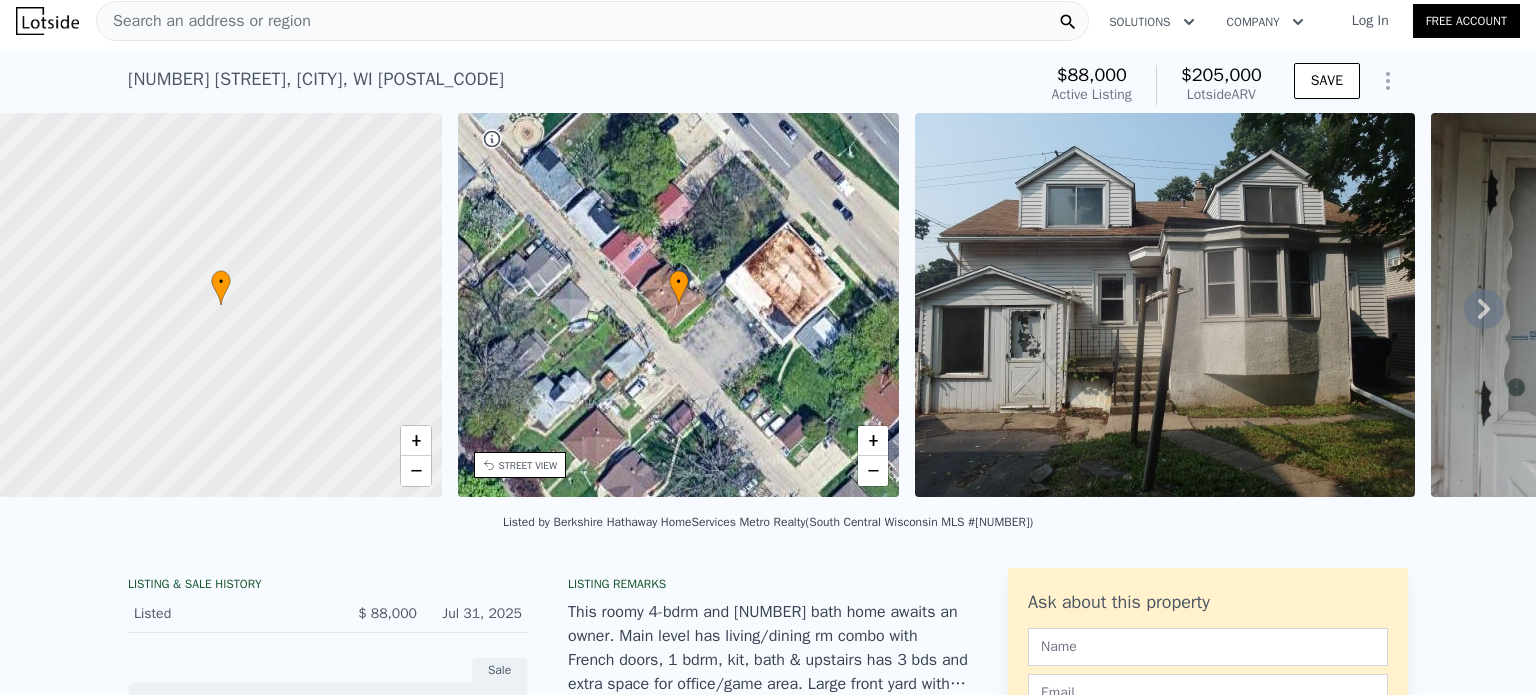 click on "Search an address or region" at bounding box center (592, 21) 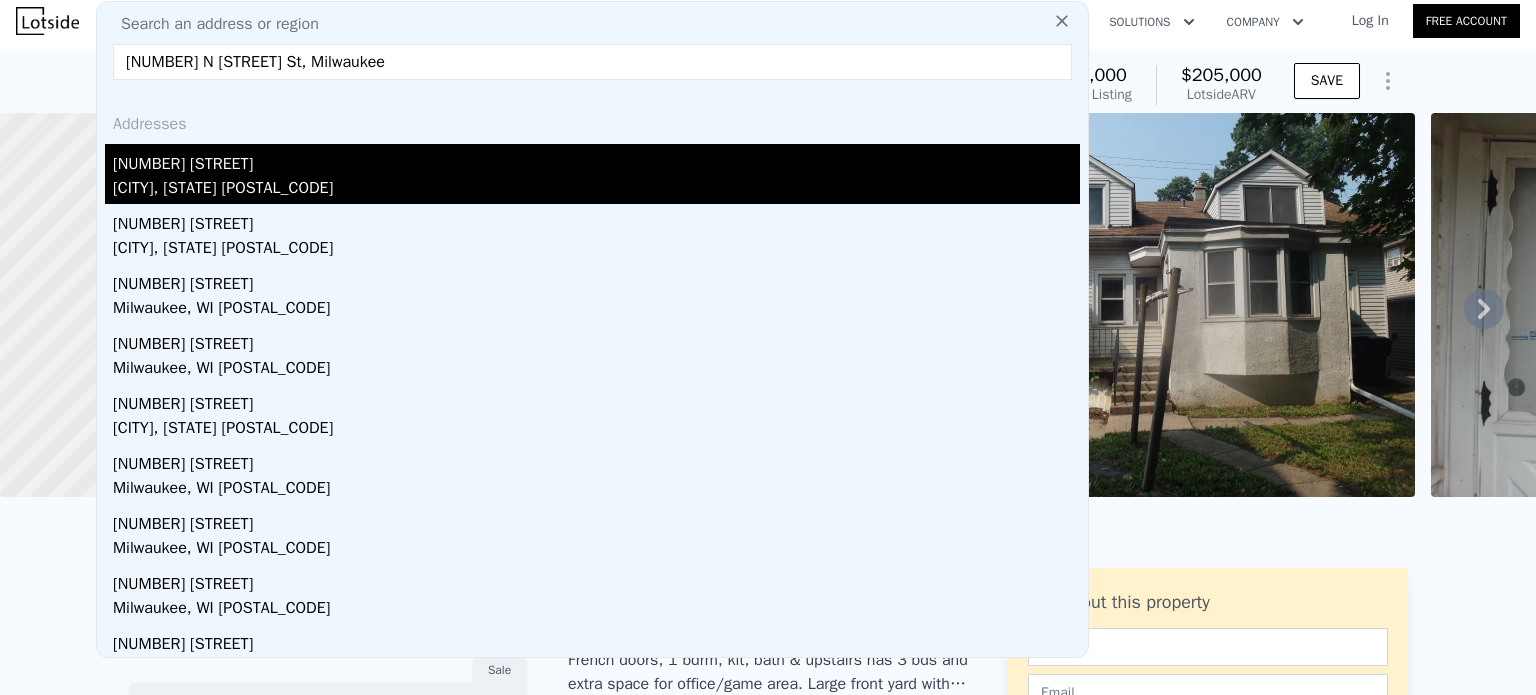 type on "[NUMBER] N [STREET] St, Milwaukee" 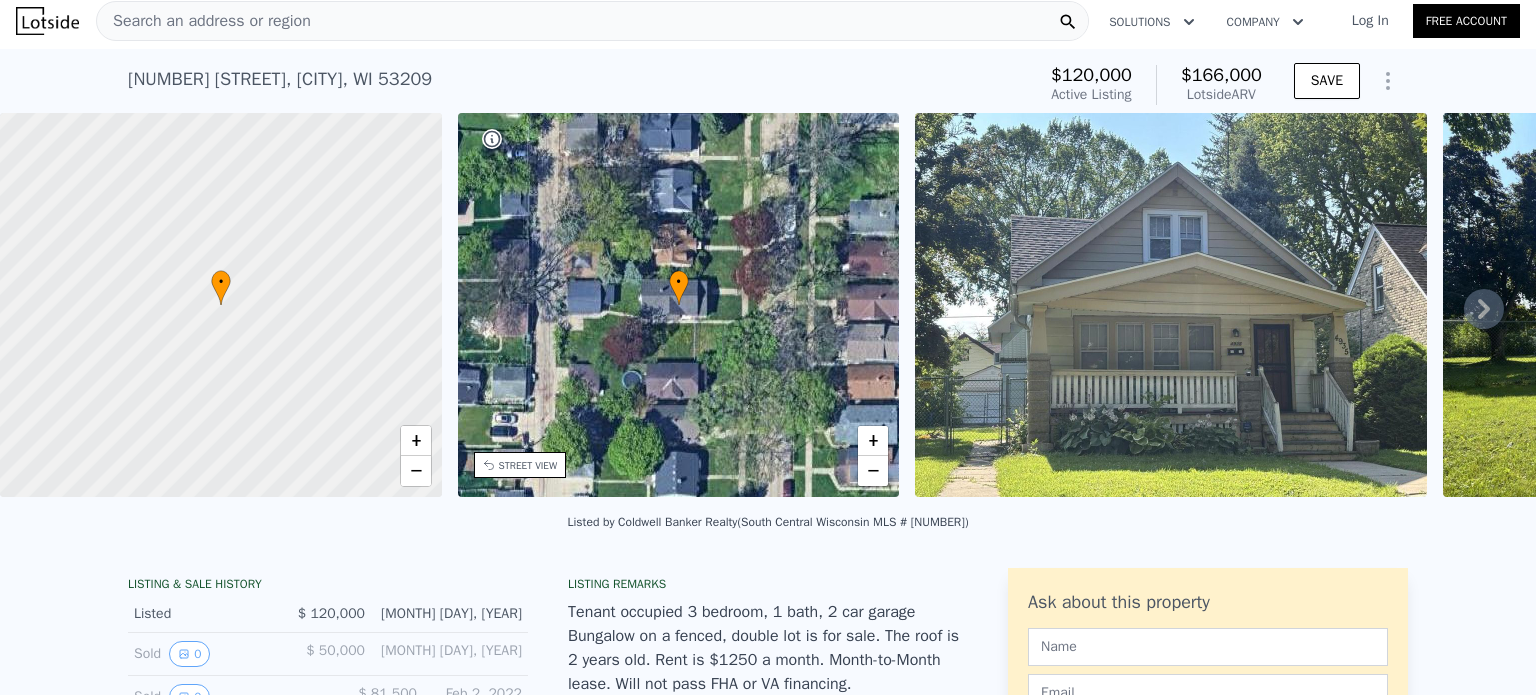 click on "Search an address or region" at bounding box center (592, 21) 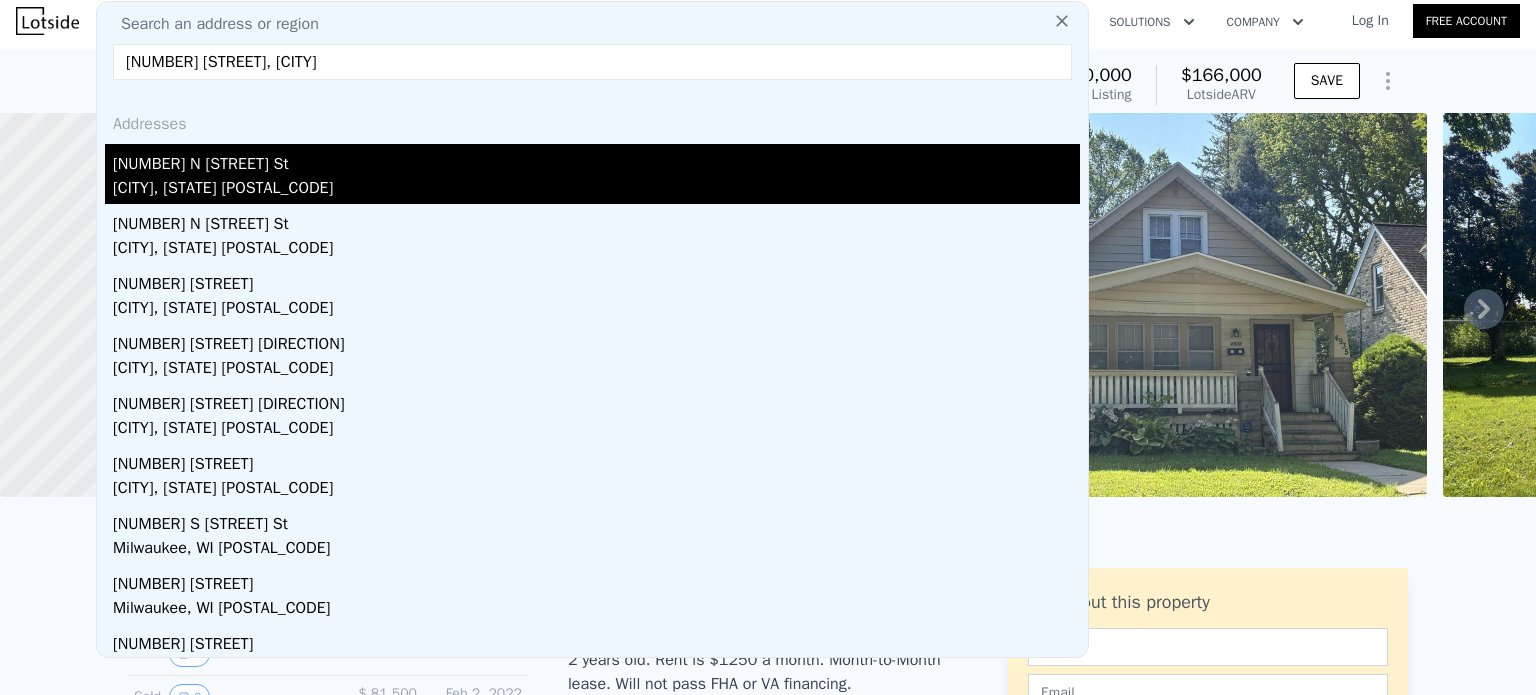 type on "[NUMBER] [STREET], [CITY]" 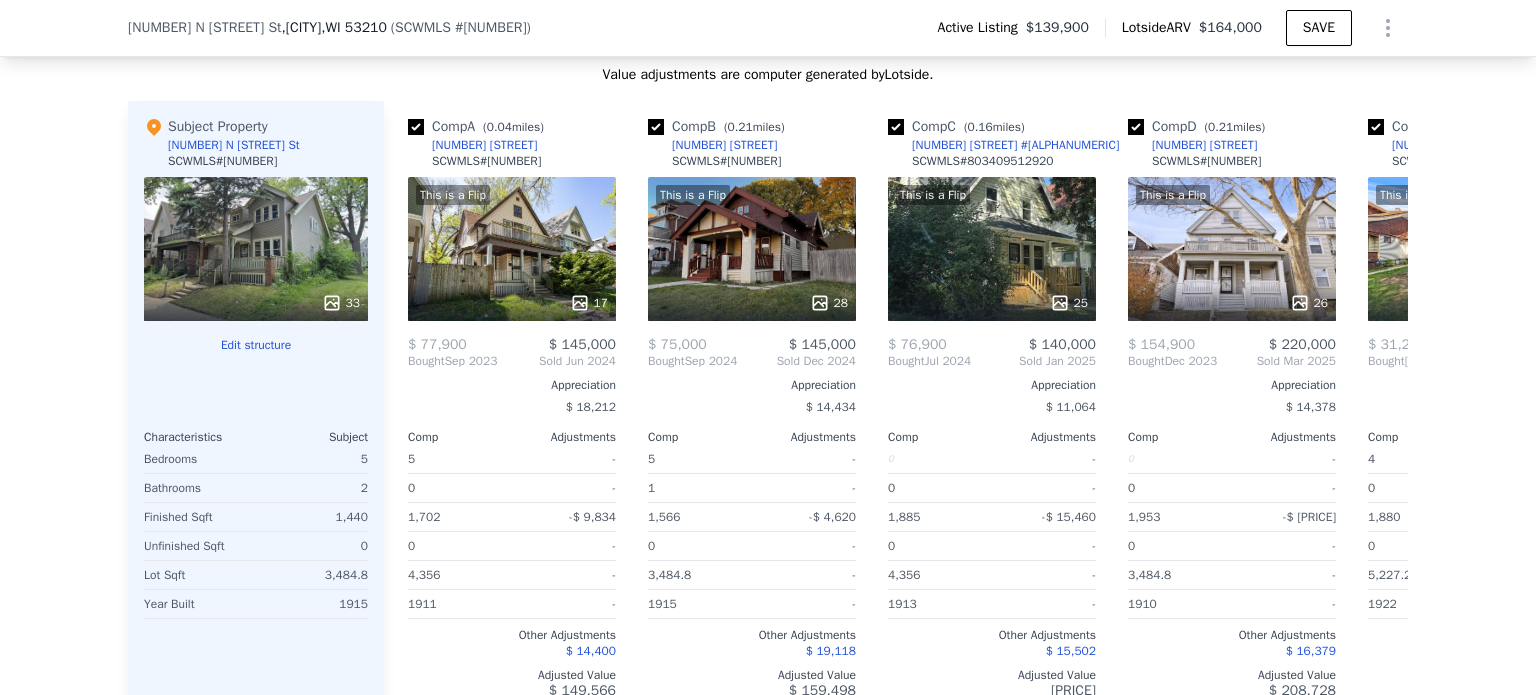 scroll, scrollTop: 2200, scrollLeft: 0, axis: vertical 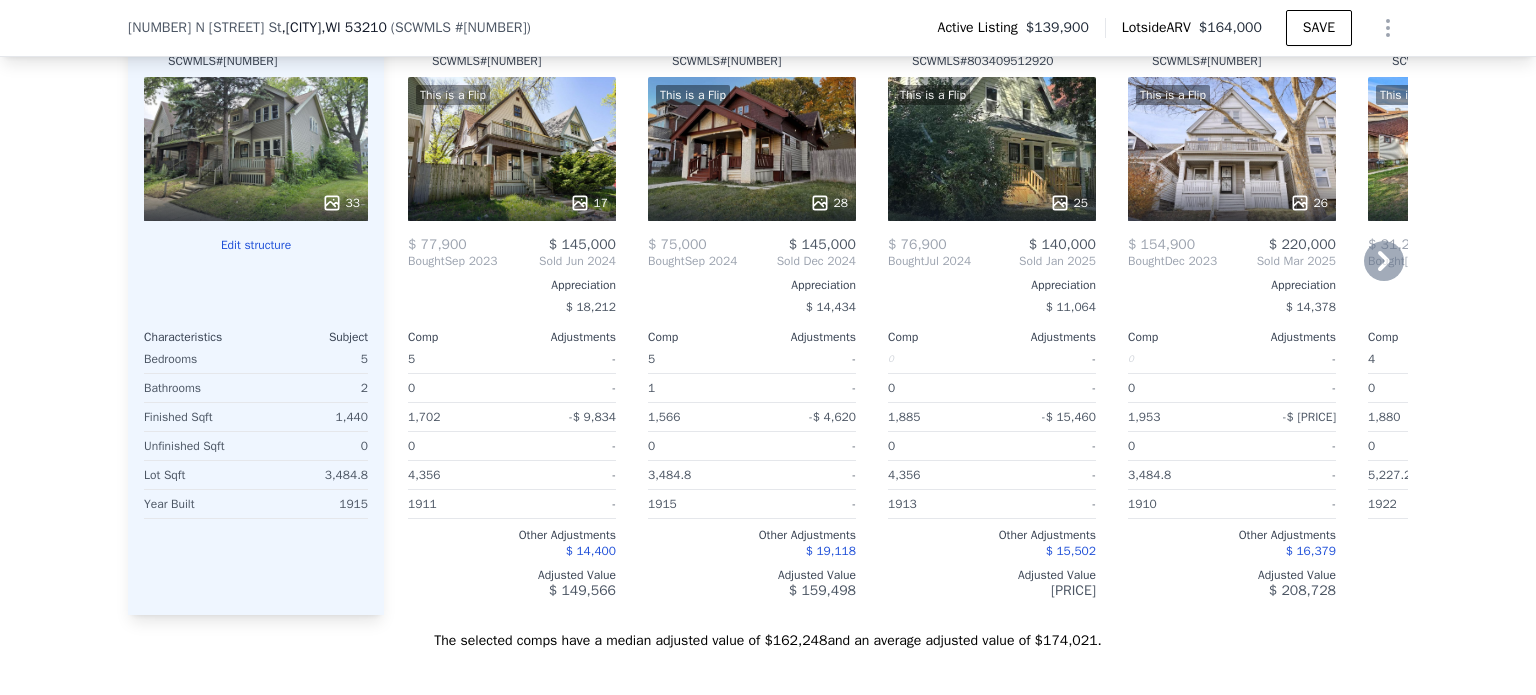 click on "This is a Flip 17" at bounding box center (512, 149) 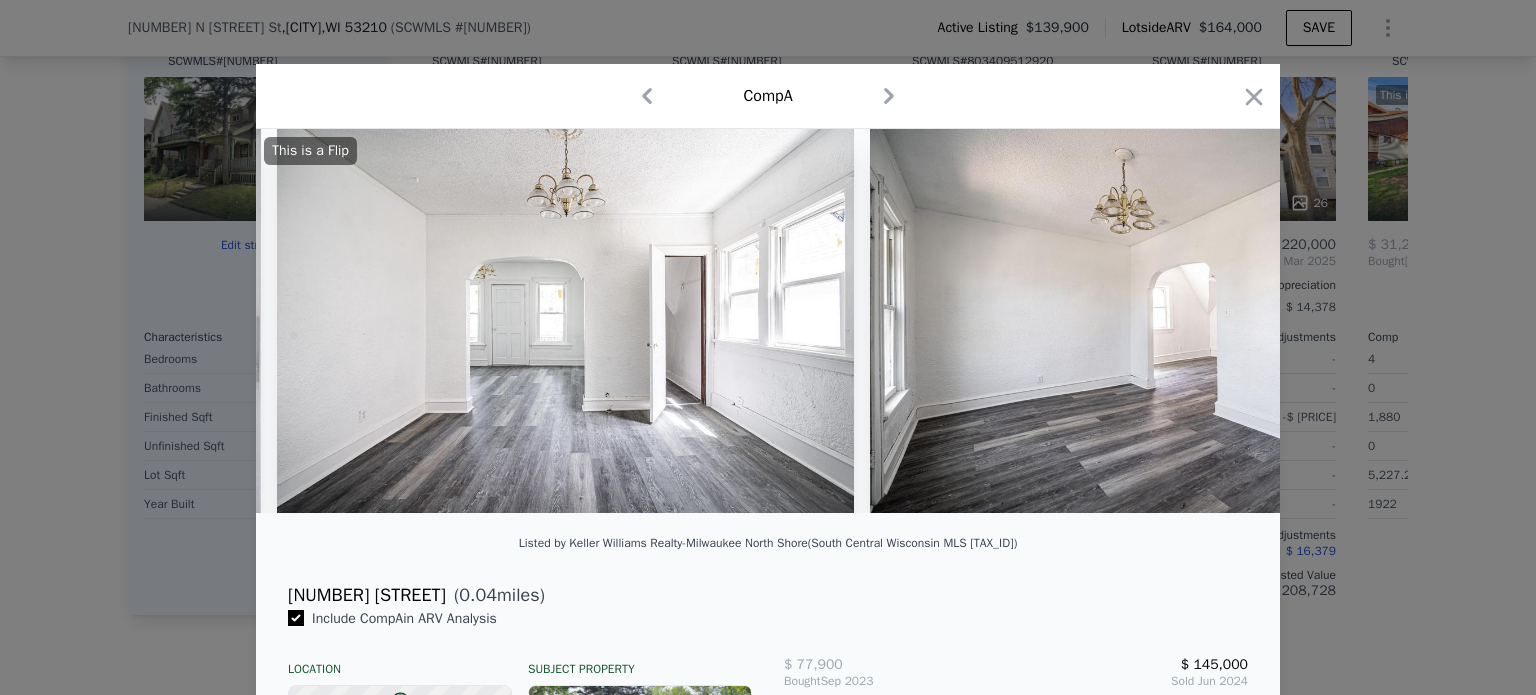 scroll, scrollTop: 0, scrollLeft: 6530, axis: horizontal 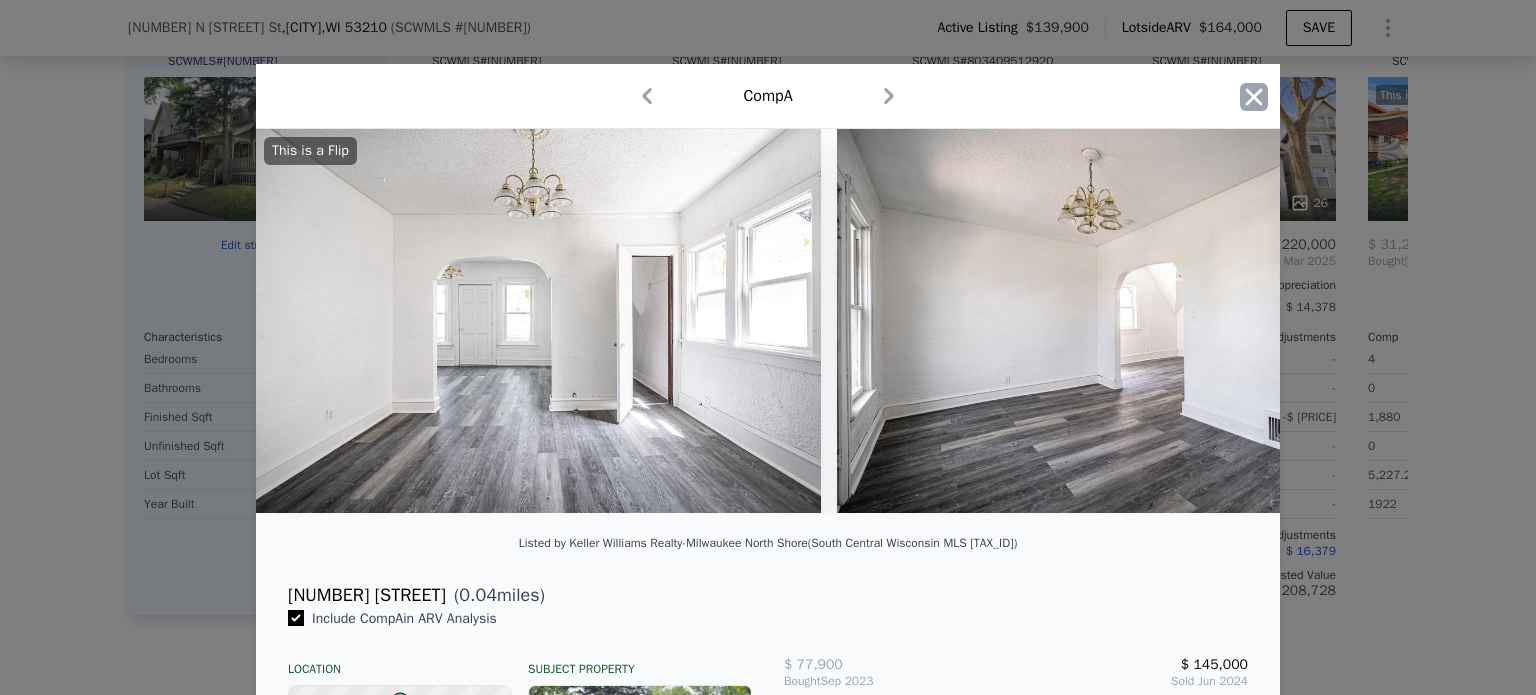 click 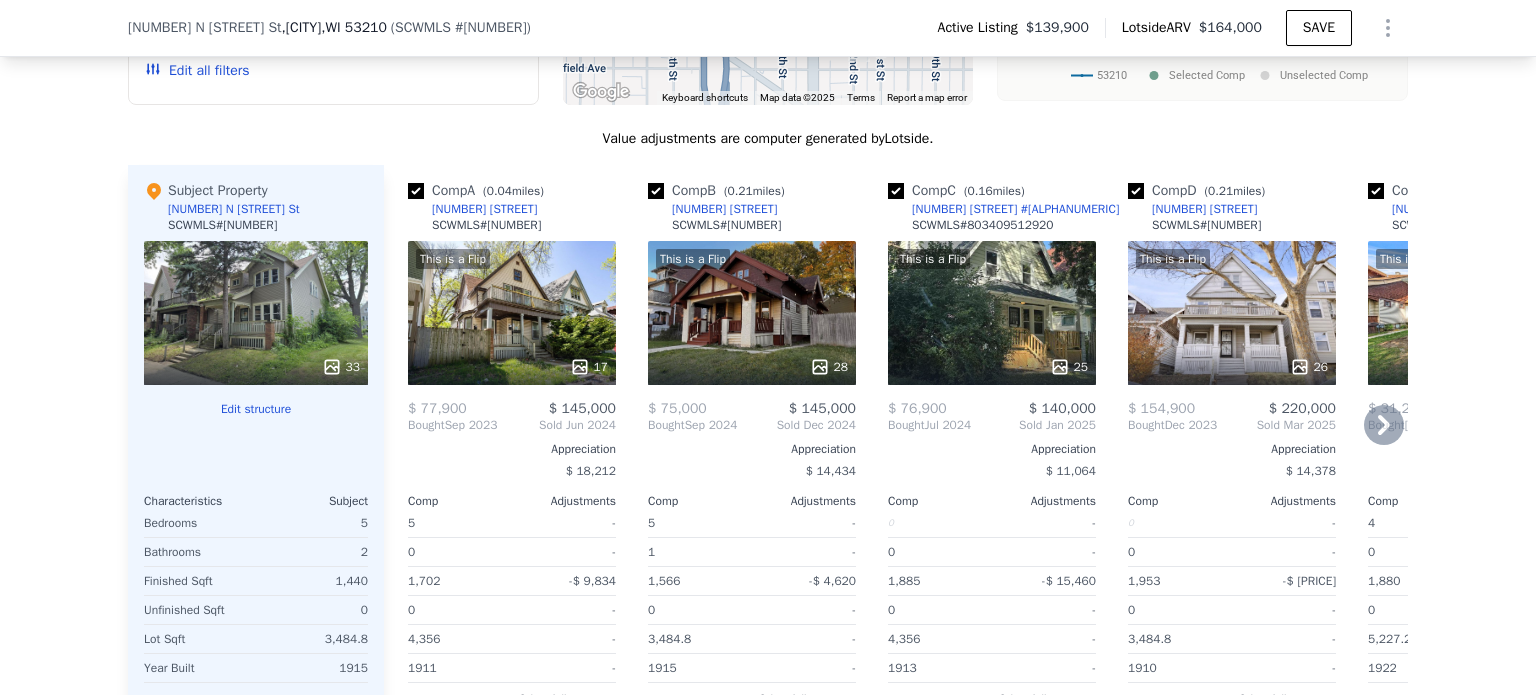 scroll, scrollTop: 2000, scrollLeft: 0, axis: vertical 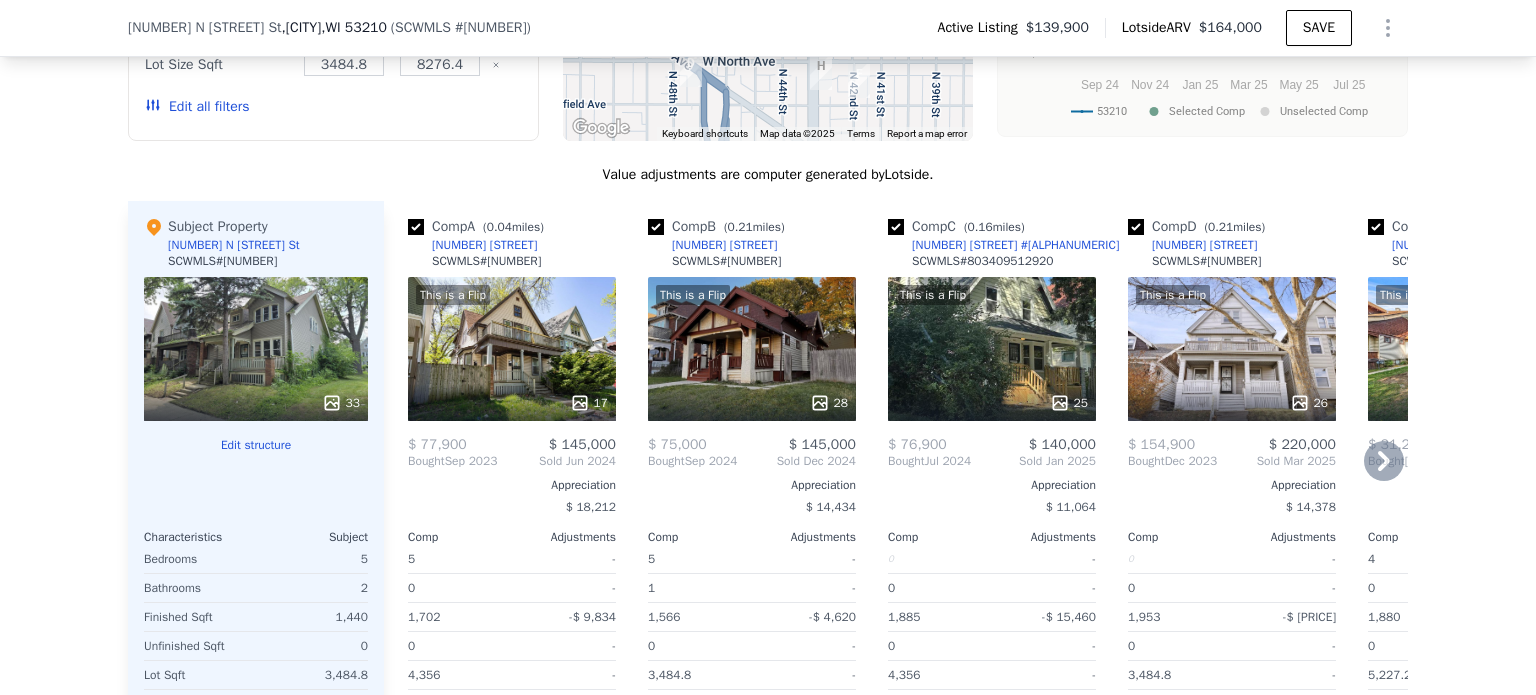 click 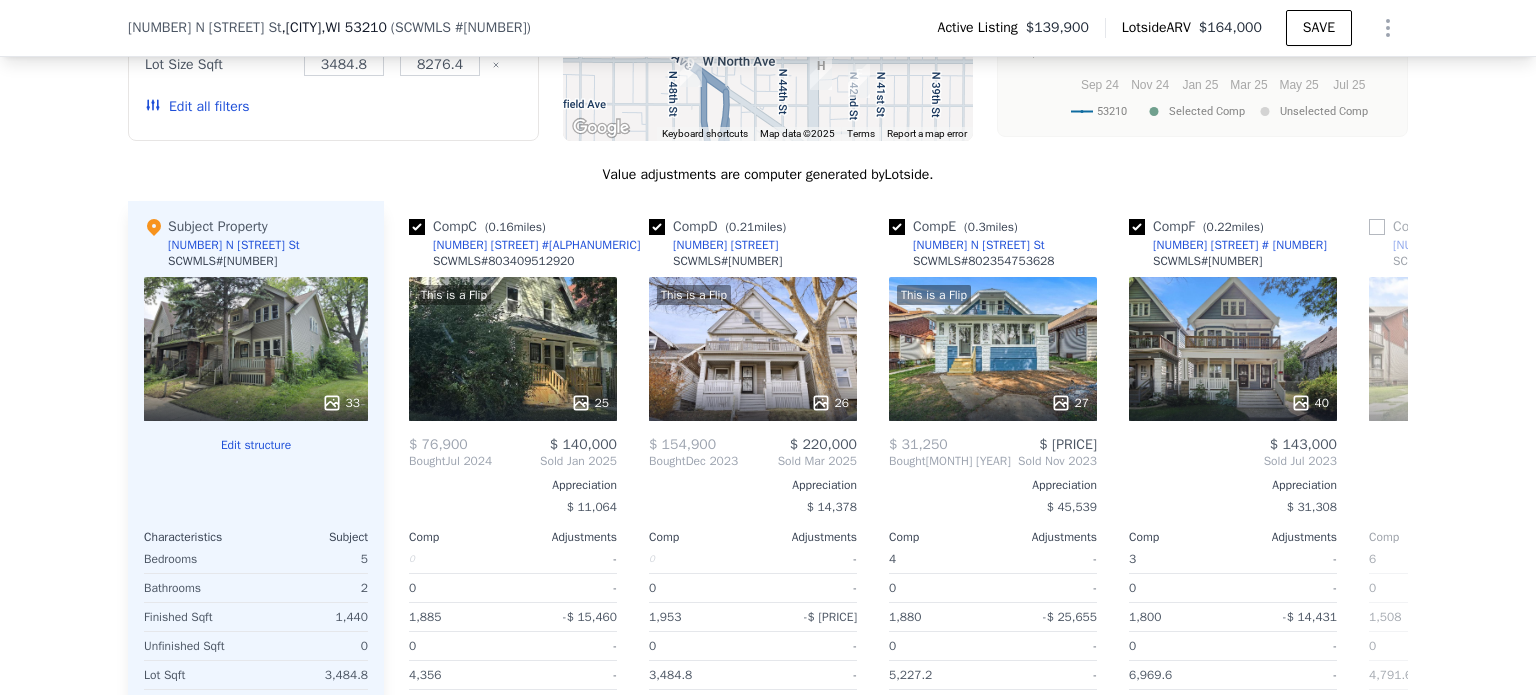 scroll, scrollTop: 0, scrollLeft: 480, axis: horizontal 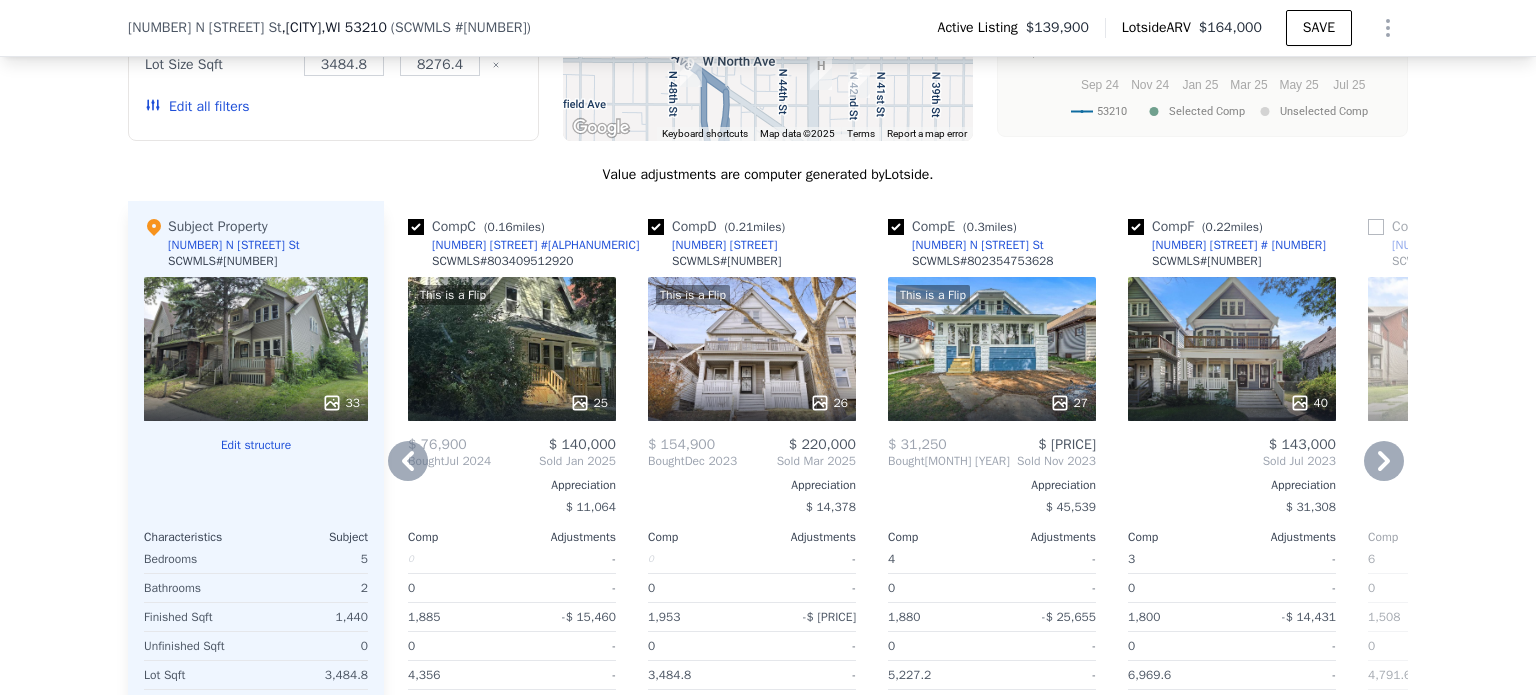 click 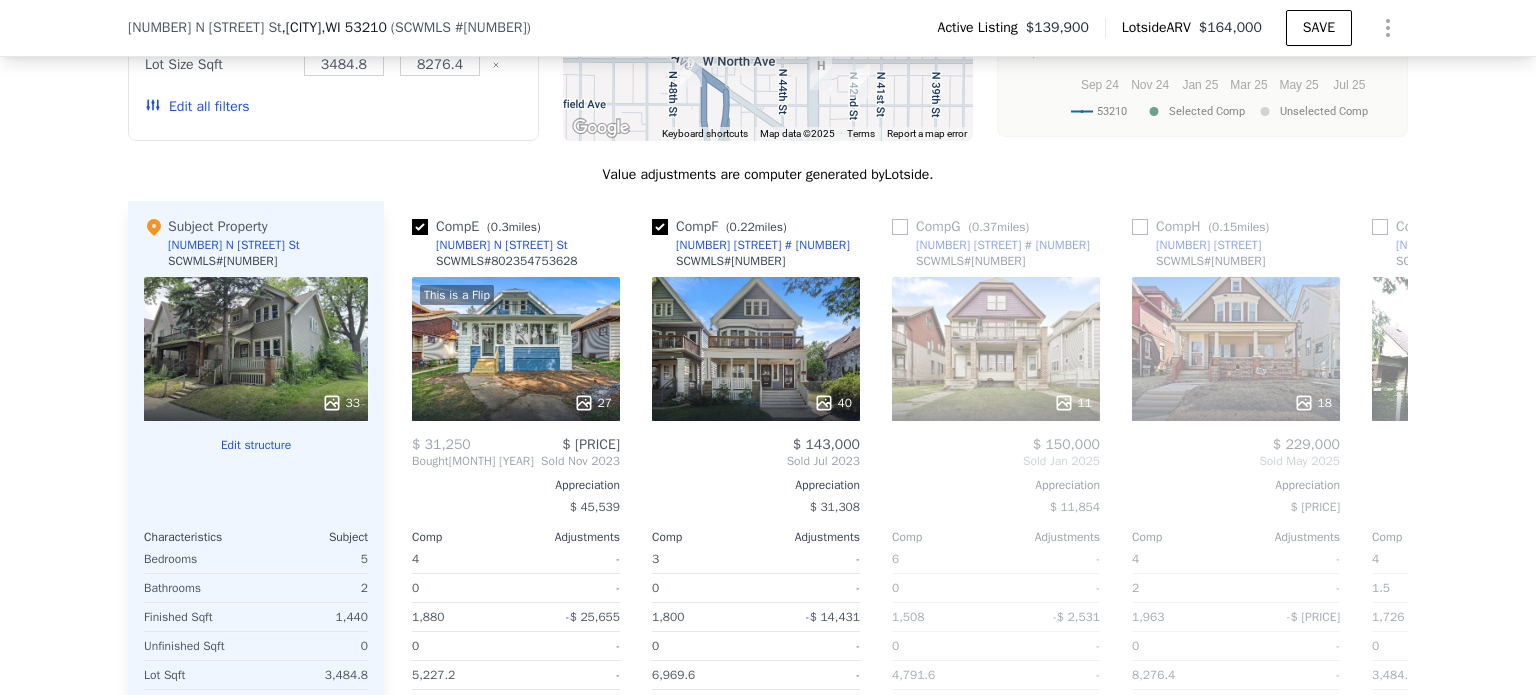 scroll, scrollTop: 0, scrollLeft: 960, axis: horizontal 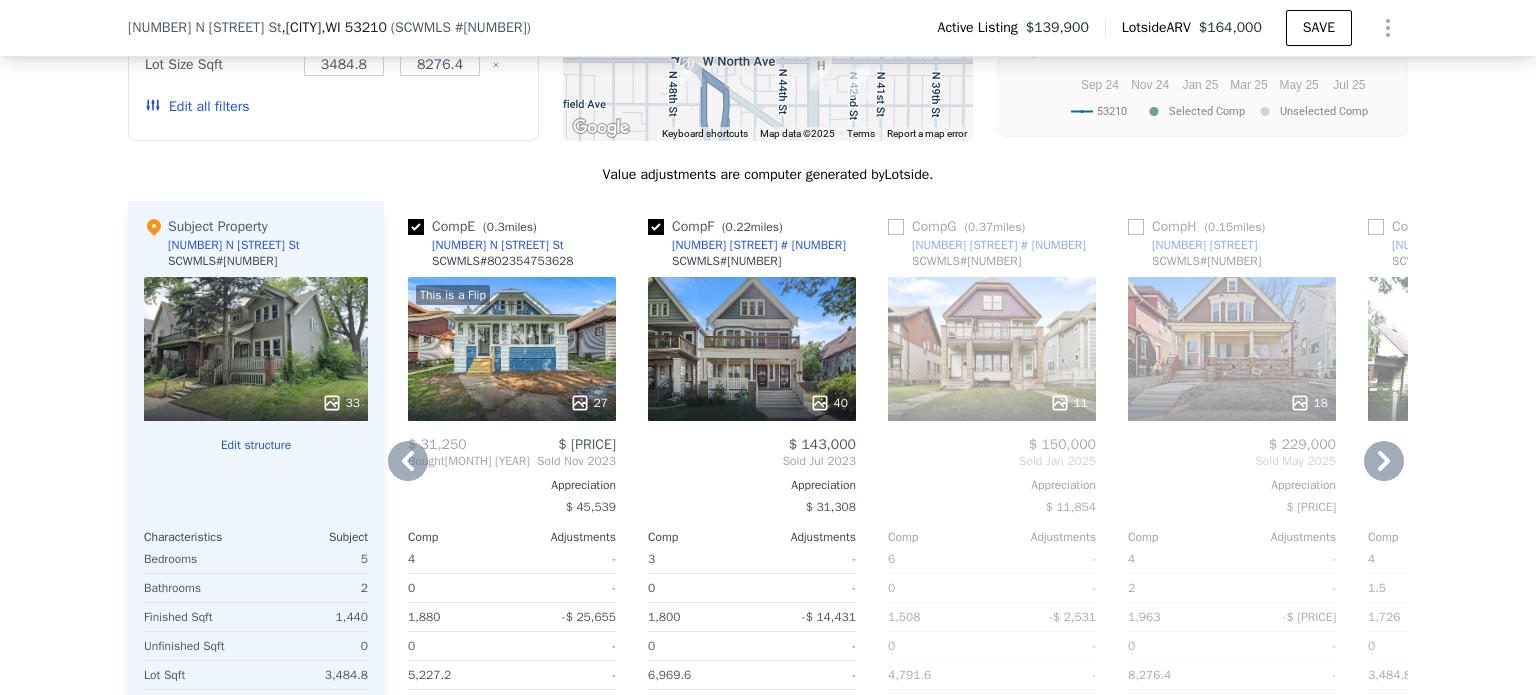 click on "11" at bounding box center [992, 349] 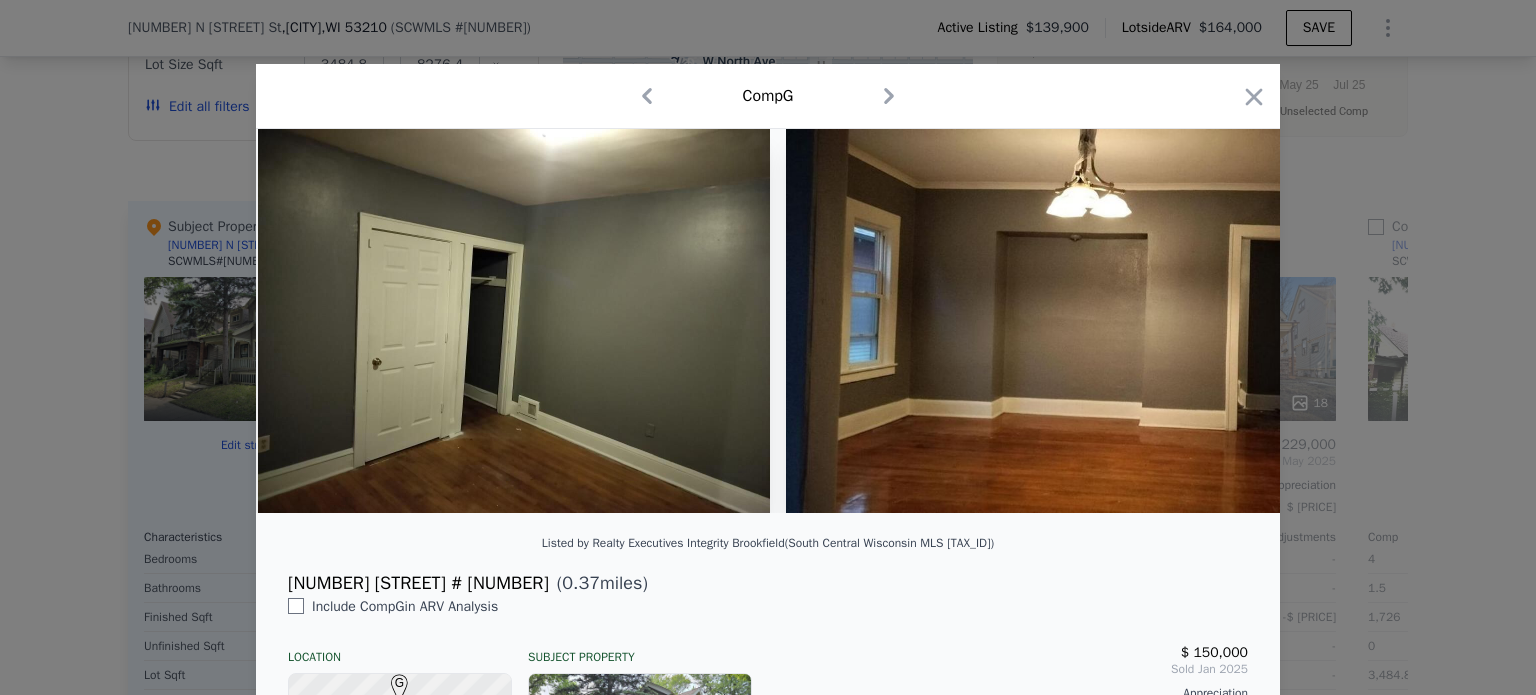 scroll, scrollTop: 0, scrollLeft: 0, axis: both 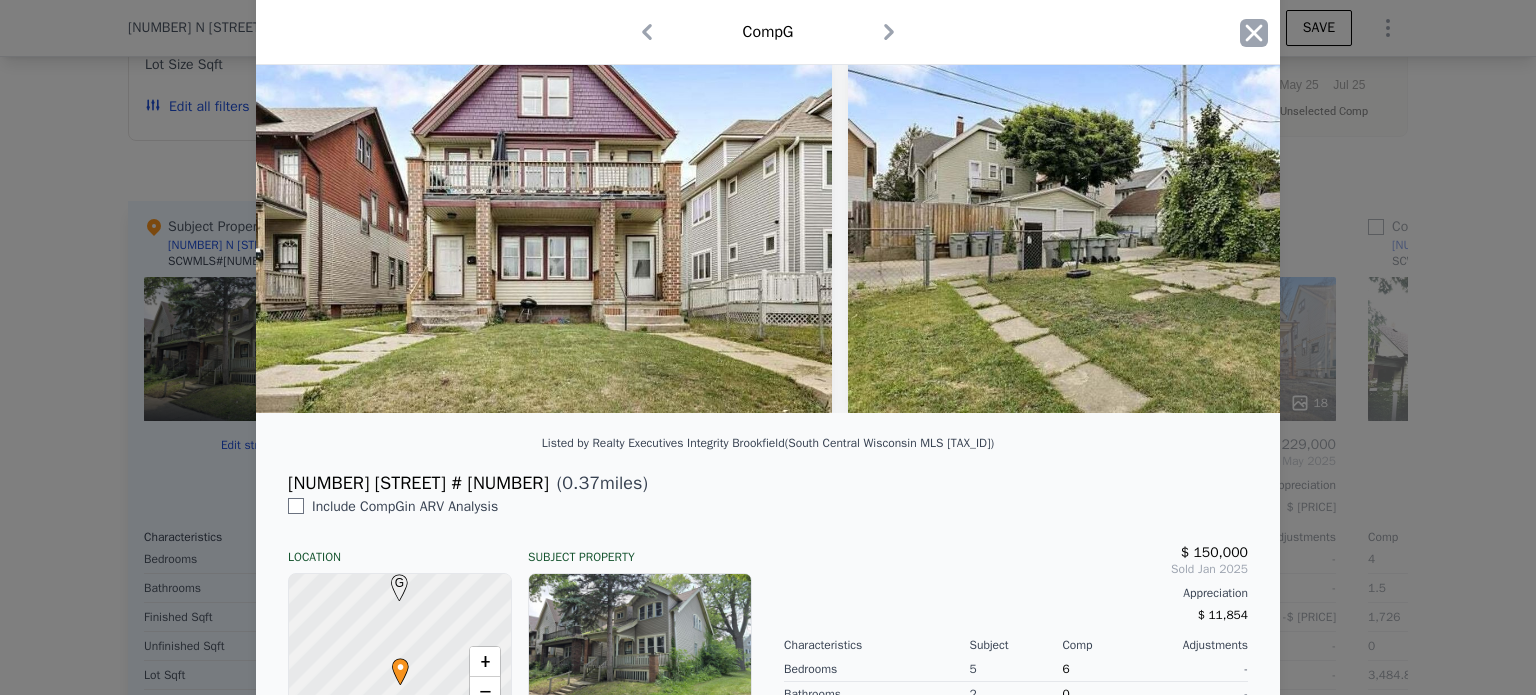 click 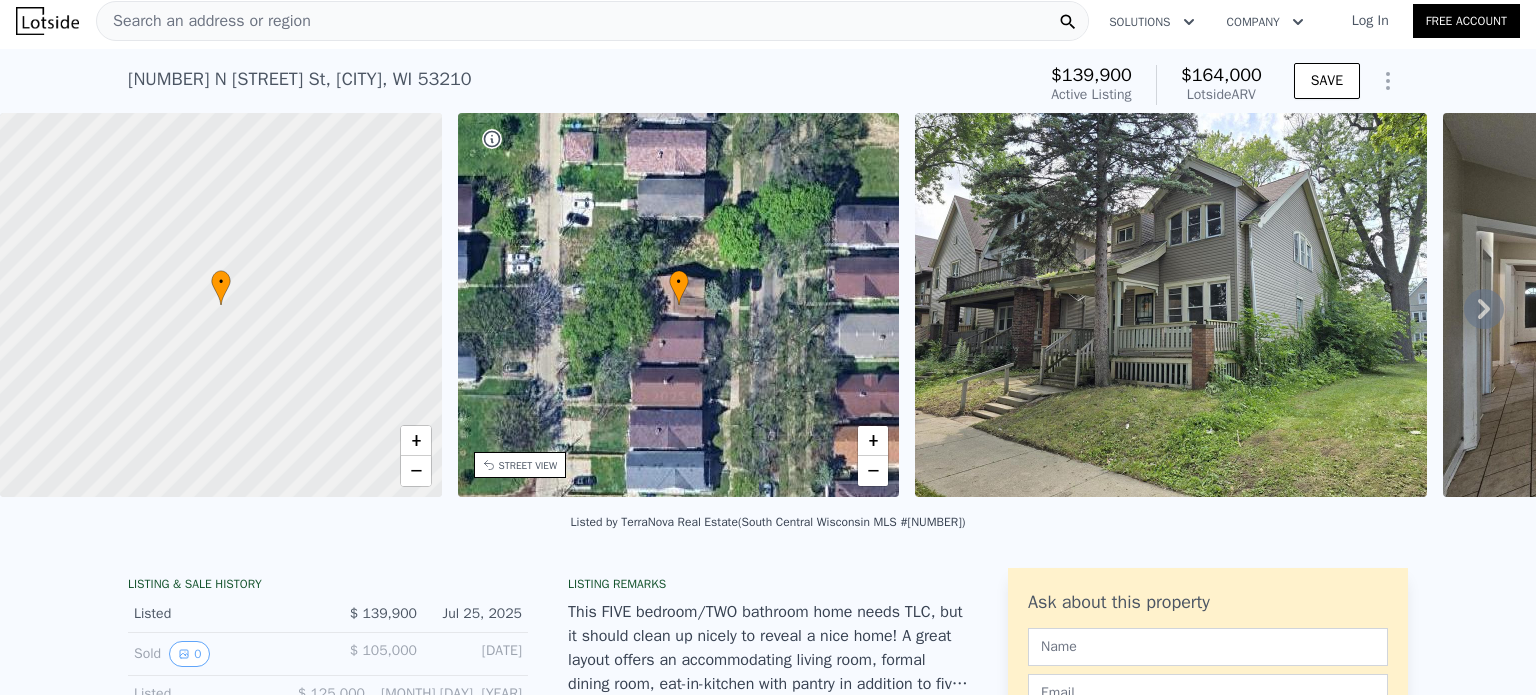scroll, scrollTop: 0, scrollLeft: 0, axis: both 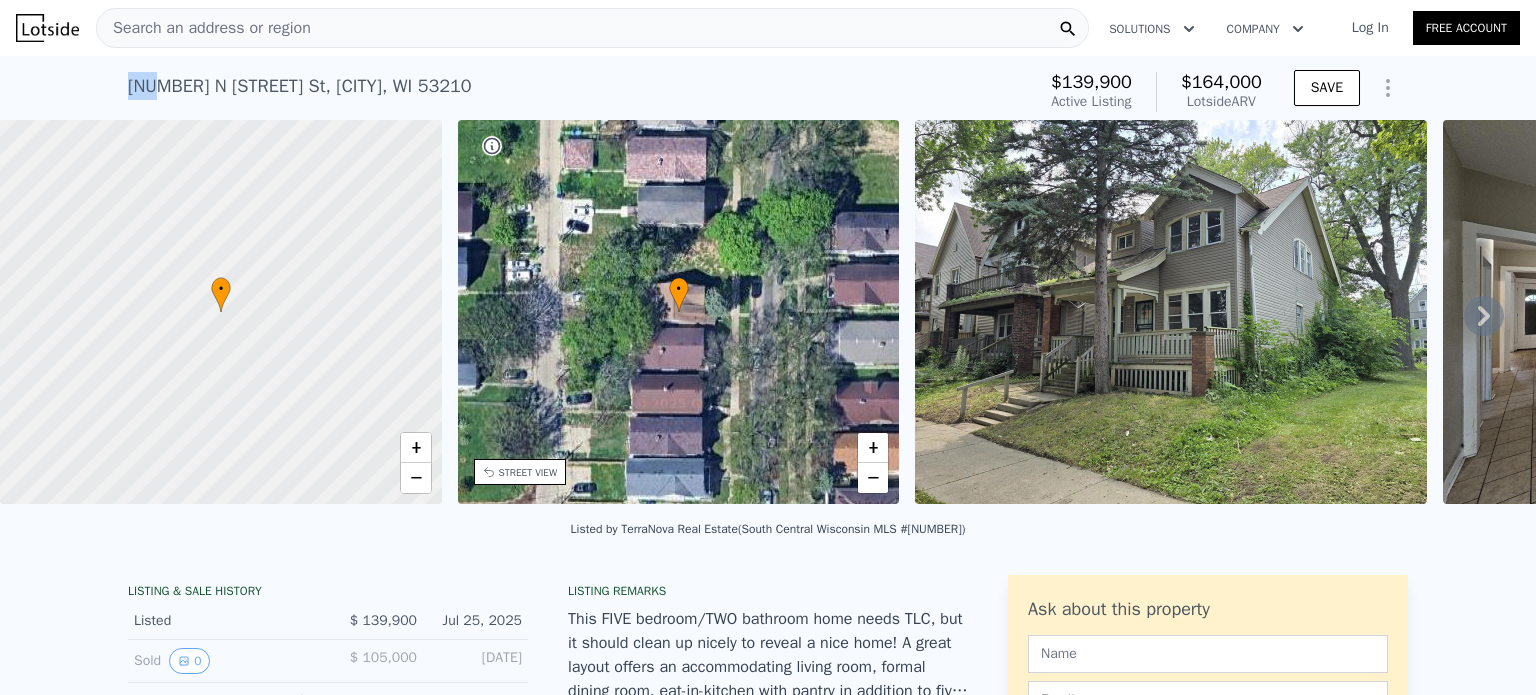 drag, startPoint x: 155, startPoint y: 95, endPoint x: 124, endPoint y: 92, distance: 31.144823 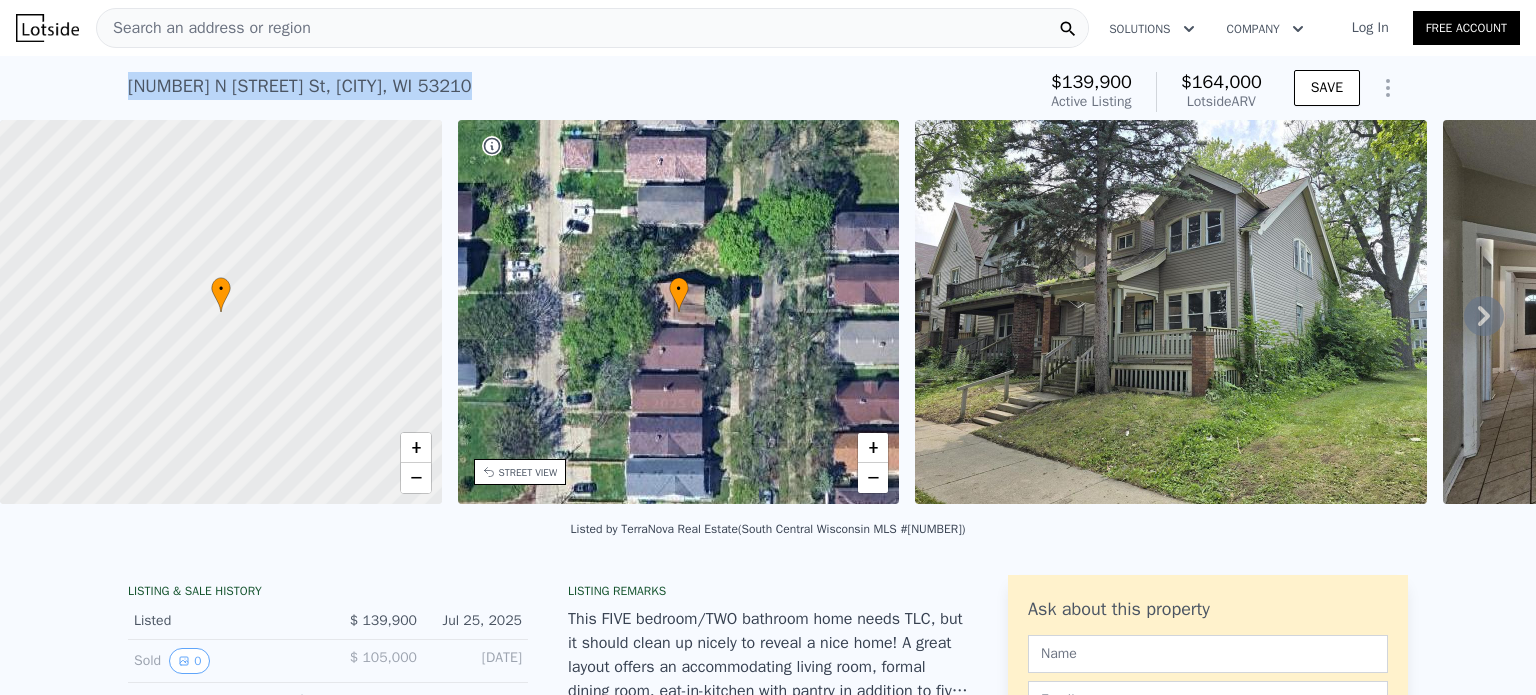 drag, startPoint x: 436, startPoint y: 85, endPoint x: 121, endPoint y: 71, distance: 315.31094 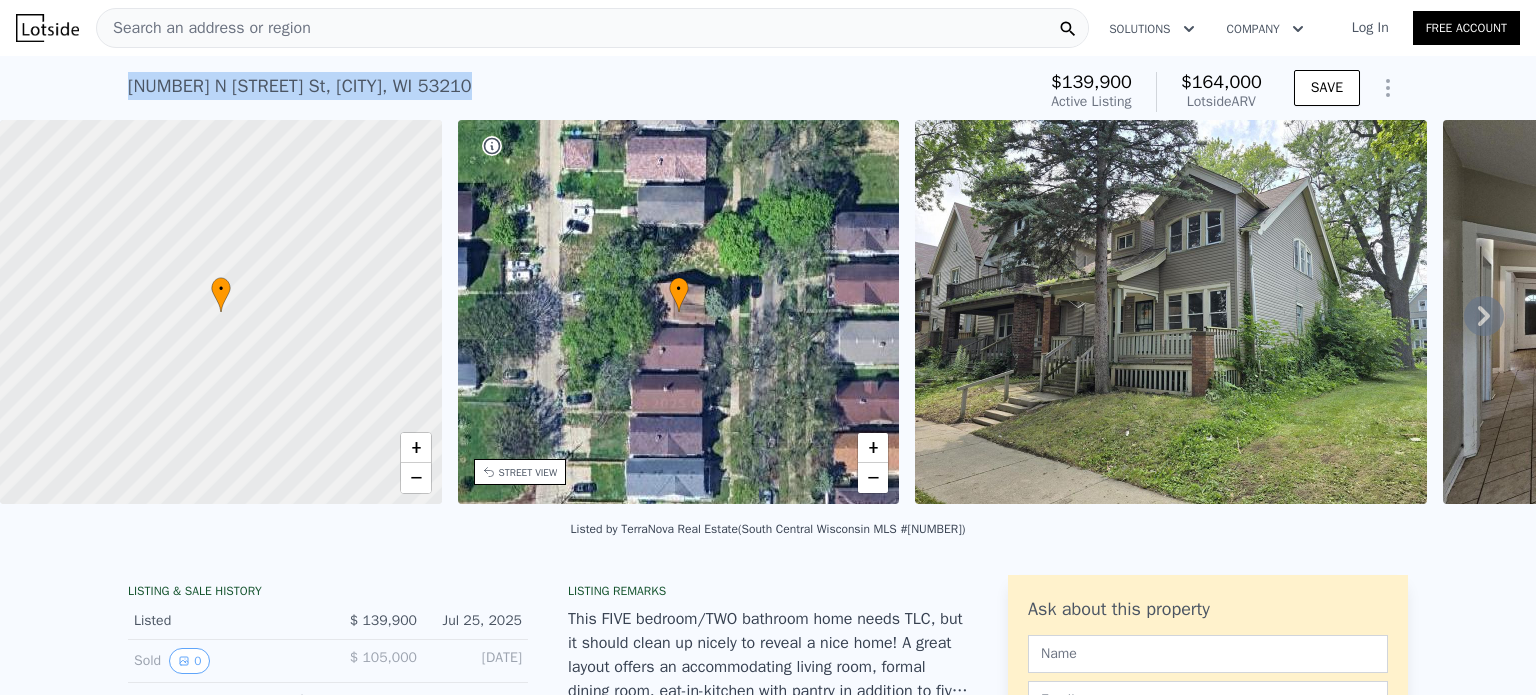 copy on "[NUMBER] [STREET] ,   [CITY] ,   [STATE] [POSTAL_CODE]" 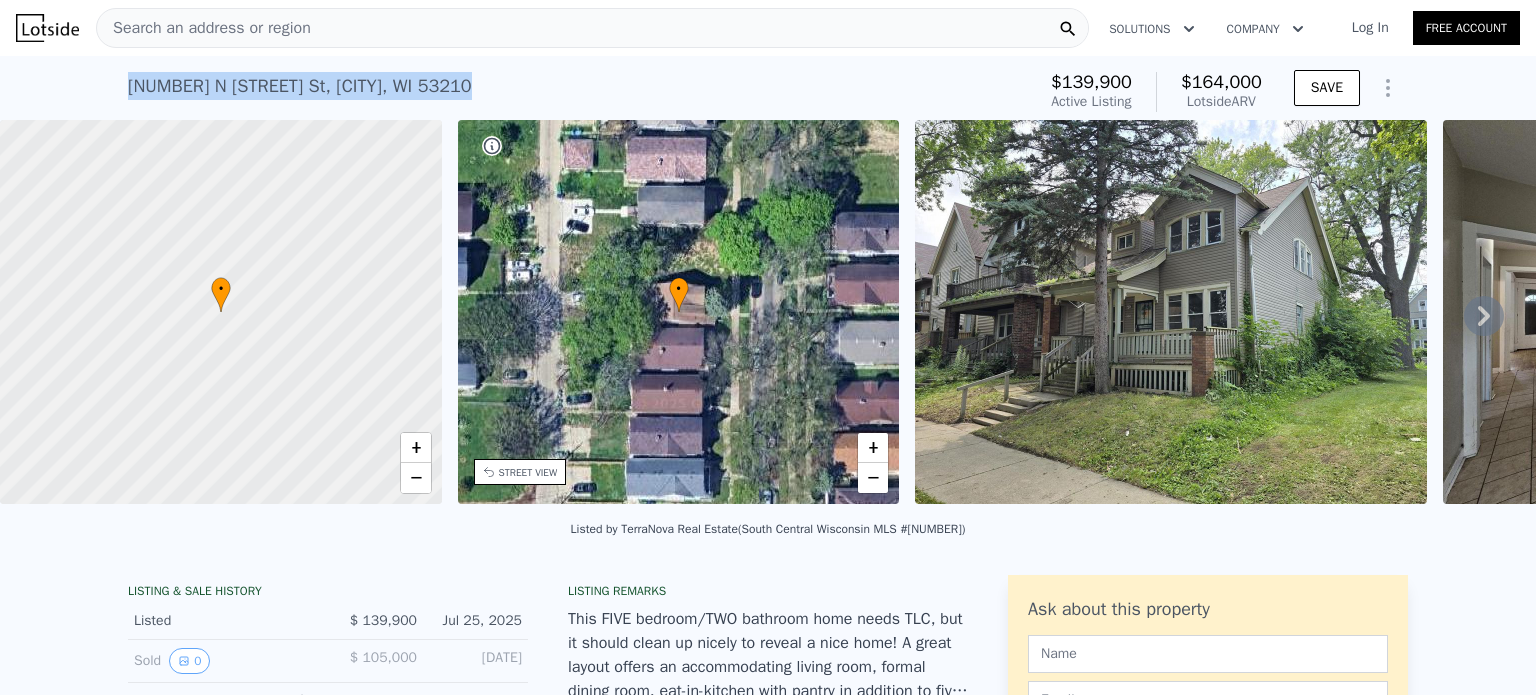 click on "[NUMBER] [STREET] ,   [CITY] ,   [STATE]  [POSTAL_CODE] Active at  [PRICE] (~ARV  [PRICE] )" at bounding box center [577, 92] 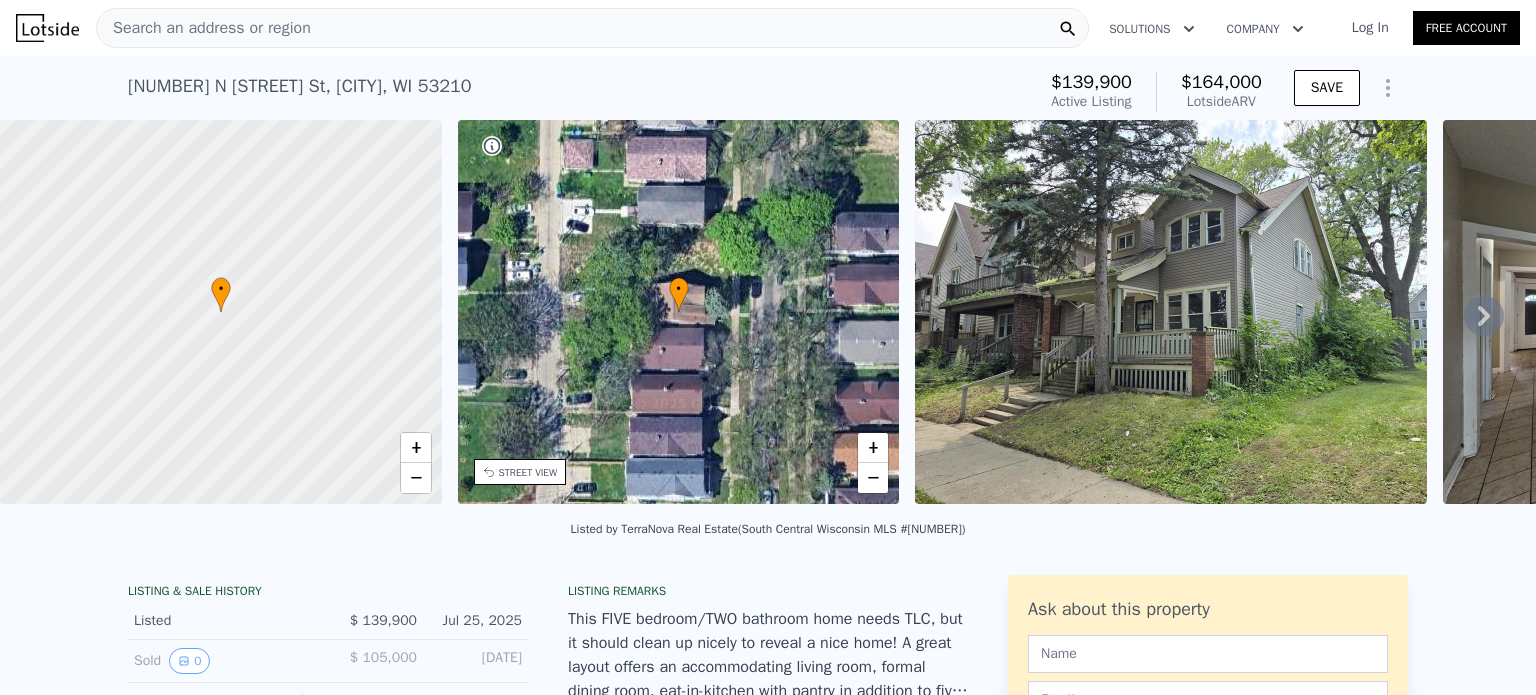 click on "Search an address or region" at bounding box center (592, 28) 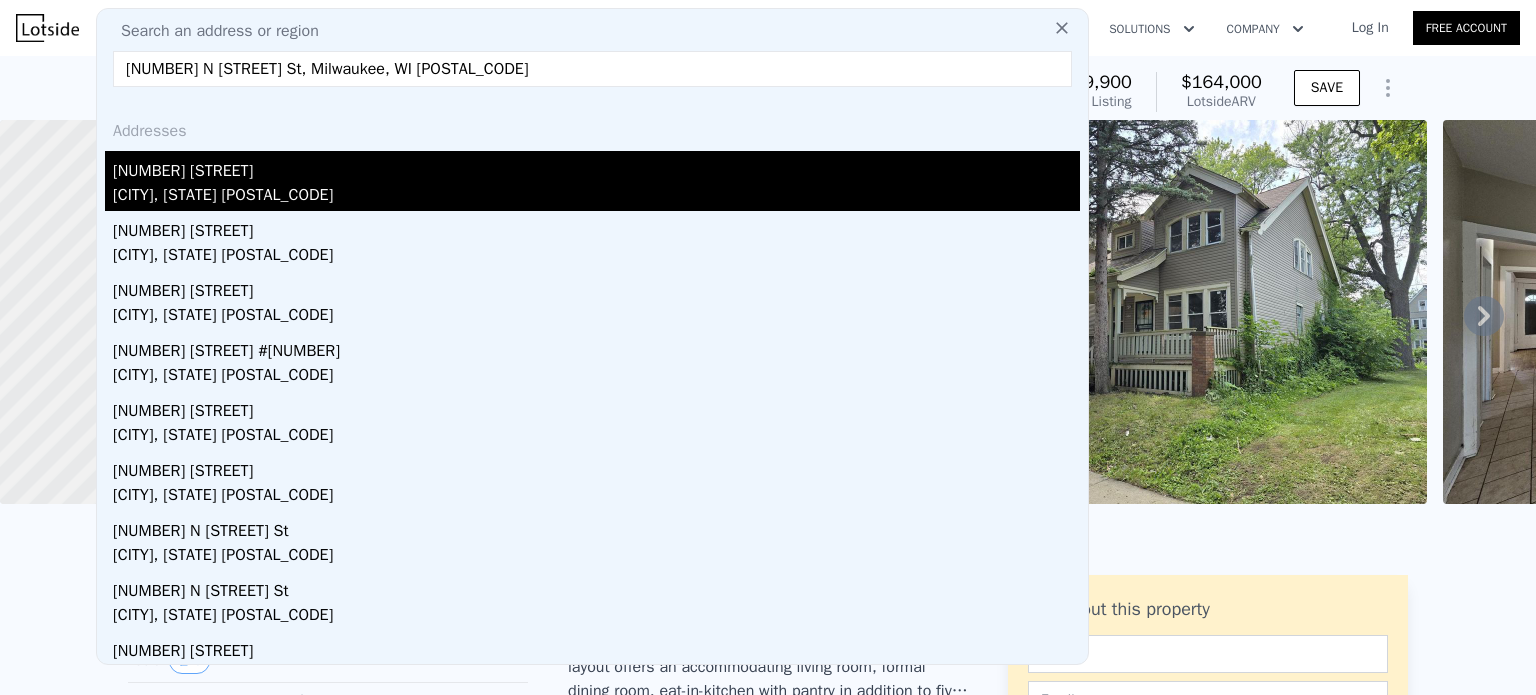 type on "[NUMBER] N [STREET] St, Milwaukee, WI [POSTAL_CODE]" 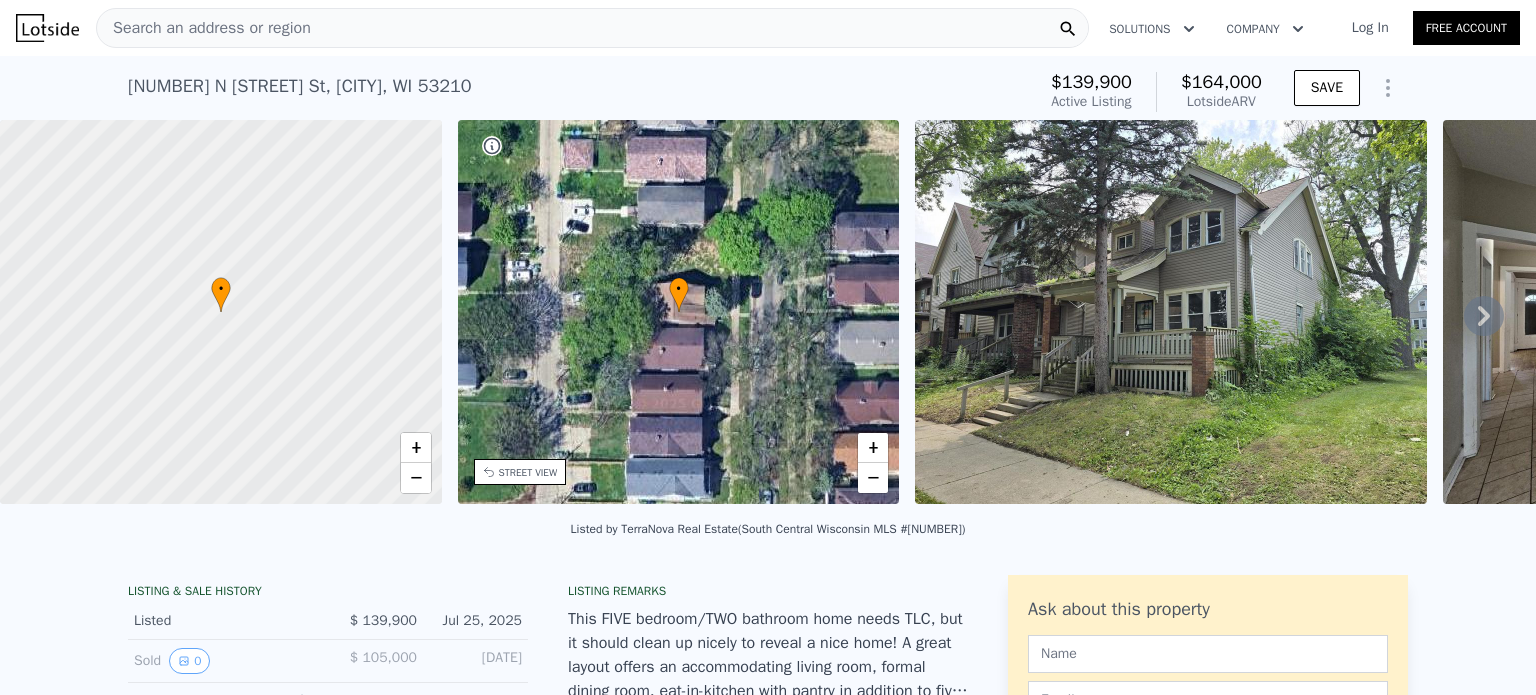 type on "3" 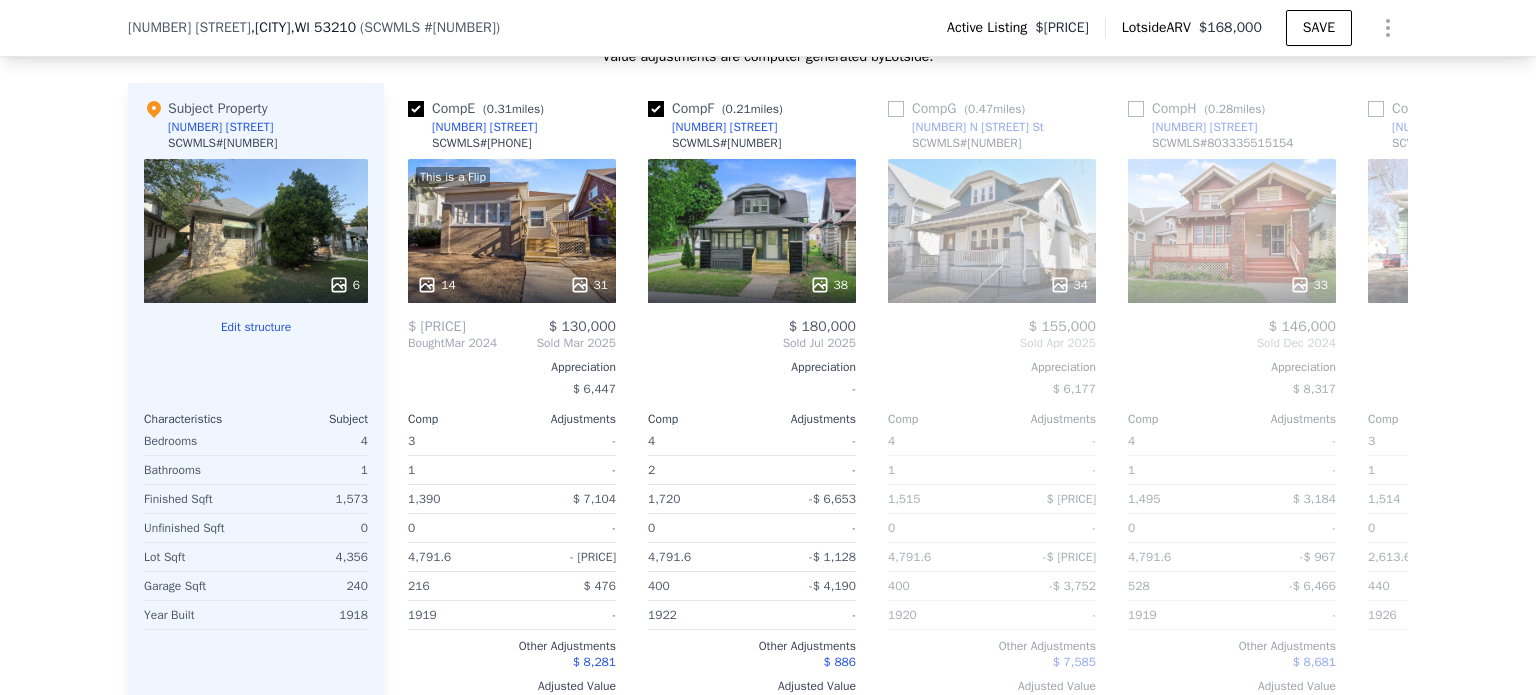 scroll, scrollTop: 1892, scrollLeft: 0, axis: vertical 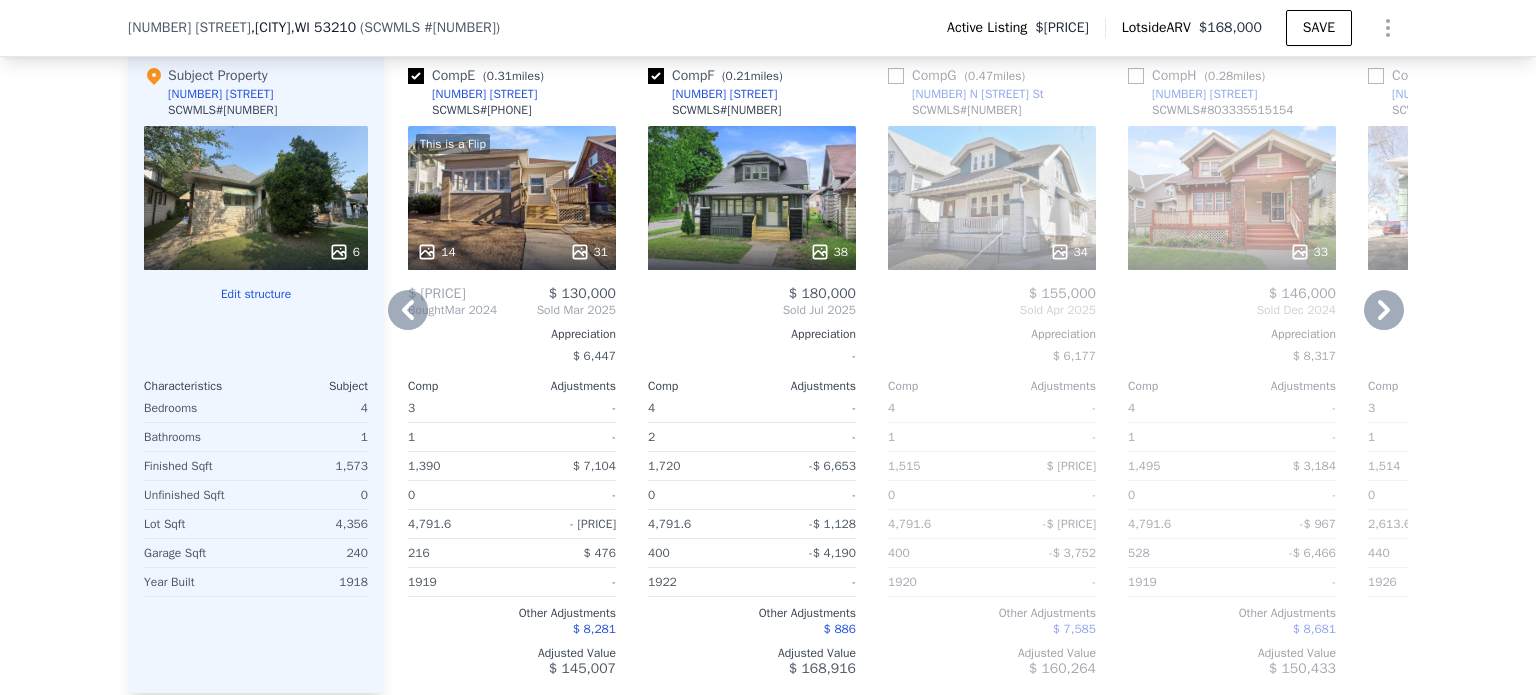 click 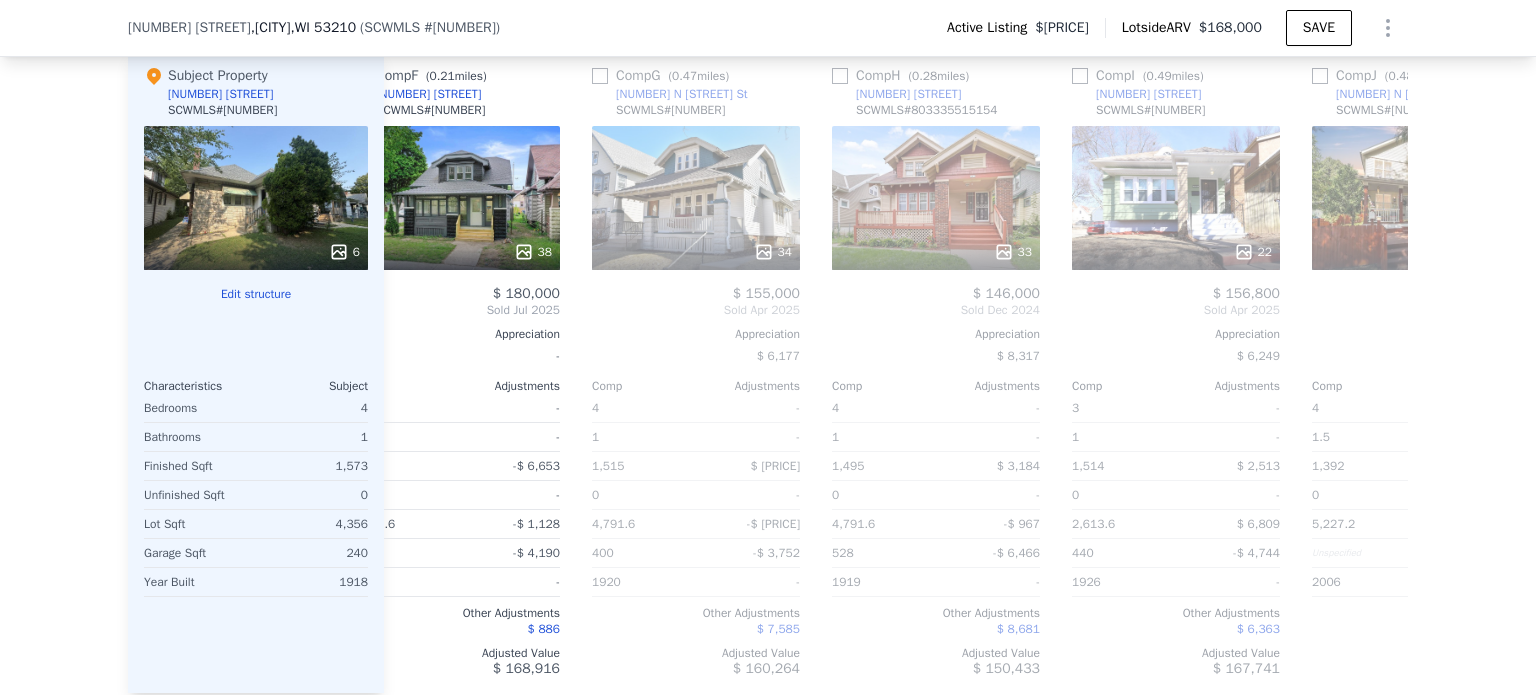 scroll, scrollTop: 0, scrollLeft: 1440, axis: horizontal 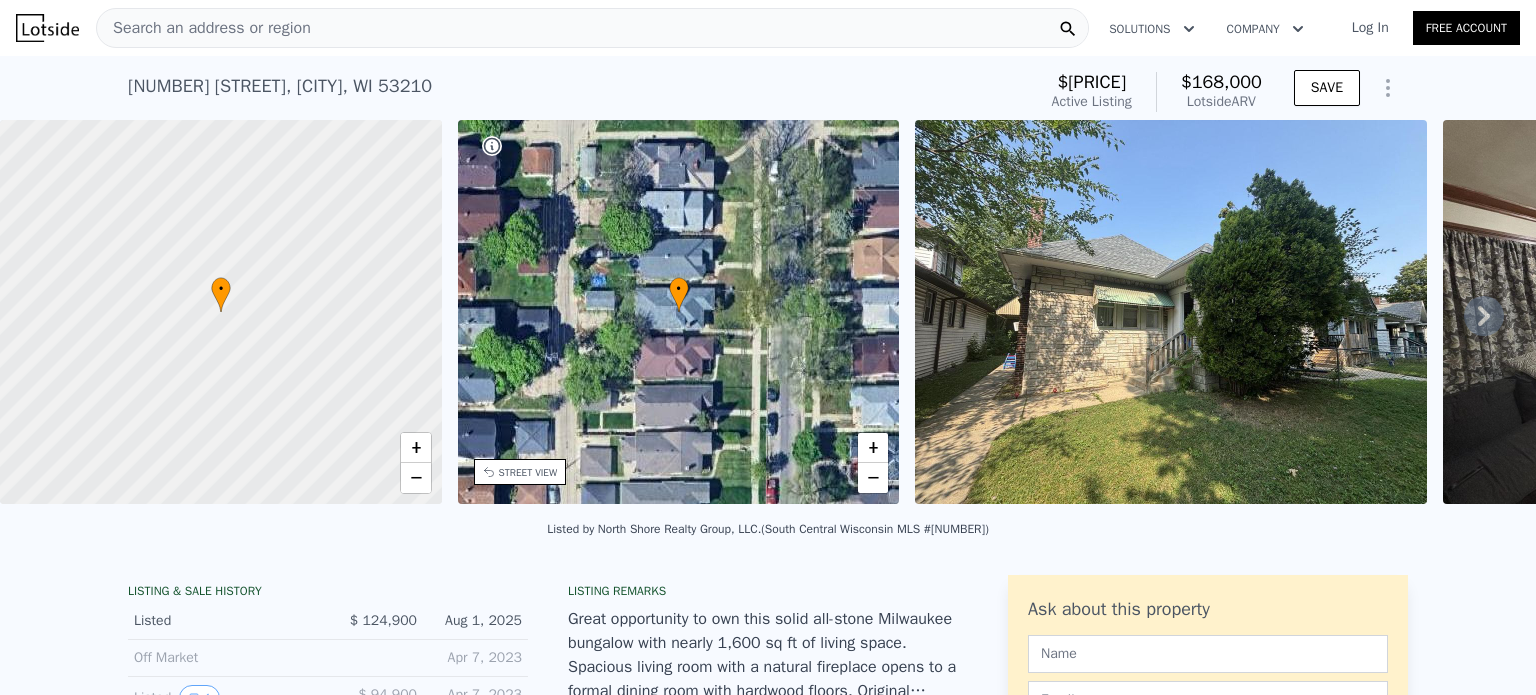 click on "Search an address or region" at bounding box center [592, 28] 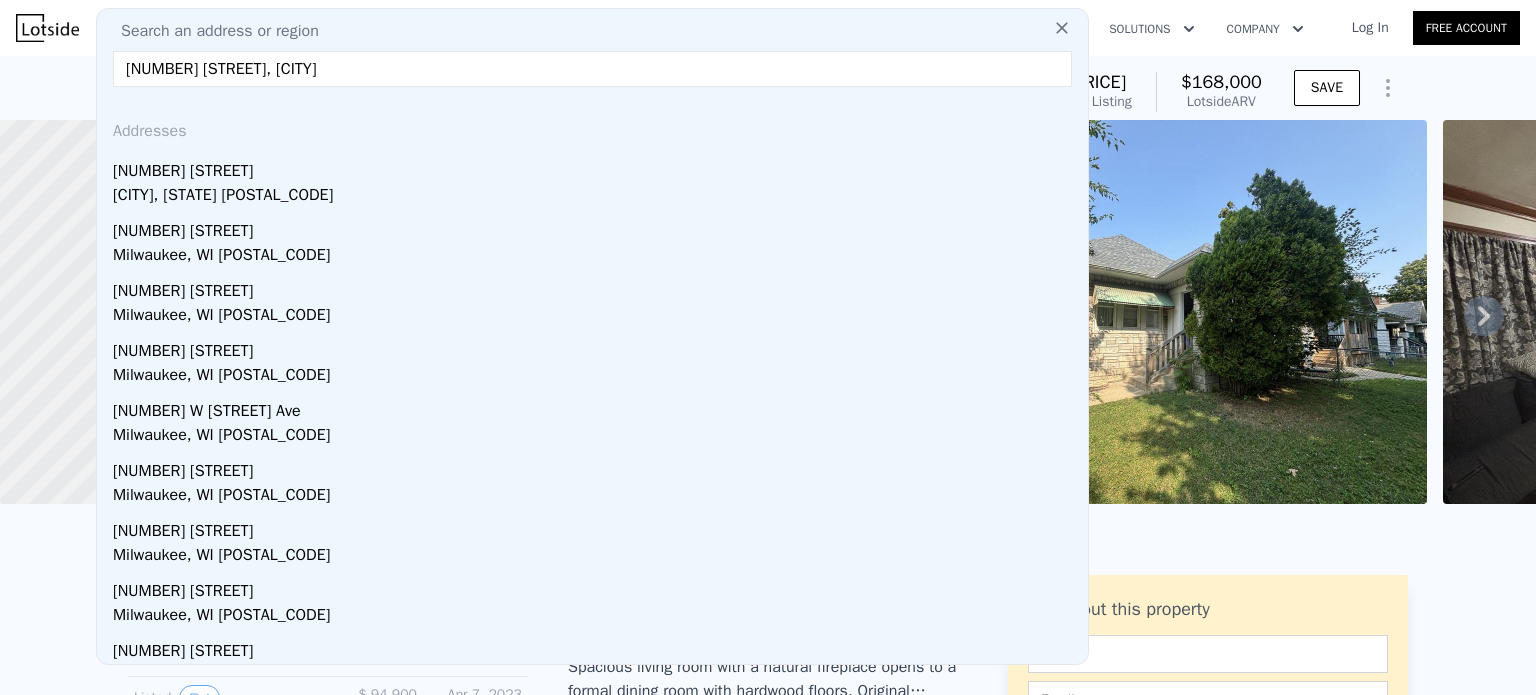 type on "[NUMBER] [STREET], [CITY]" 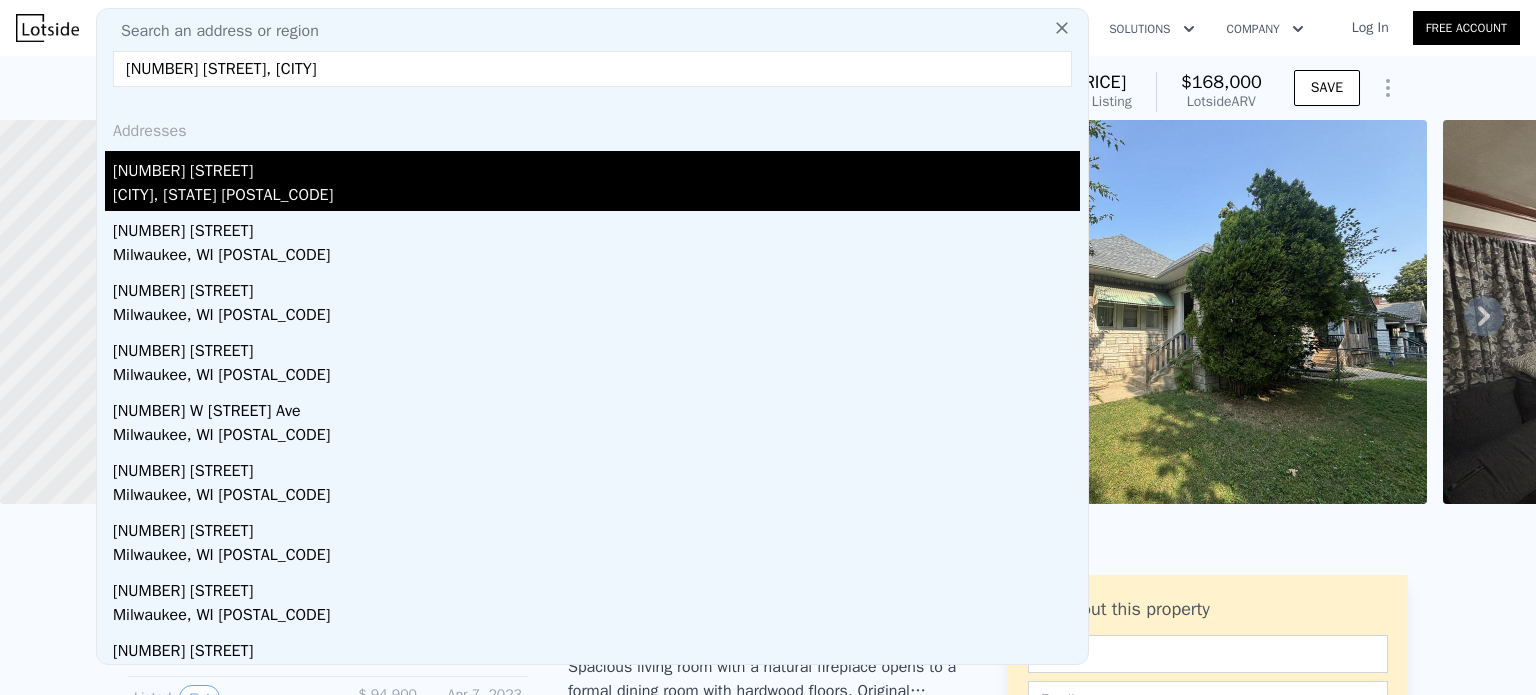 click on "[CITY], [STATE] [POSTAL_CODE]" at bounding box center [596, 197] 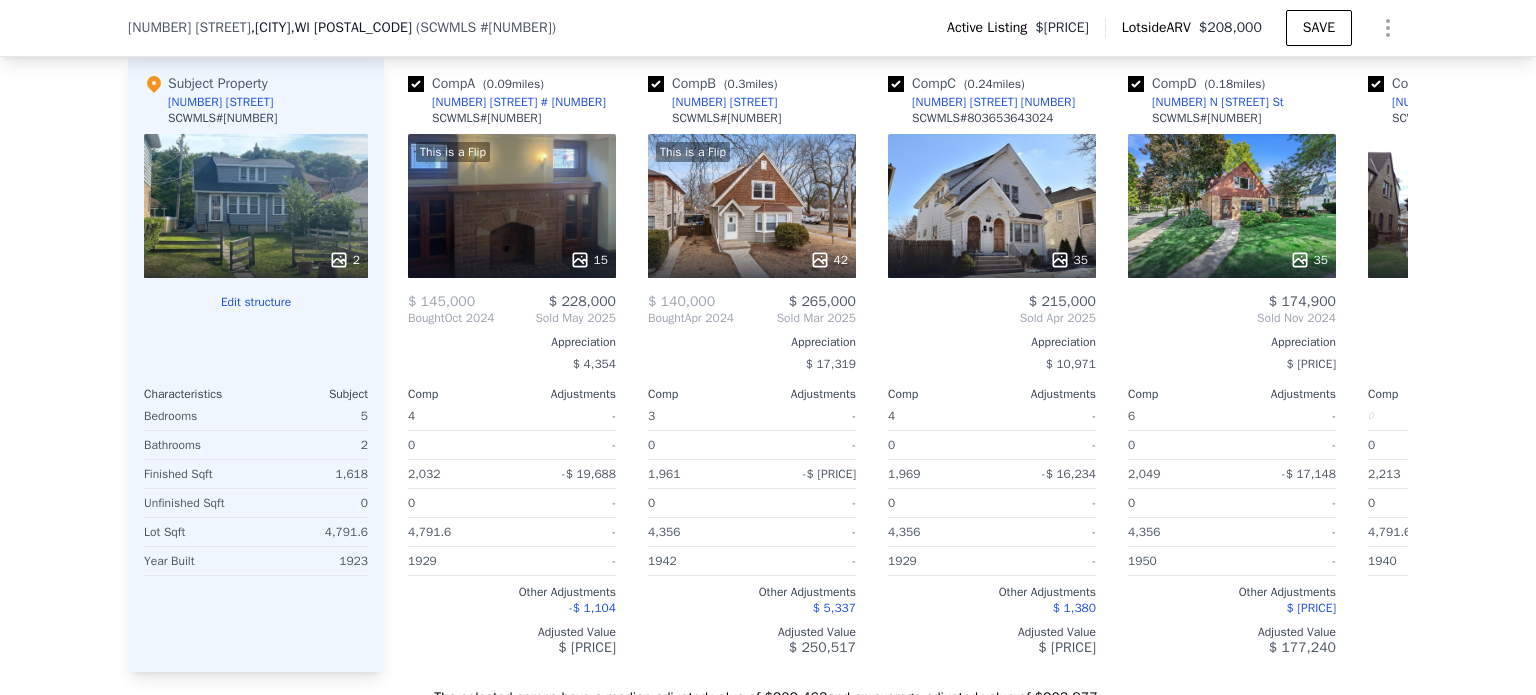 scroll, scrollTop: 2192, scrollLeft: 0, axis: vertical 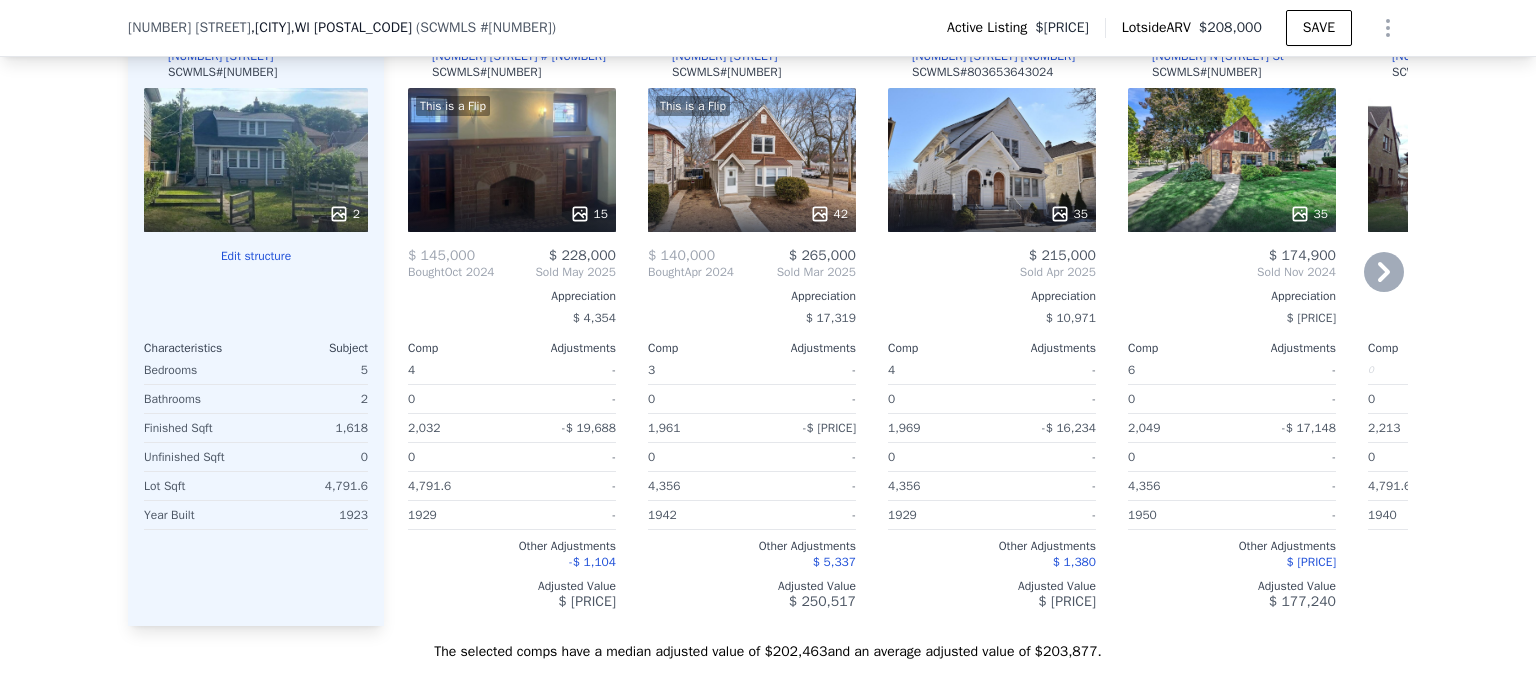 click on "35" at bounding box center (992, 160) 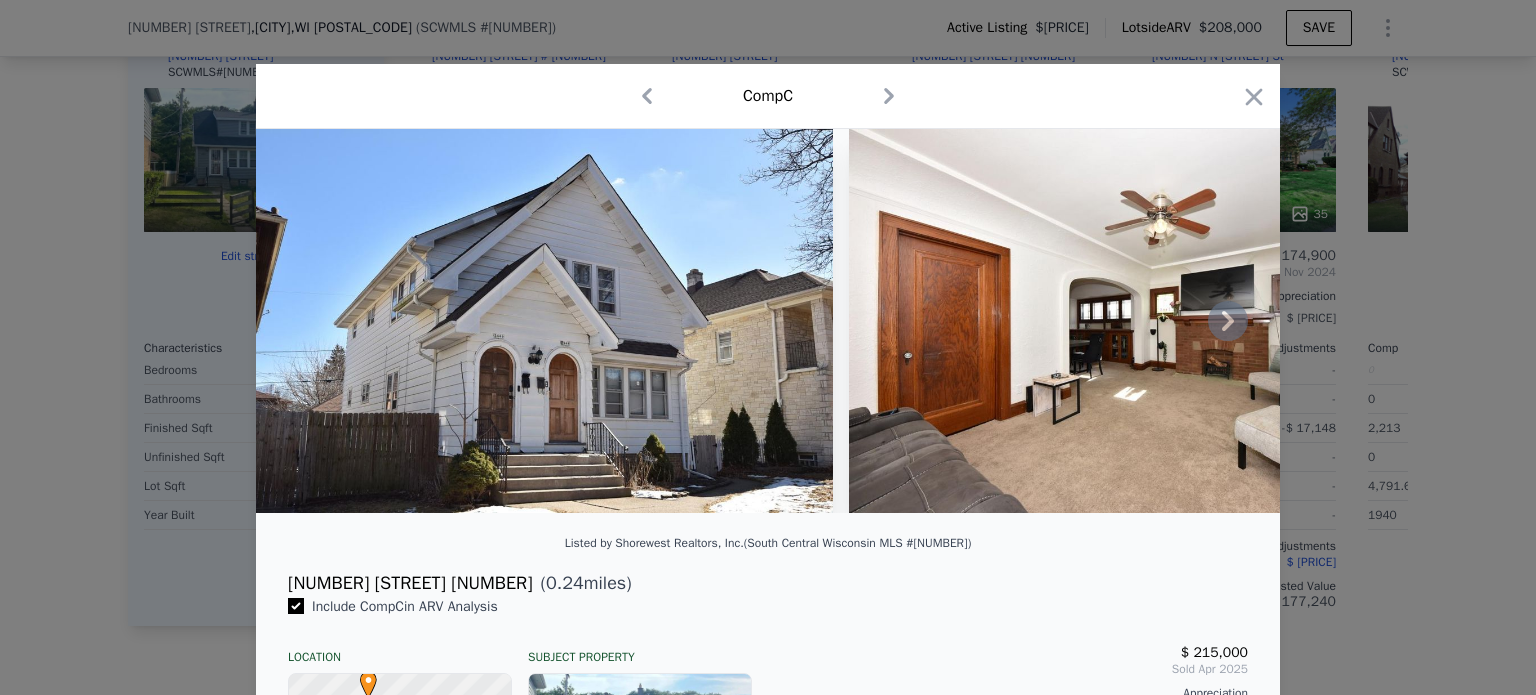 click 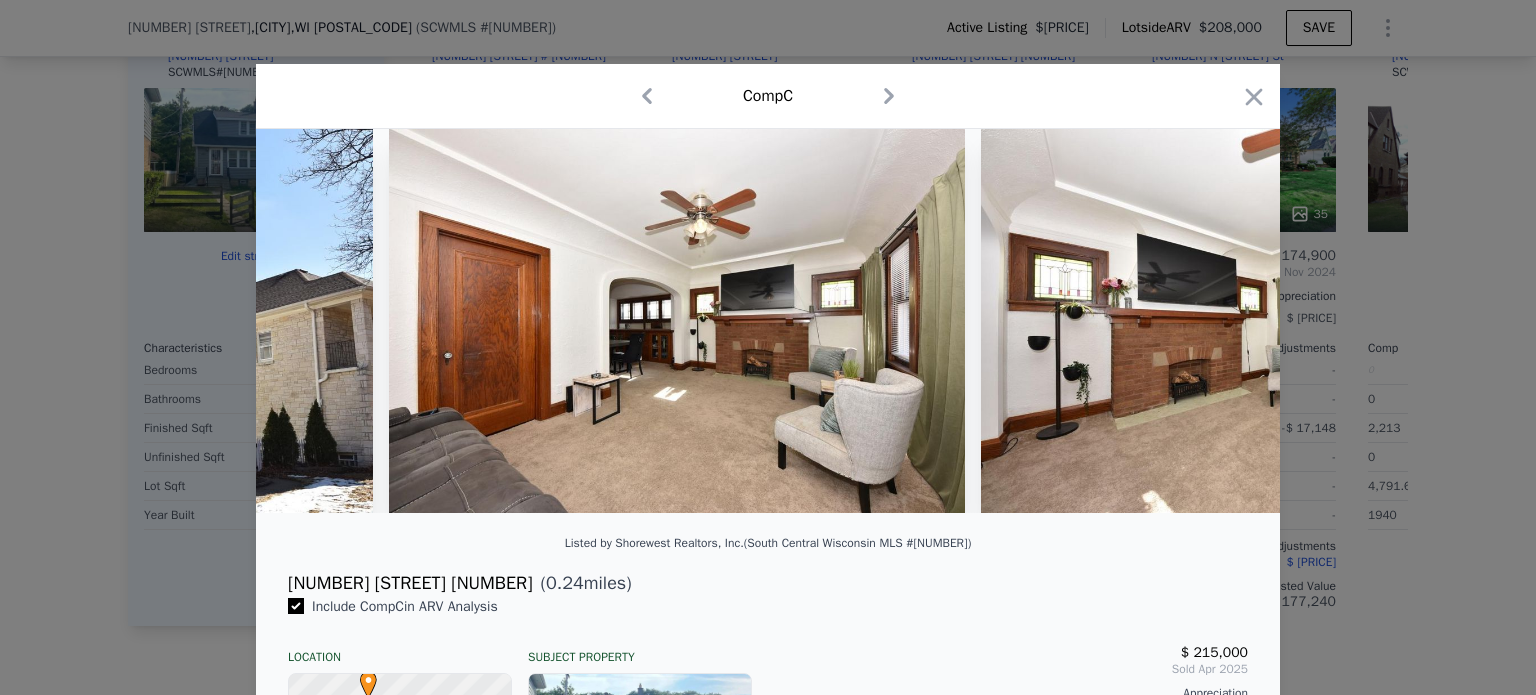 scroll, scrollTop: 0, scrollLeft: 480, axis: horizontal 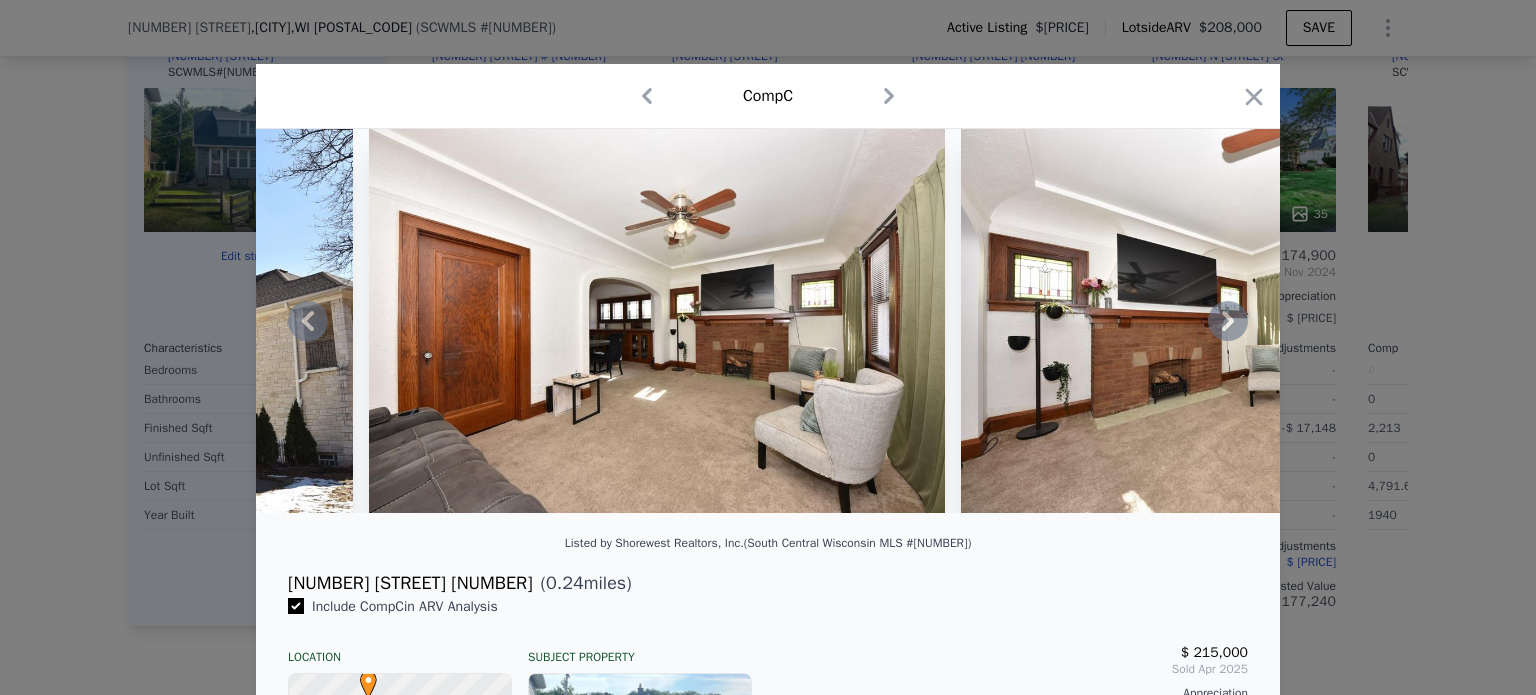 click 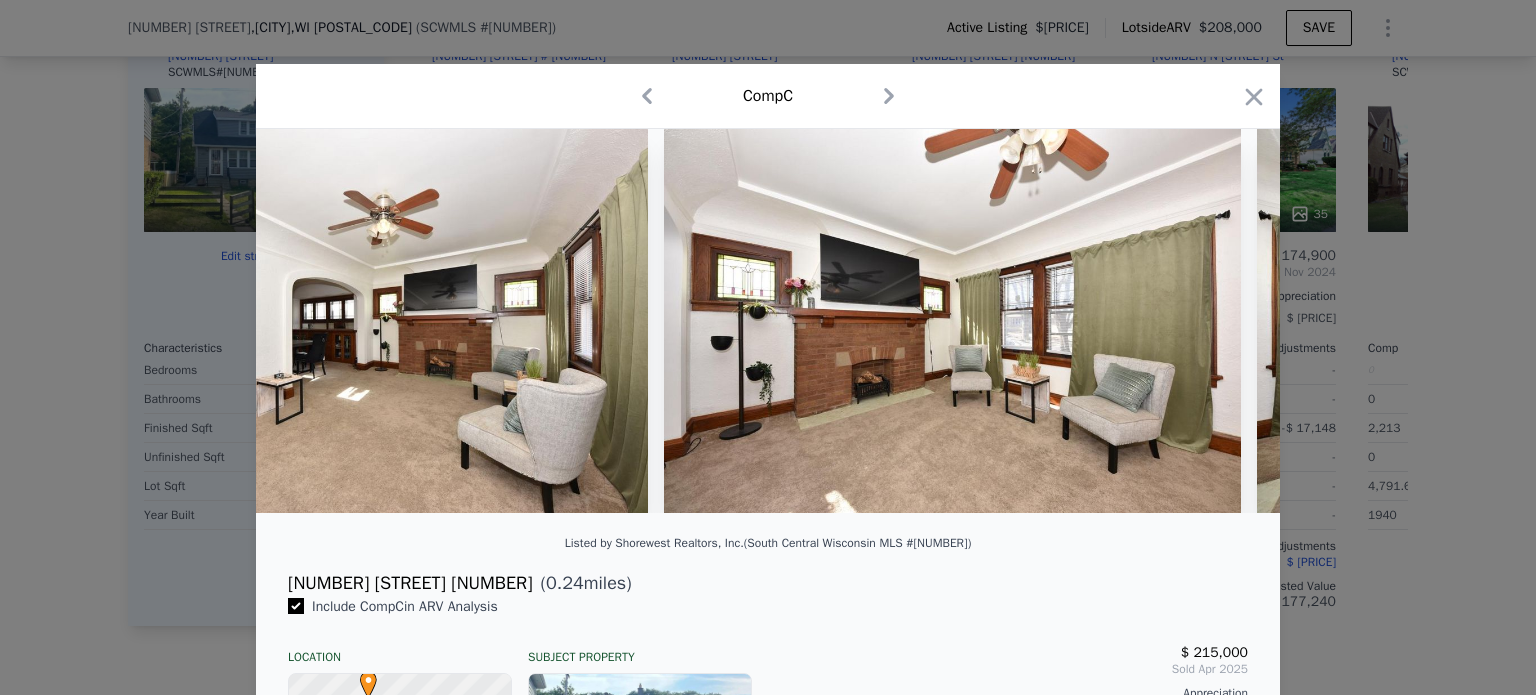 scroll, scrollTop: 0, scrollLeft: 960, axis: horizontal 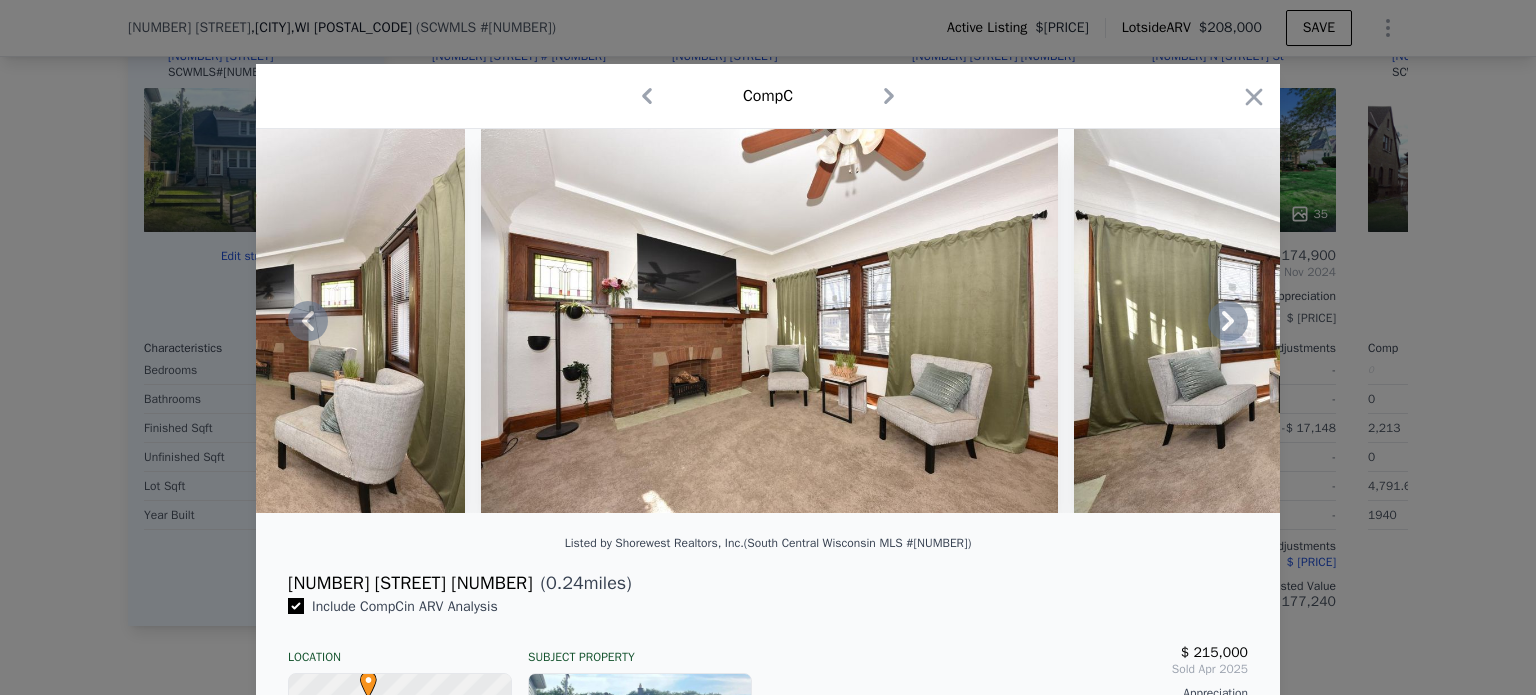 click 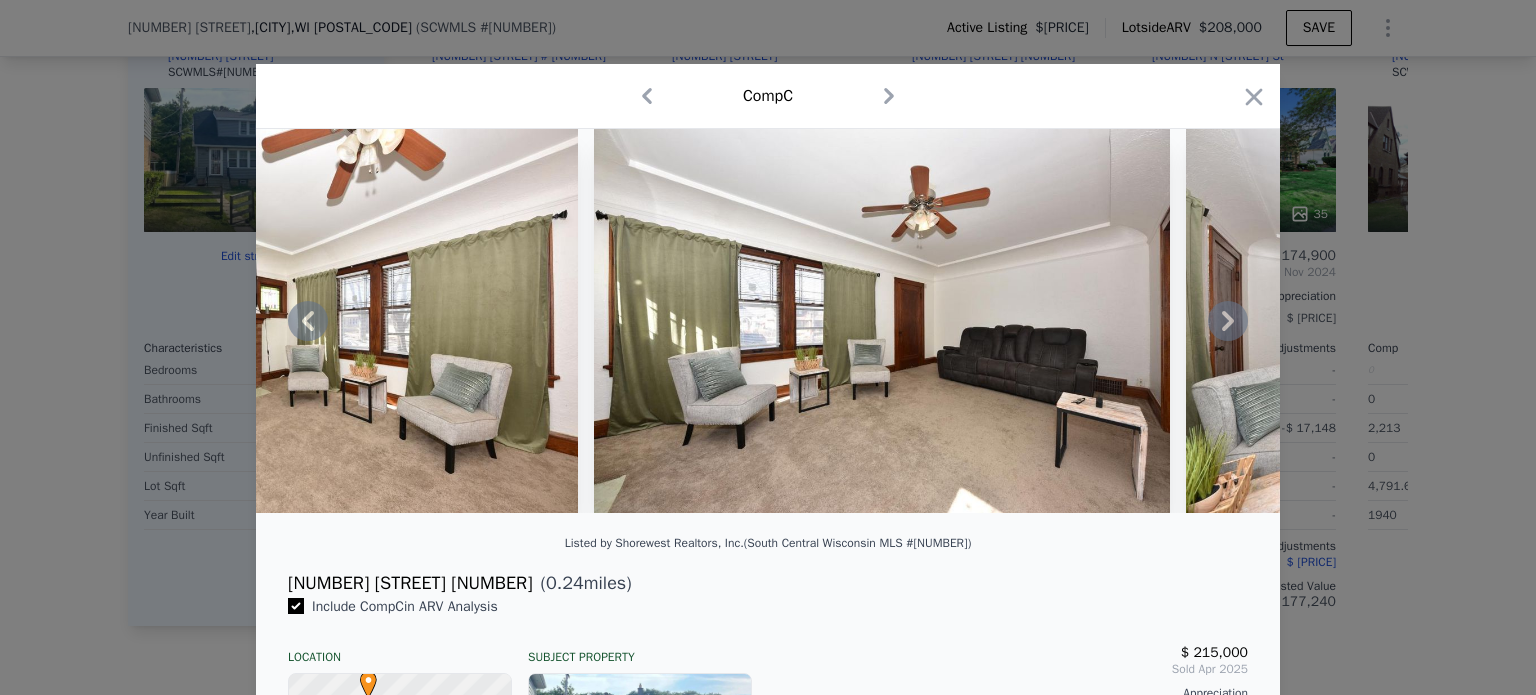 click 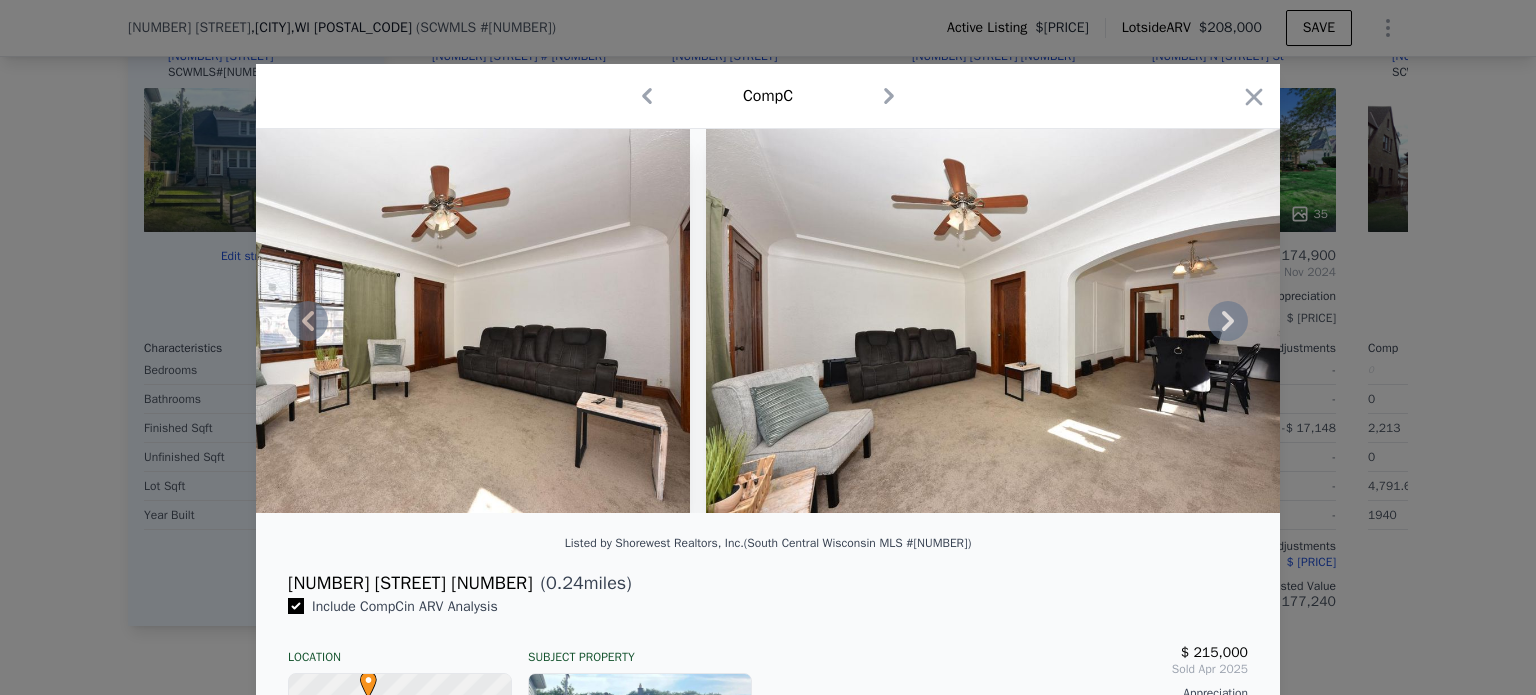 click 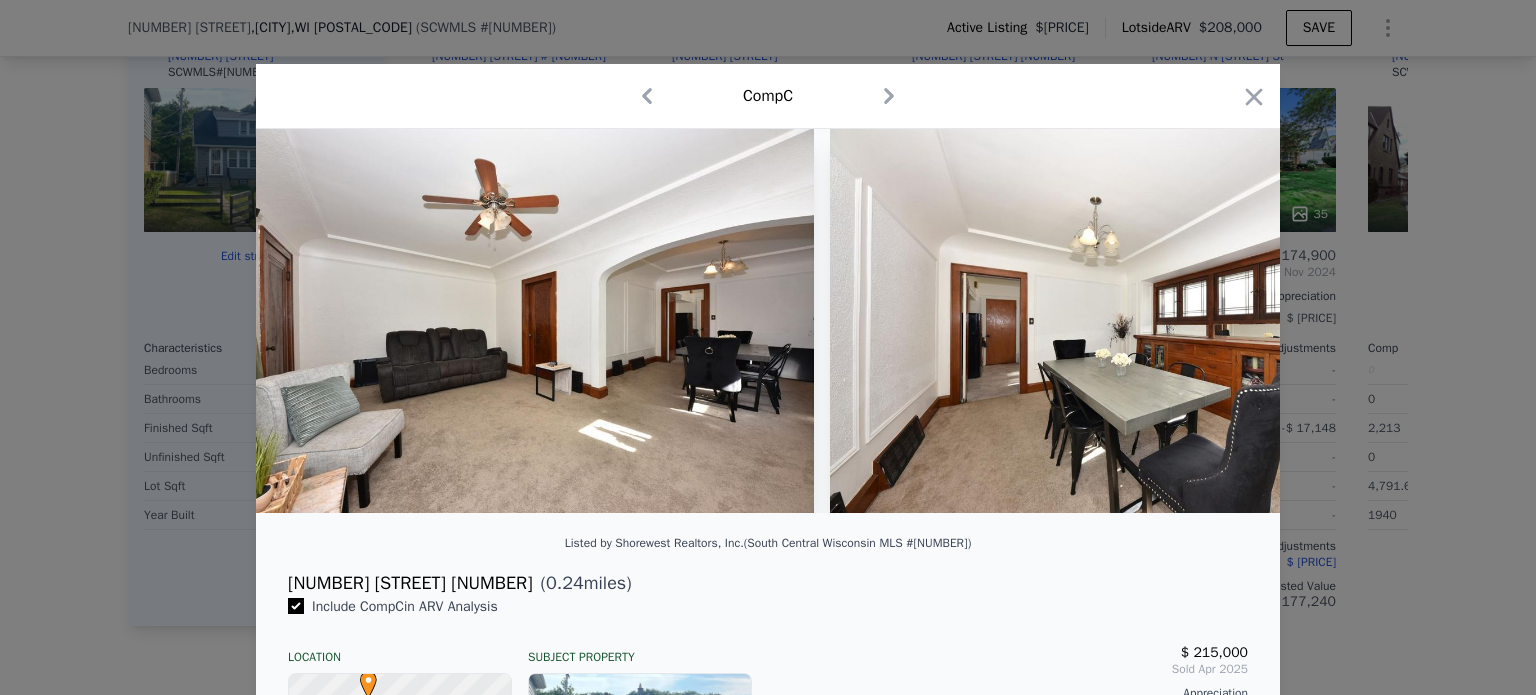 scroll, scrollTop: 0, scrollLeft: 2400, axis: horizontal 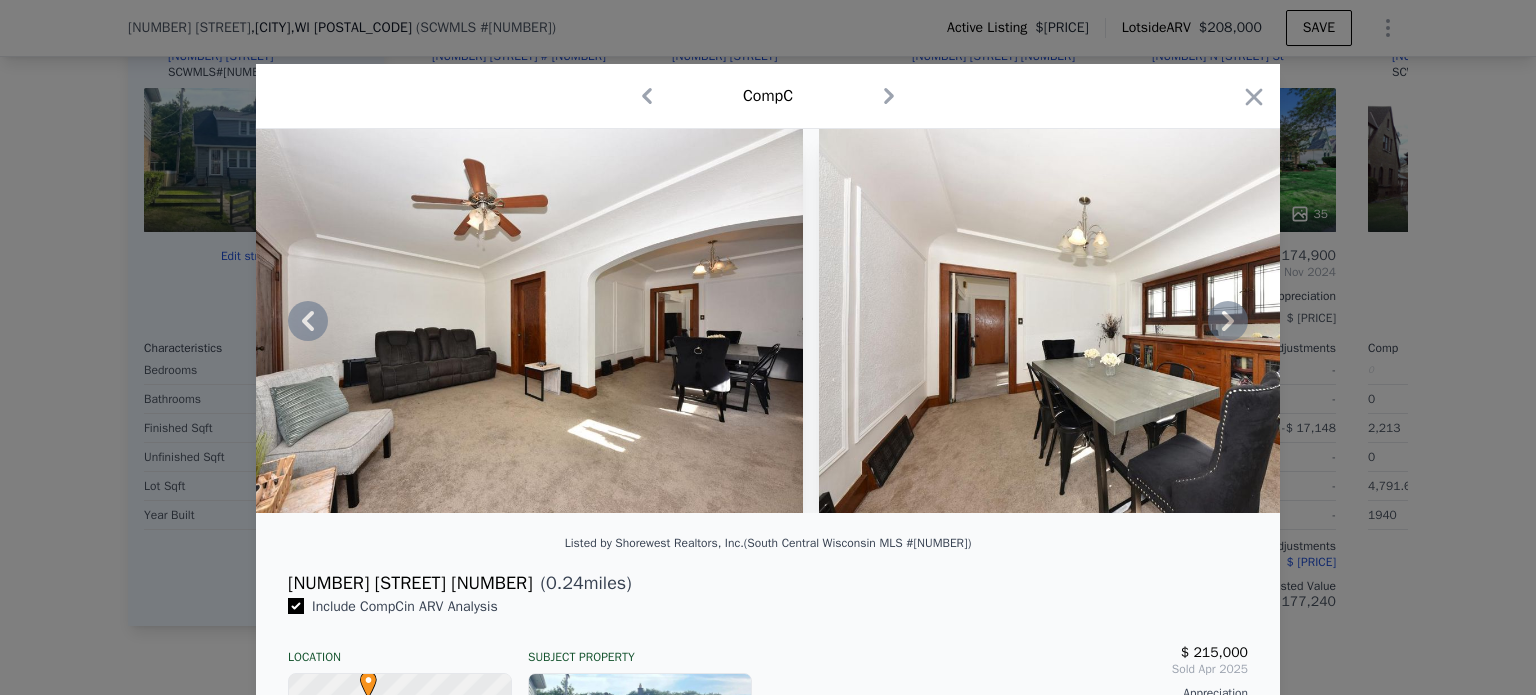 click 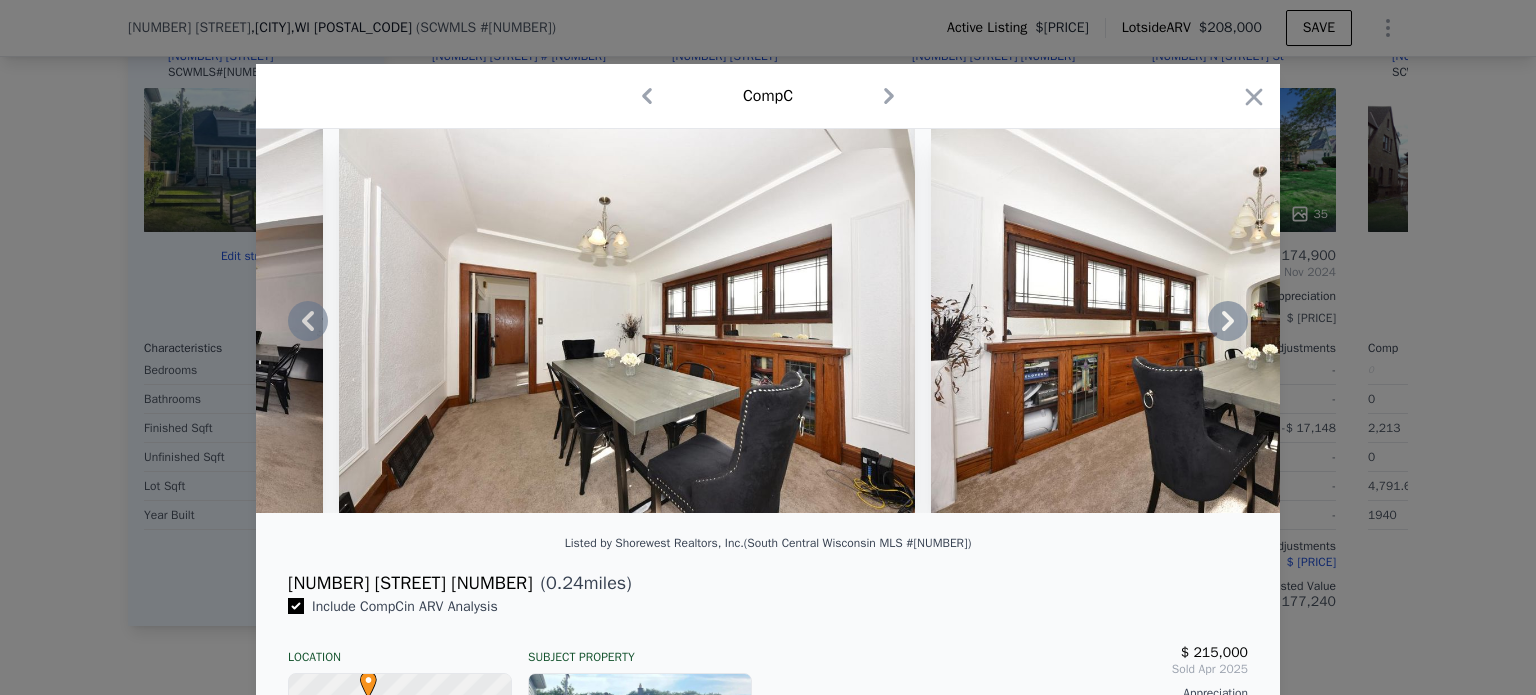 click 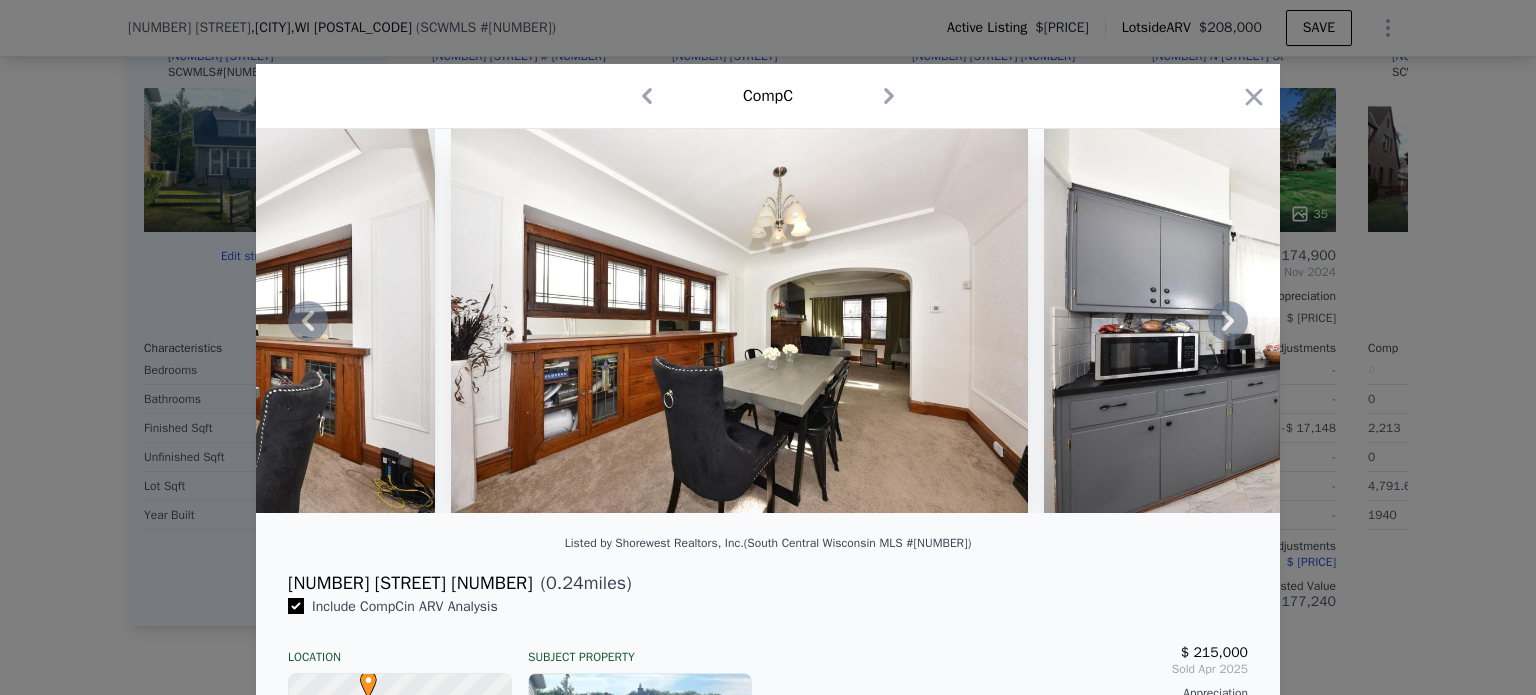 click 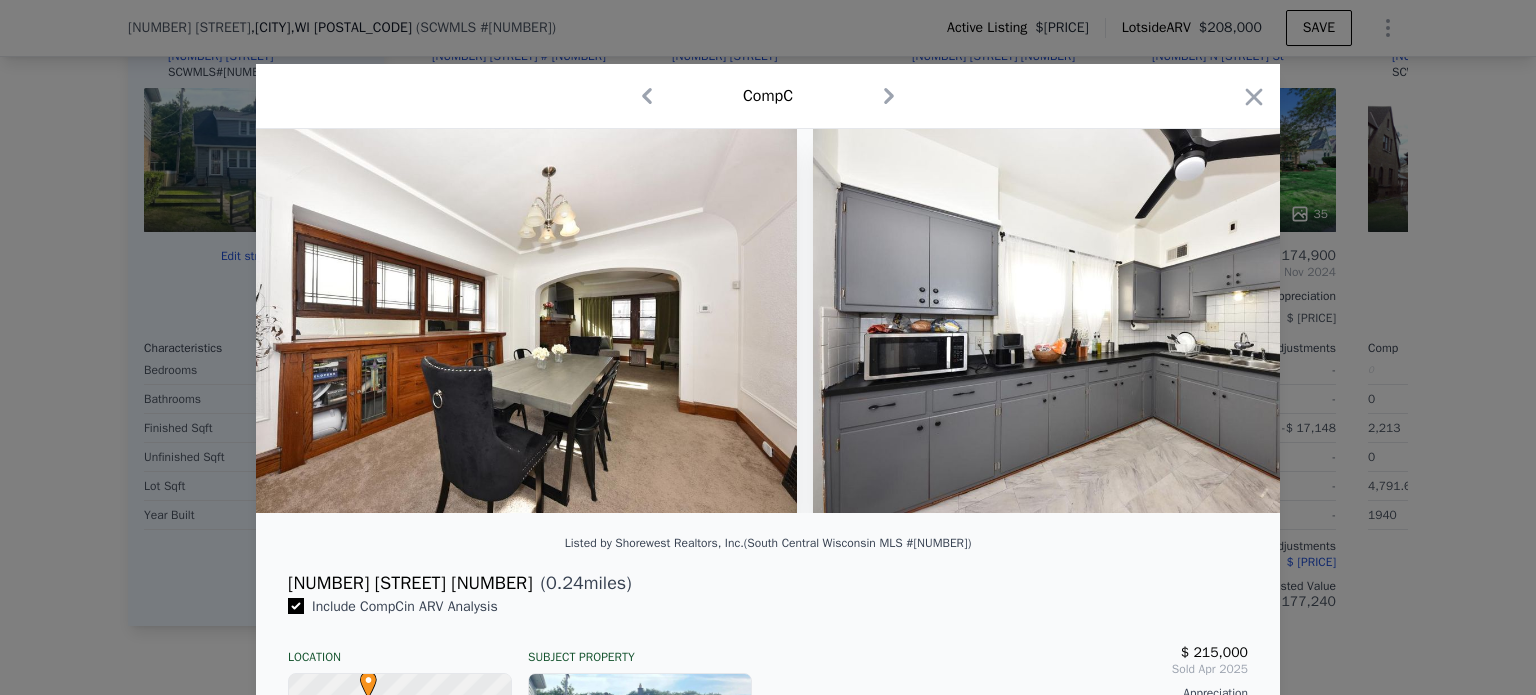 scroll, scrollTop: 0, scrollLeft: 3840, axis: horizontal 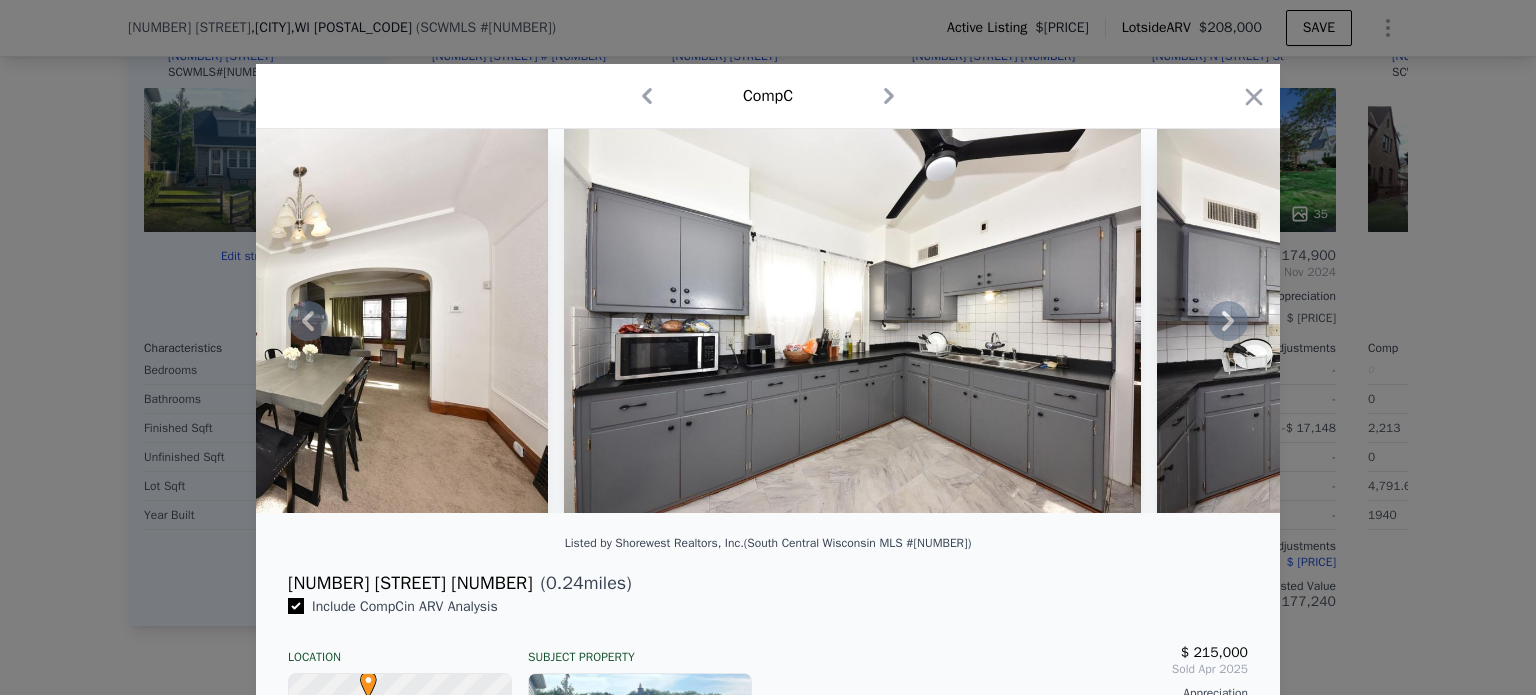 click 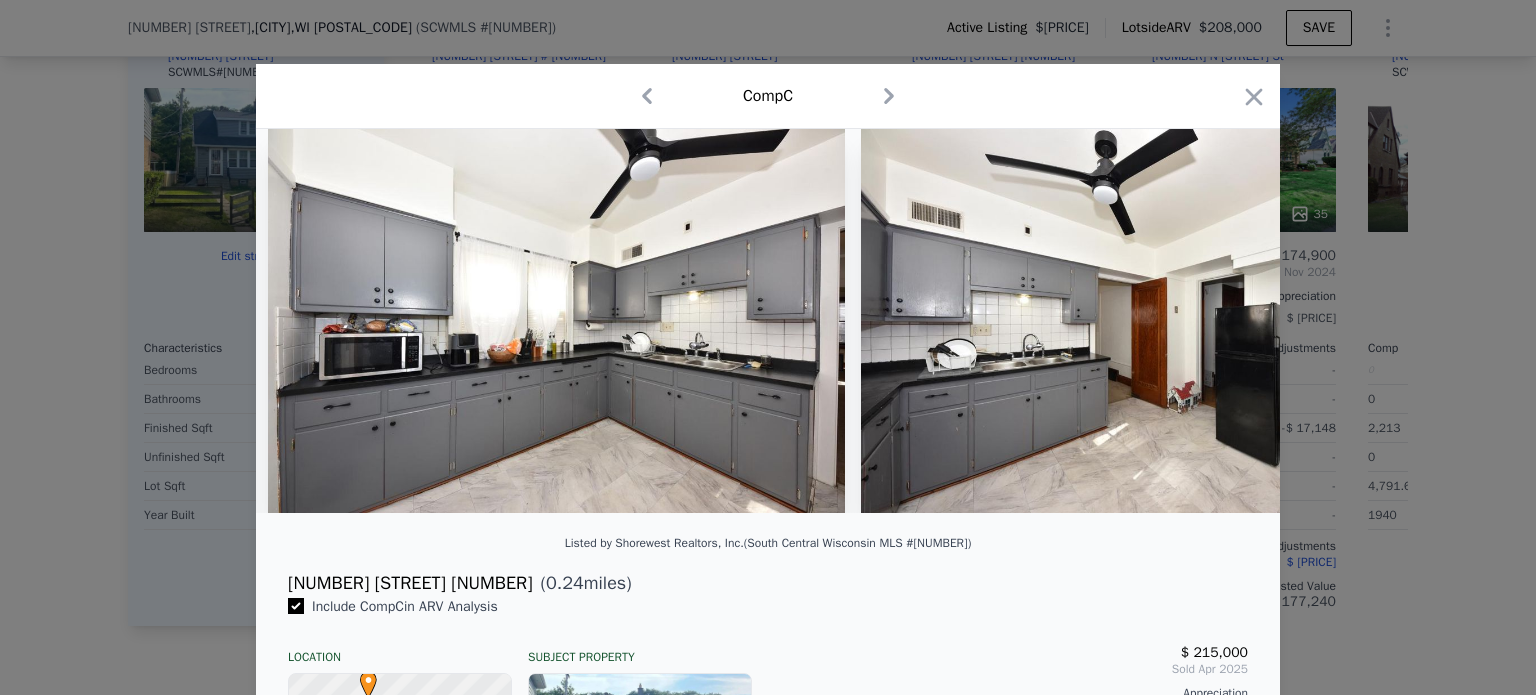 scroll, scrollTop: 0, scrollLeft: 4320, axis: horizontal 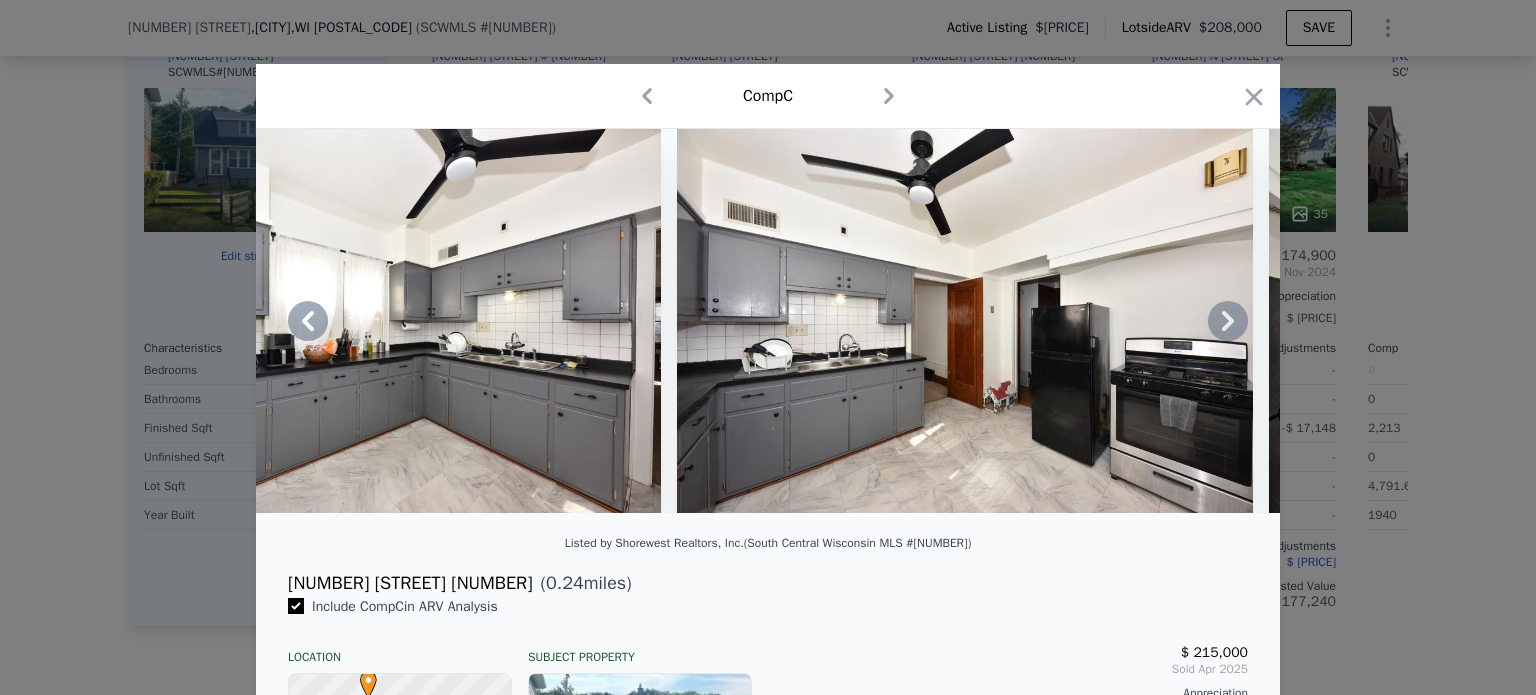 click 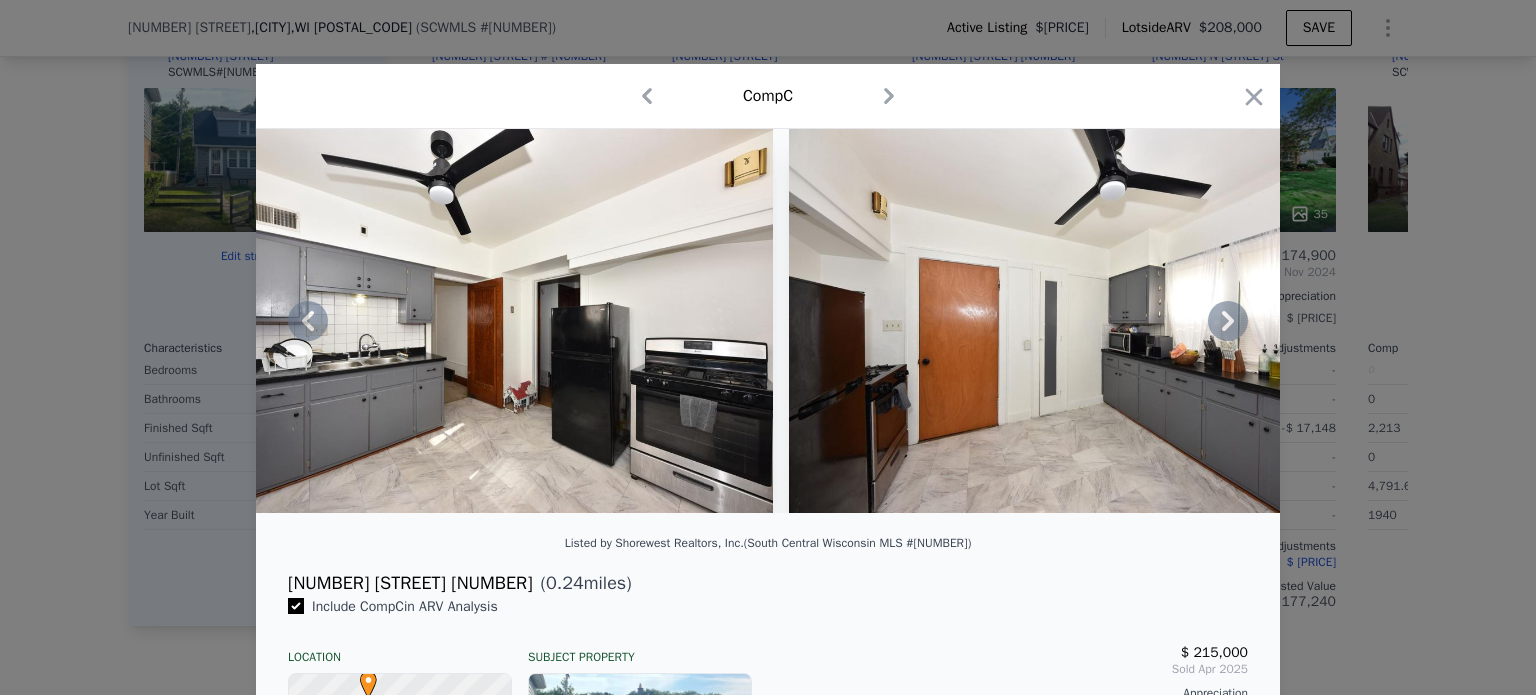 click 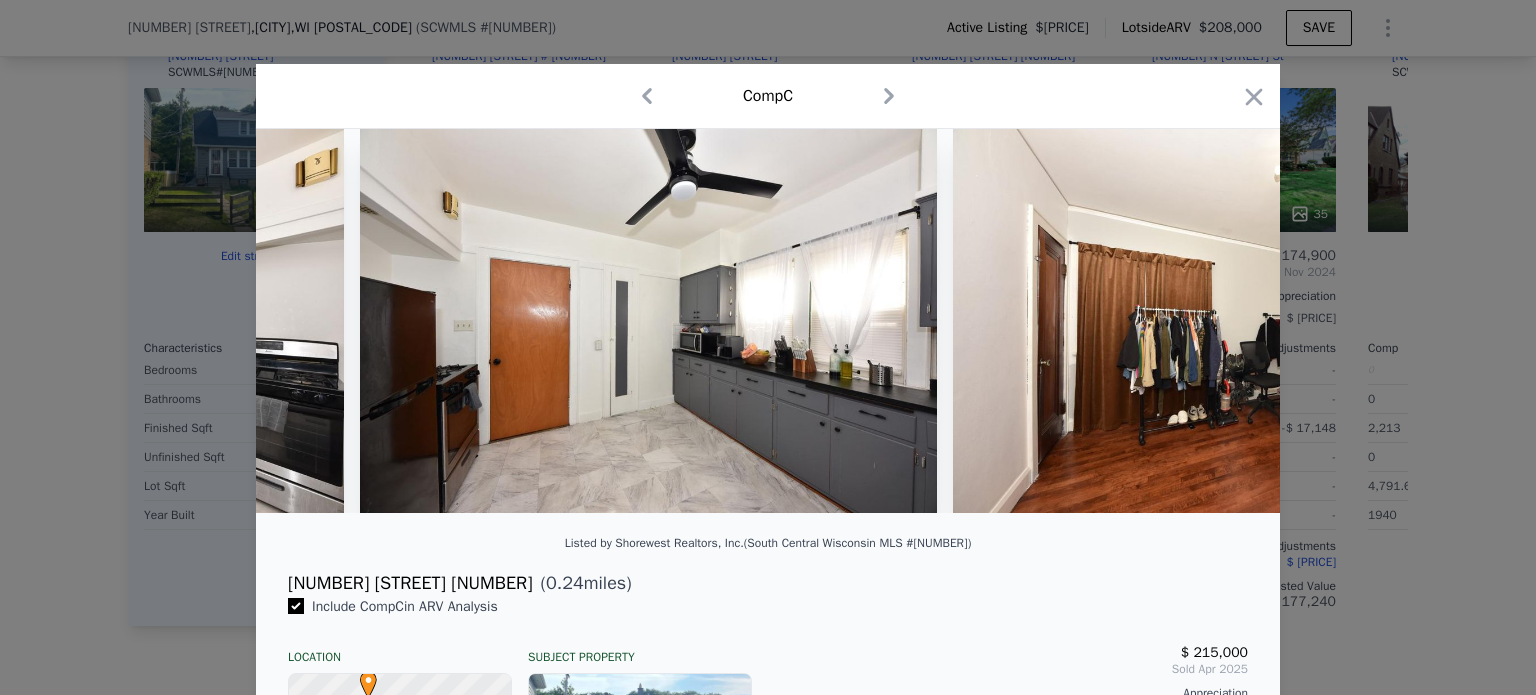 scroll, scrollTop: 0, scrollLeft: 5280, axis: horizontal 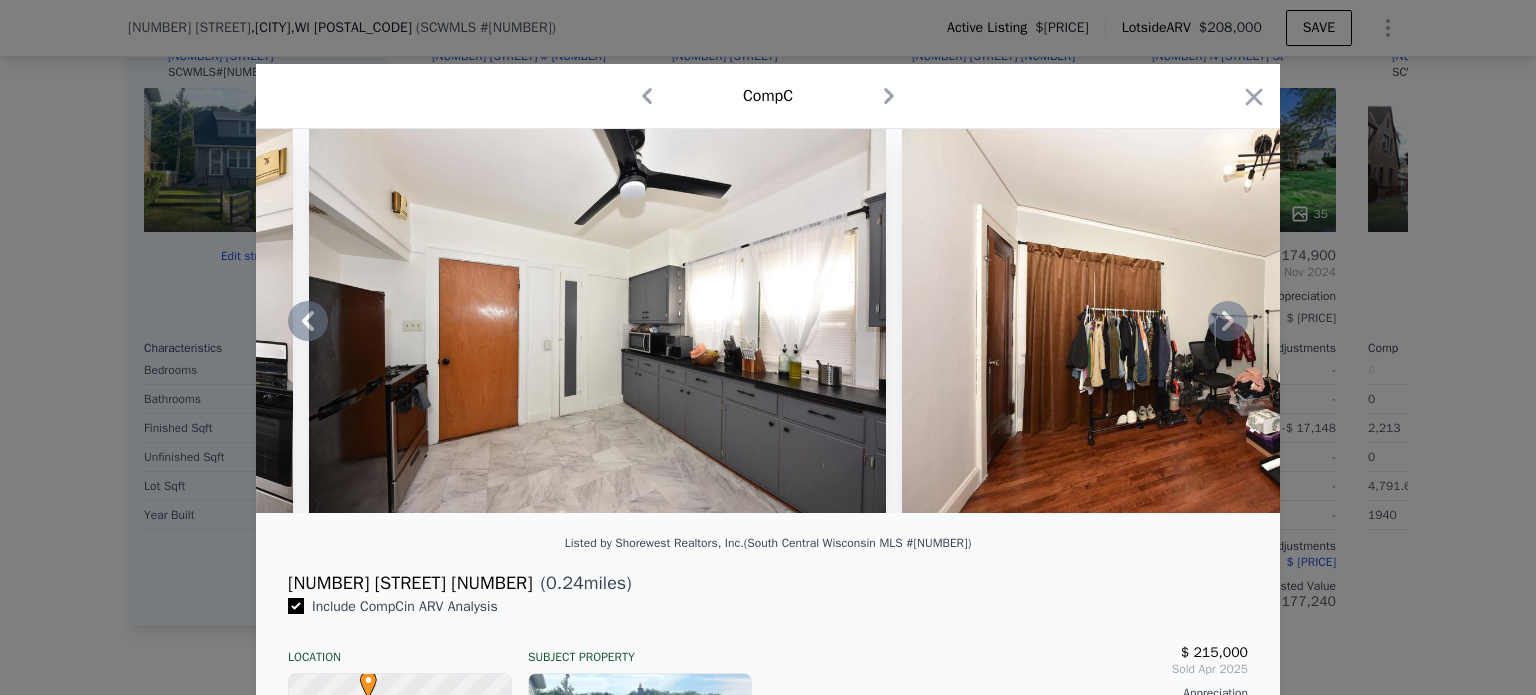 click 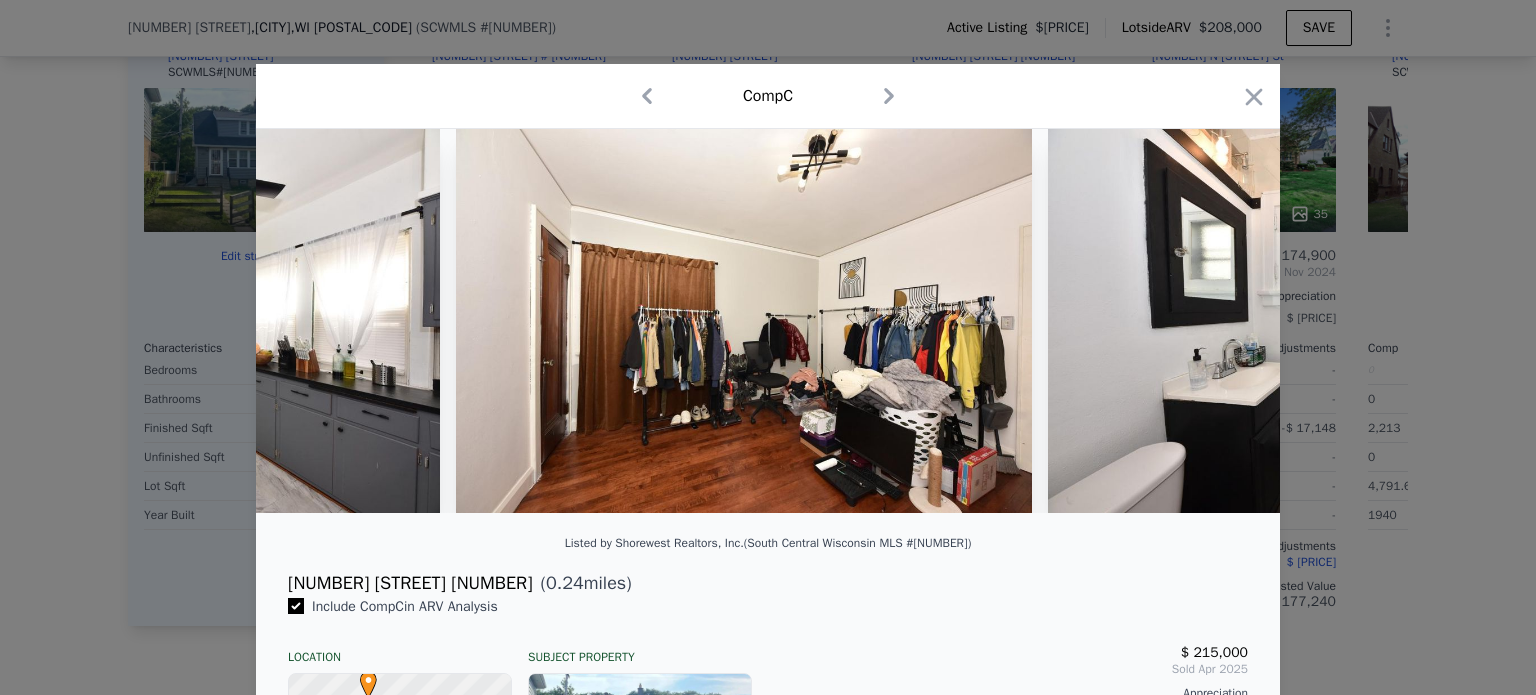 scroll, scrollTop: 0, scrollLeft: 5760, axis: horizontal 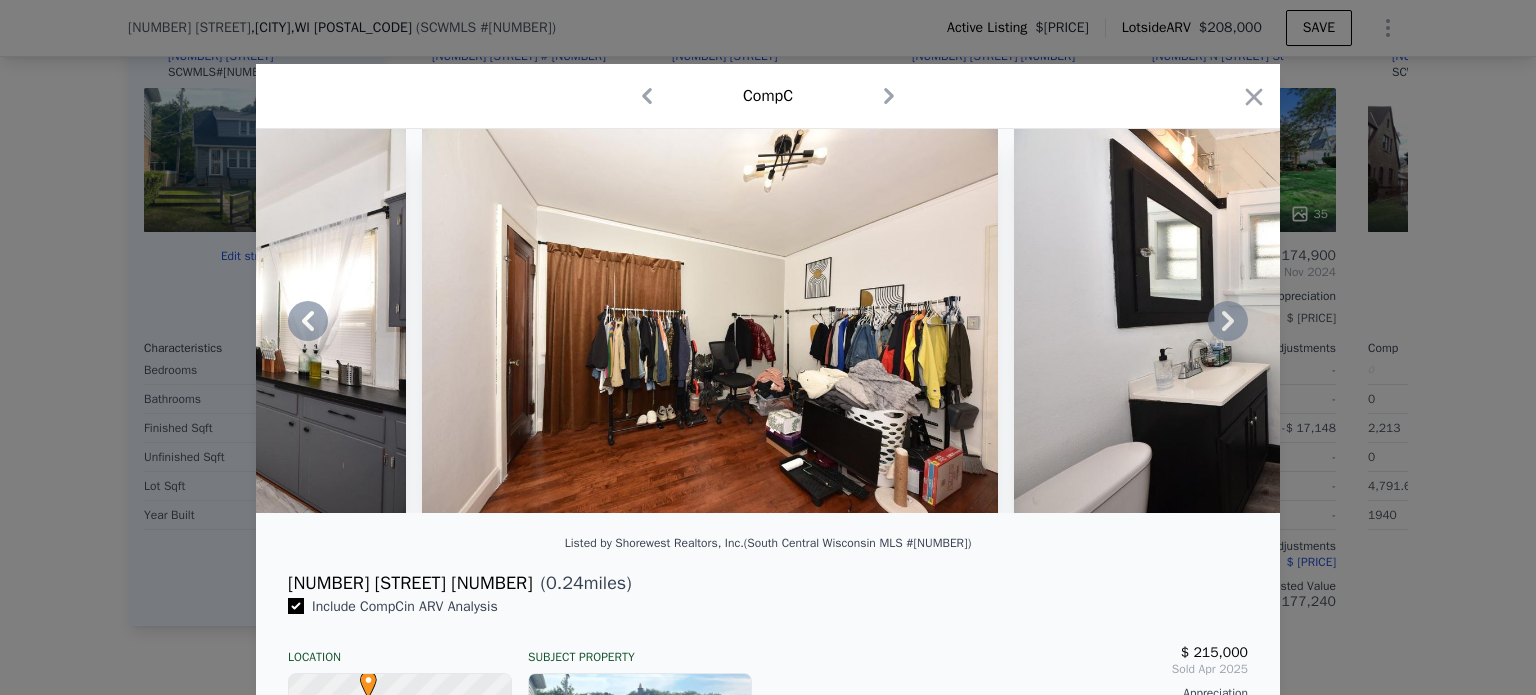 click 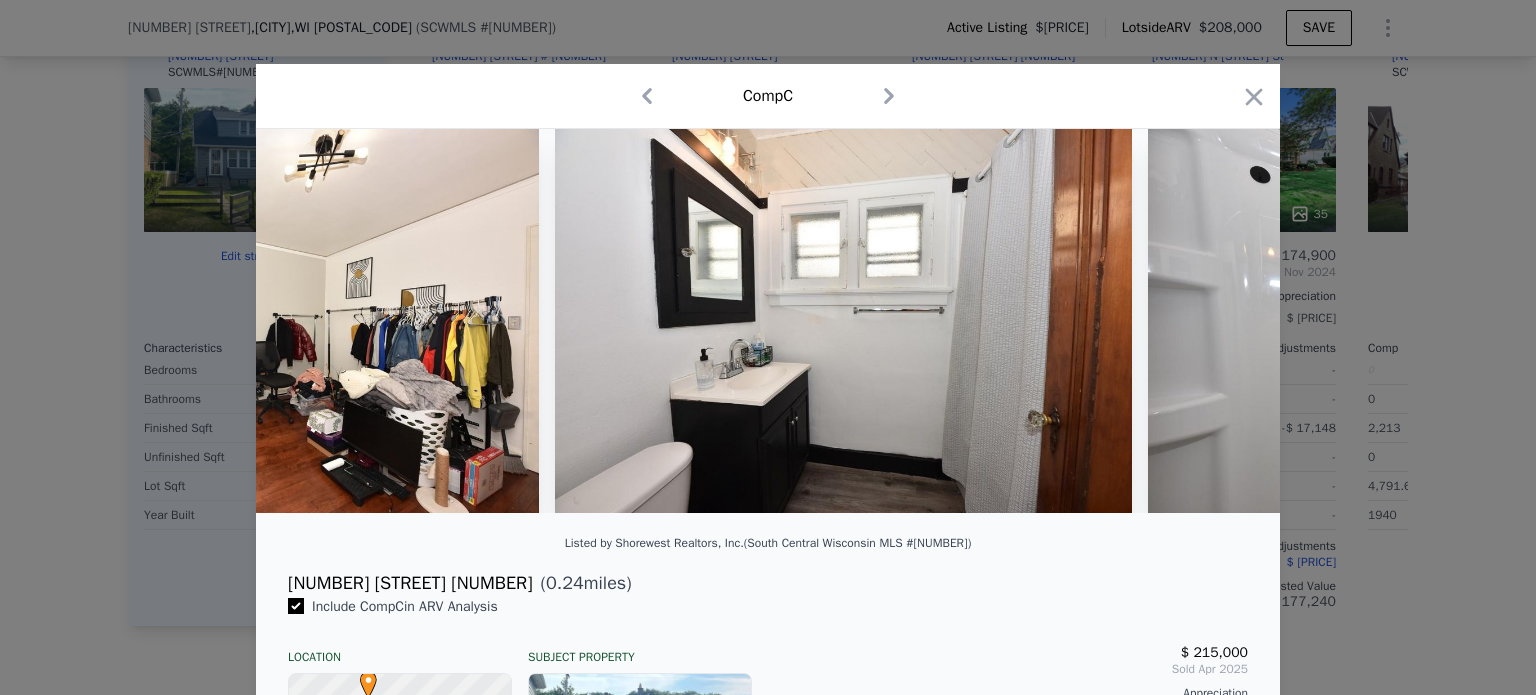 scroll, scrollTop: 0, scrollLeft: 6240, axis: horizontal 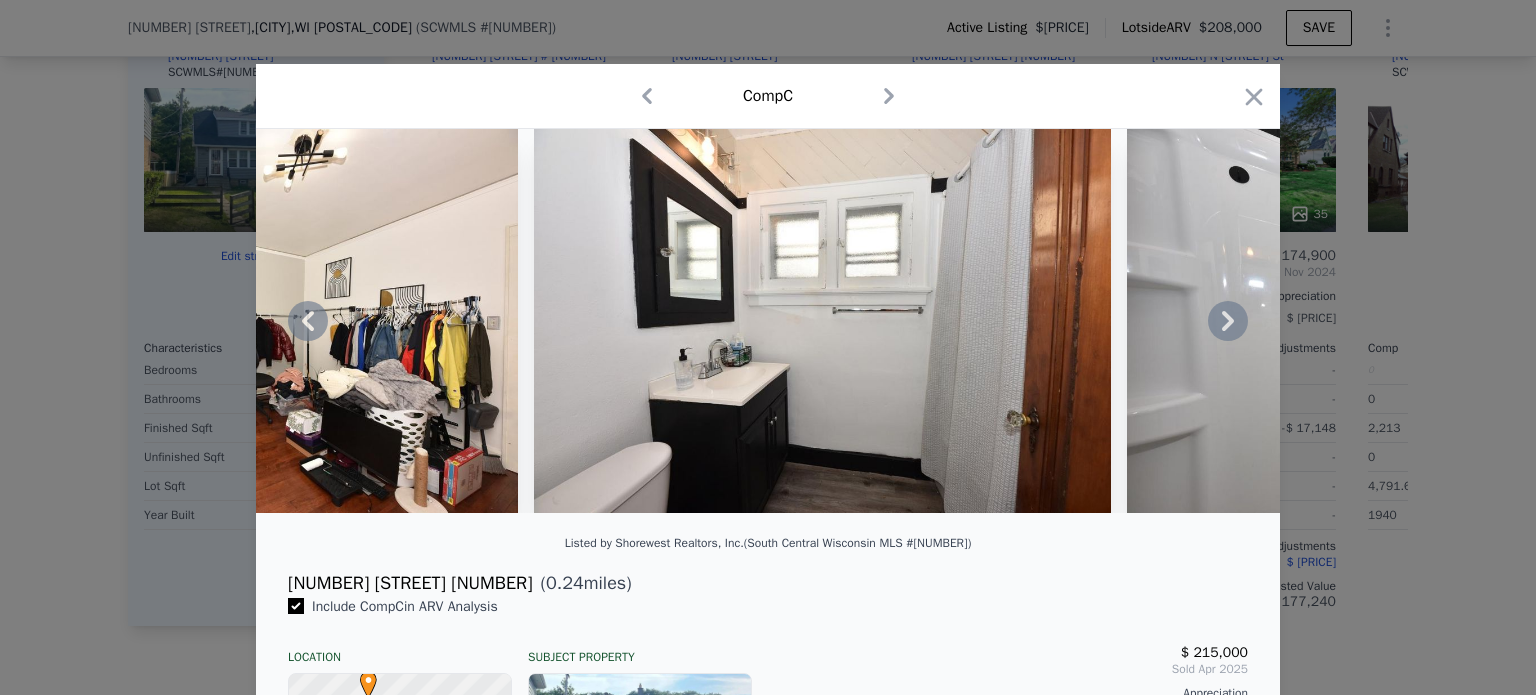 click 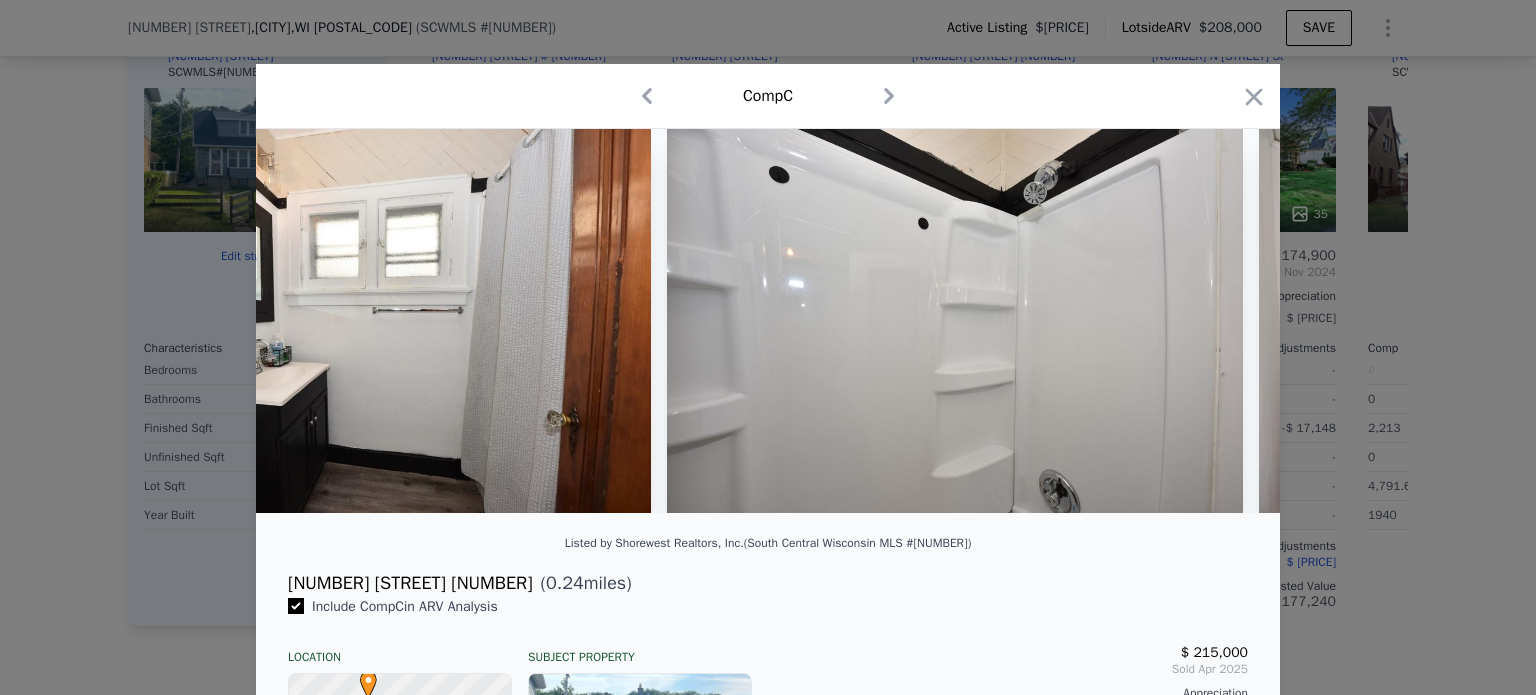 scroll, scrollTop: 0, scrollLeft: 6720, axis: horizontal 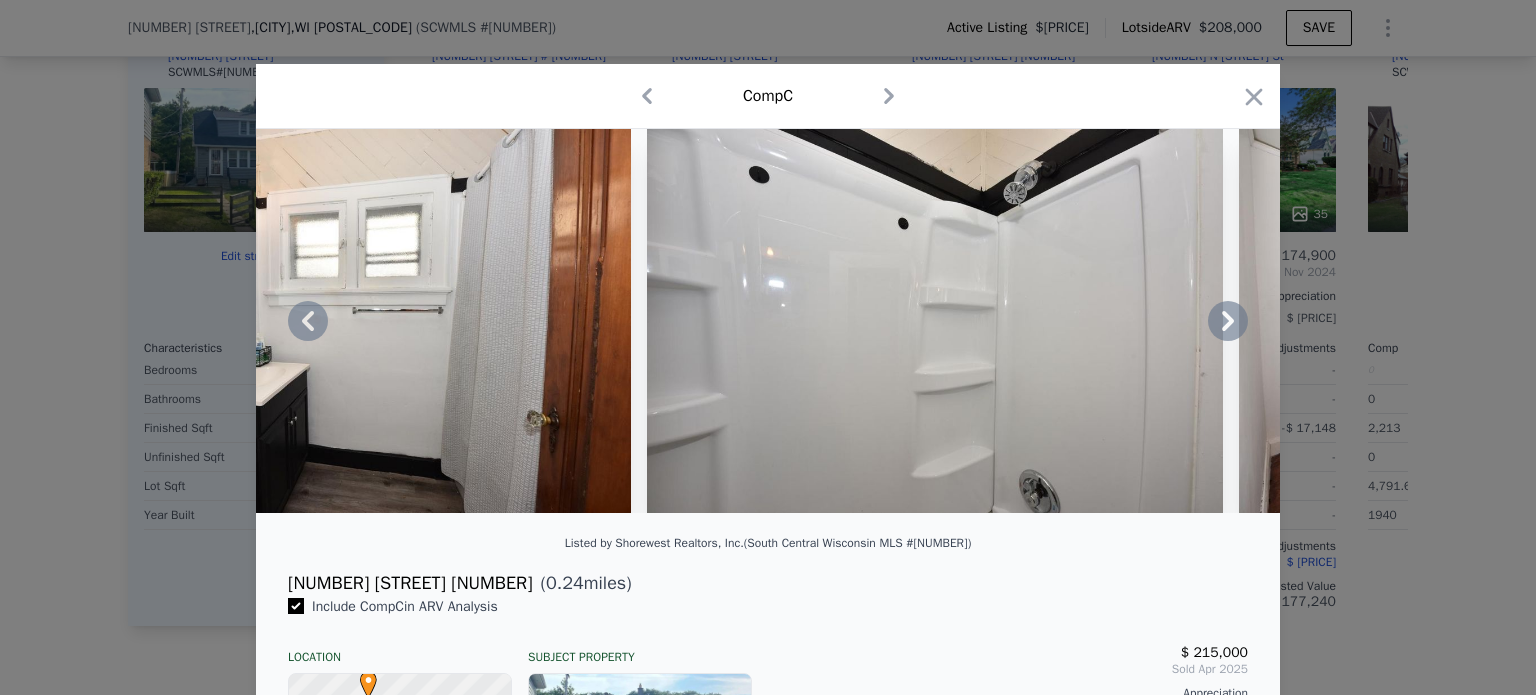 click 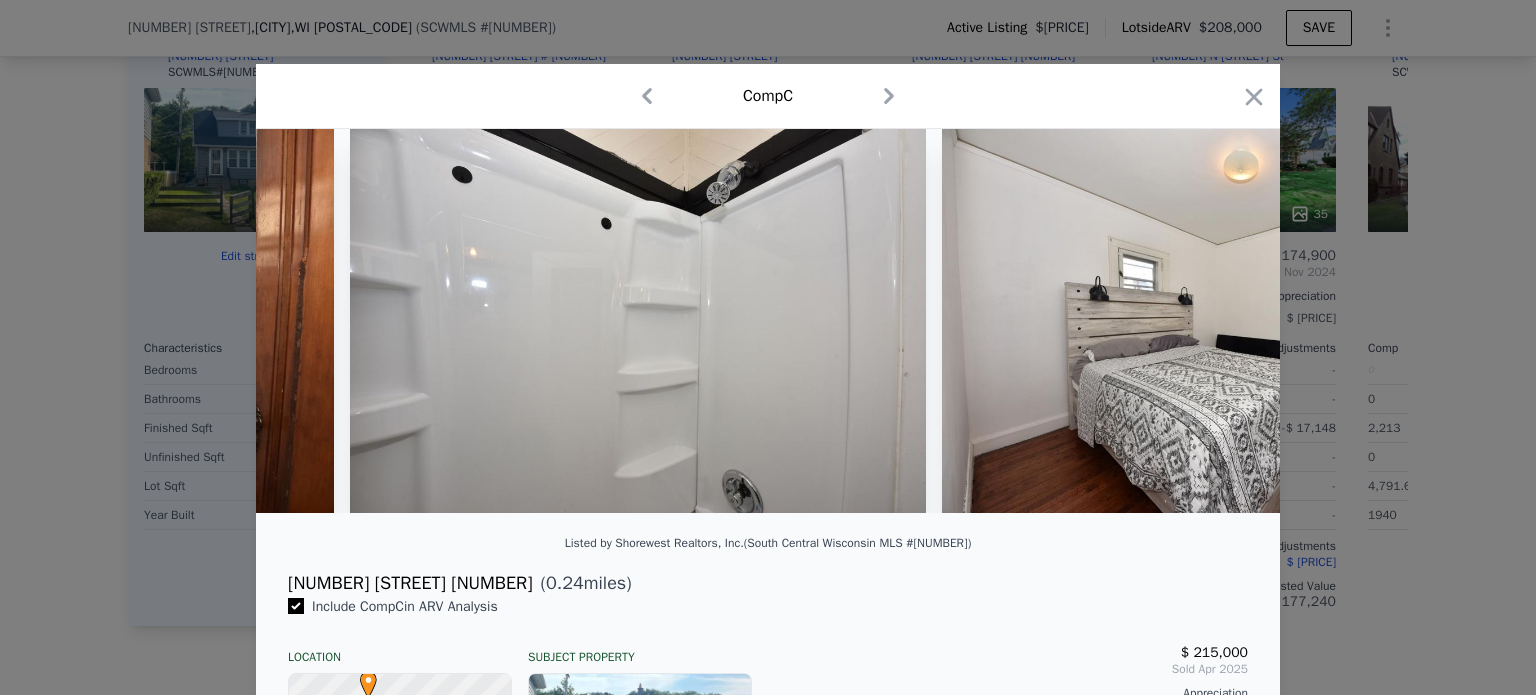 scroll, scrollTop: 0, scrollLeft: 7200, axis: horizontal 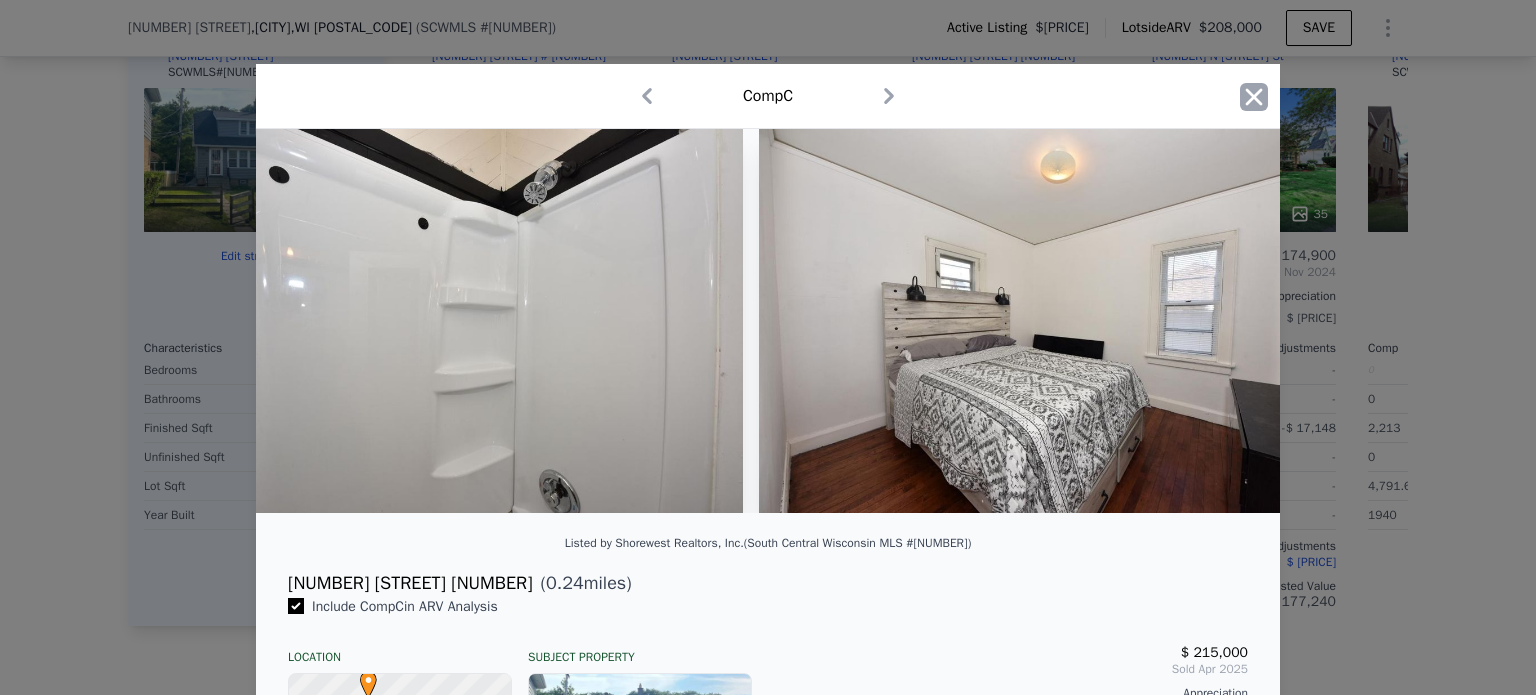 click 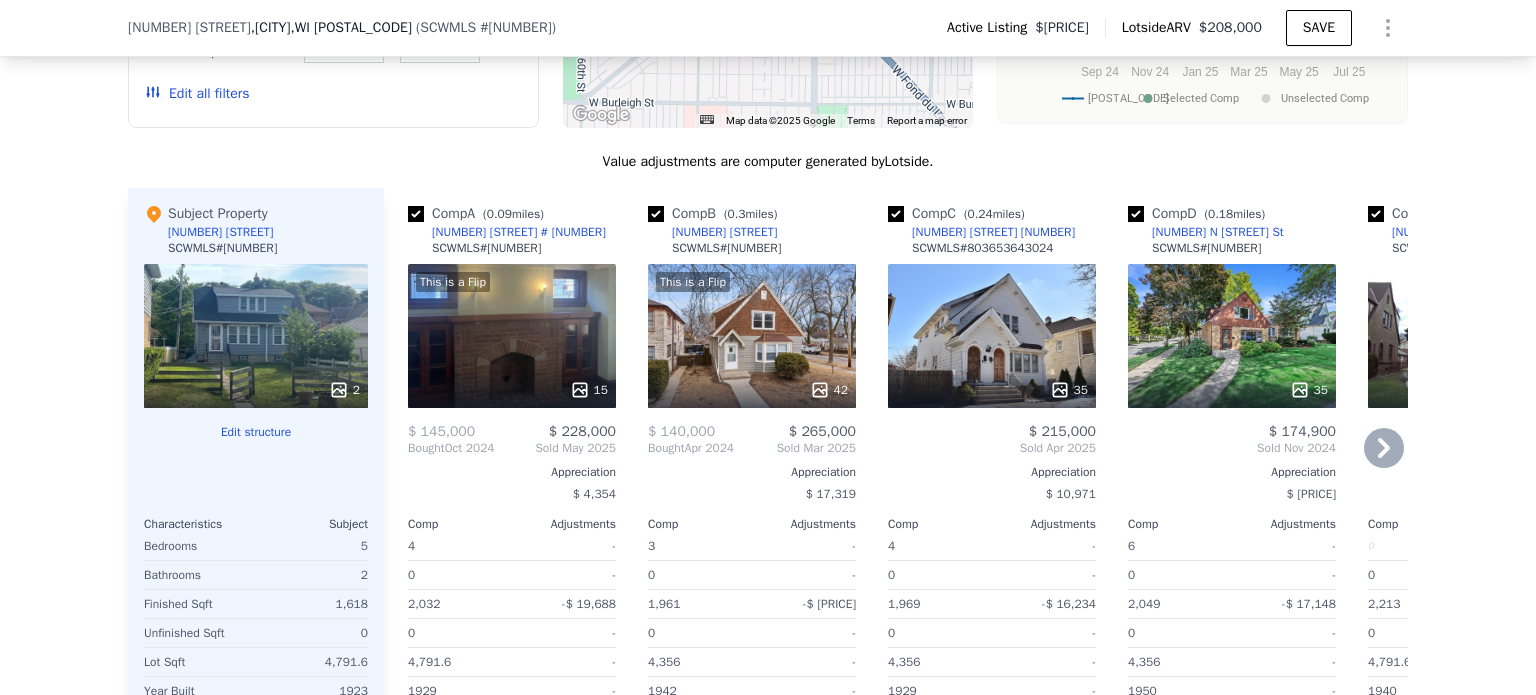 scroll, scrollTop: 1992, scrollLeft: 0, axis: vertical 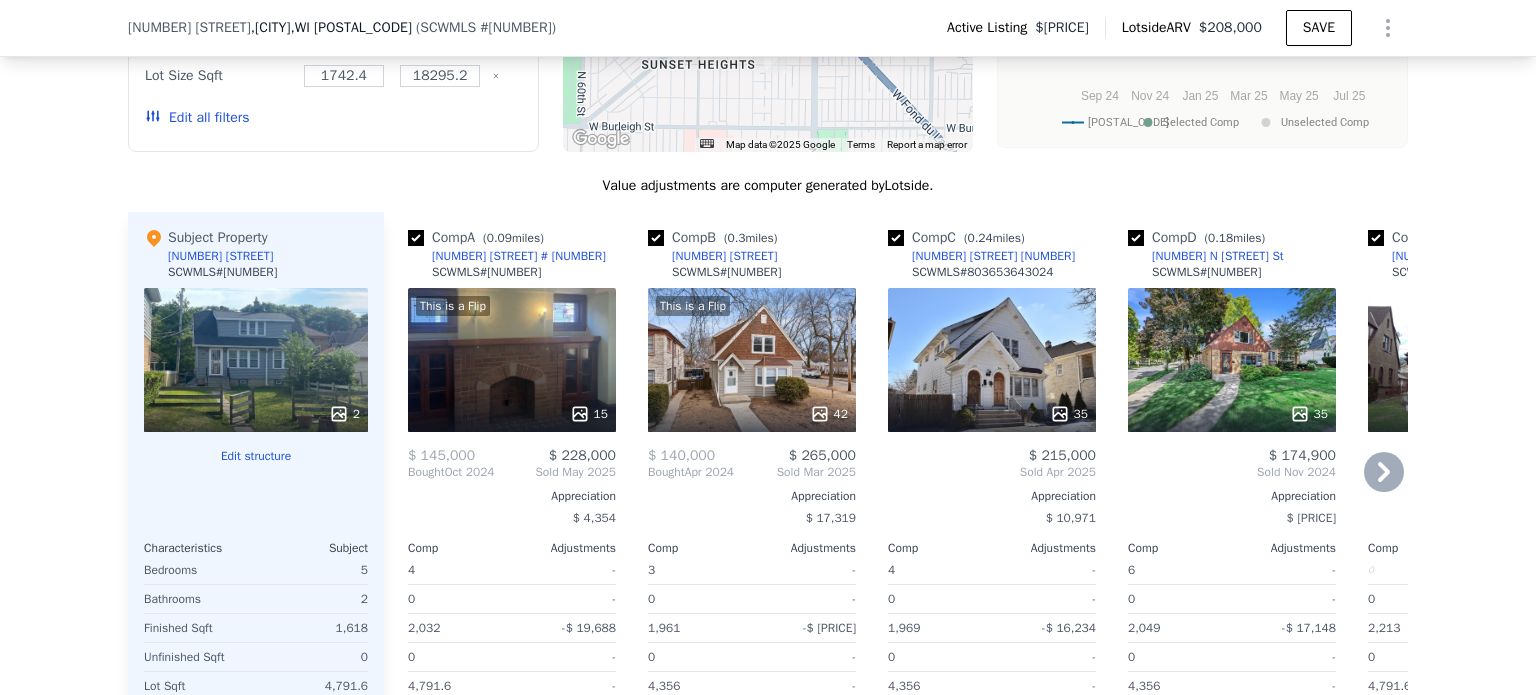 click 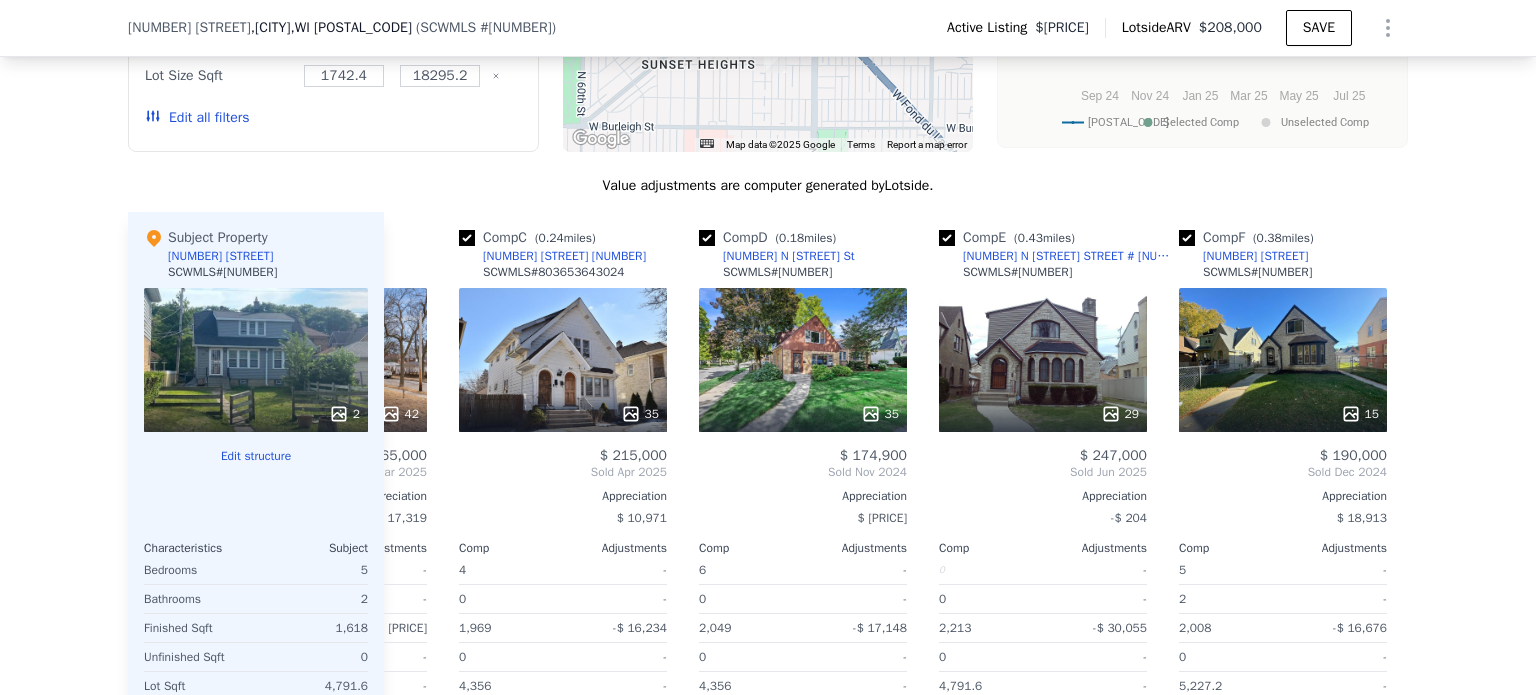 scroll, scrollTop: 0, scrollLeft: 480, axis: horizontal 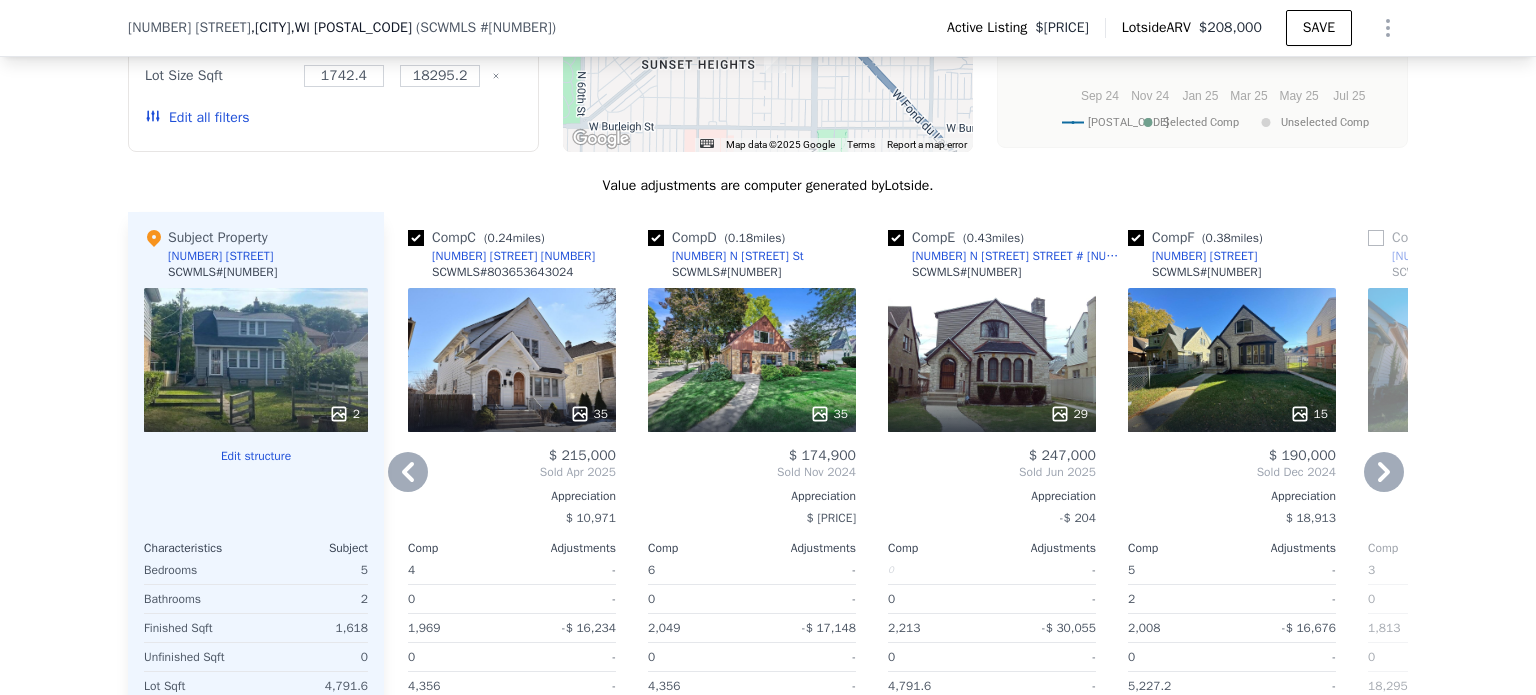 click 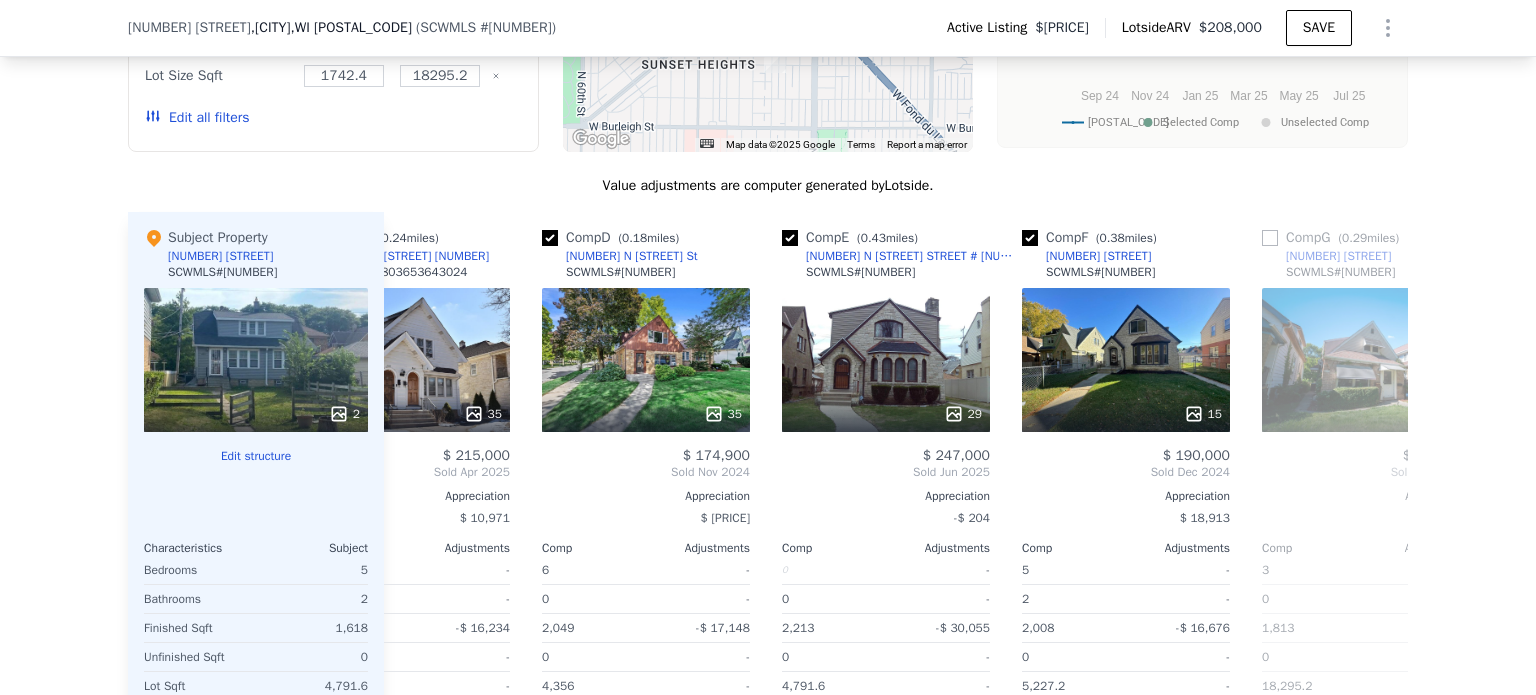 scroll, scrollTop: 0, scrollLeft: 960, axis: horizontal 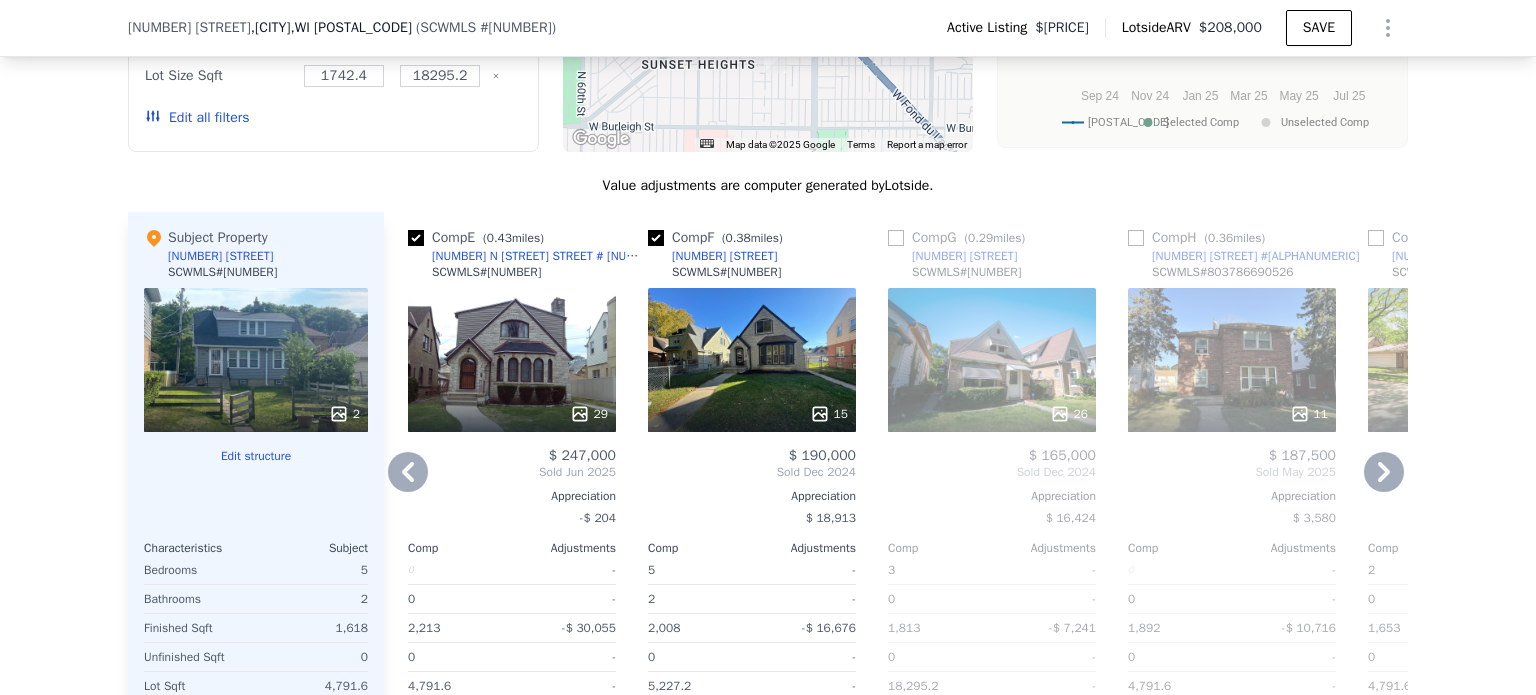 click 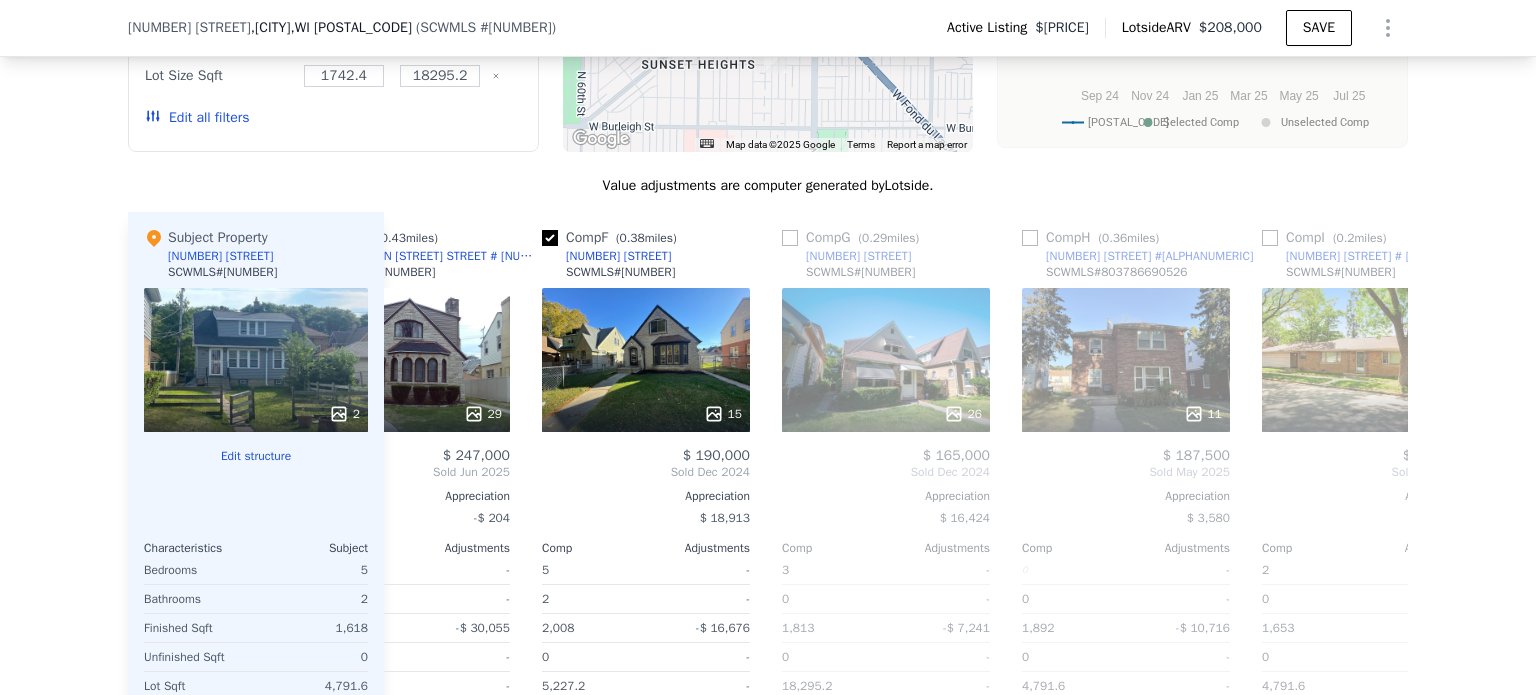scroll, scrollTop: 0, scrollLeft: 1440, axis: horizontal 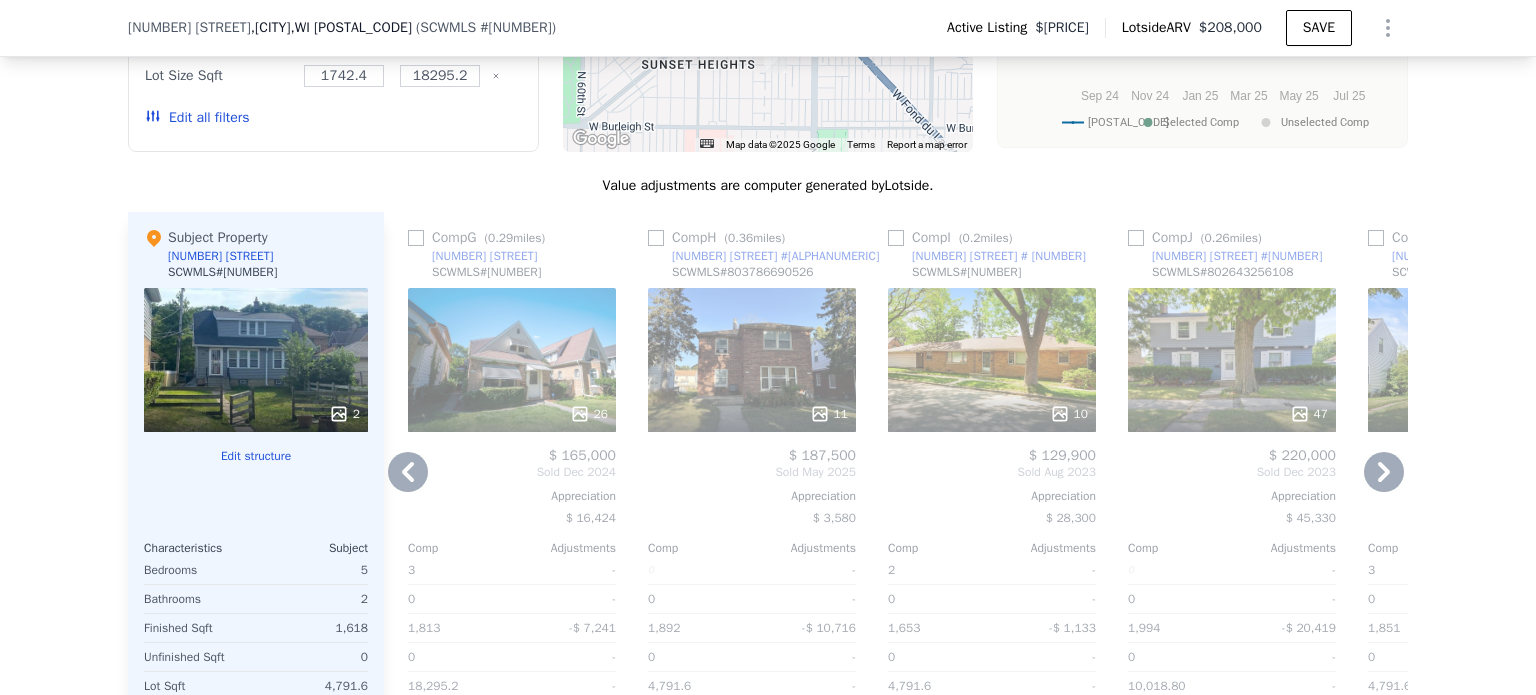 click 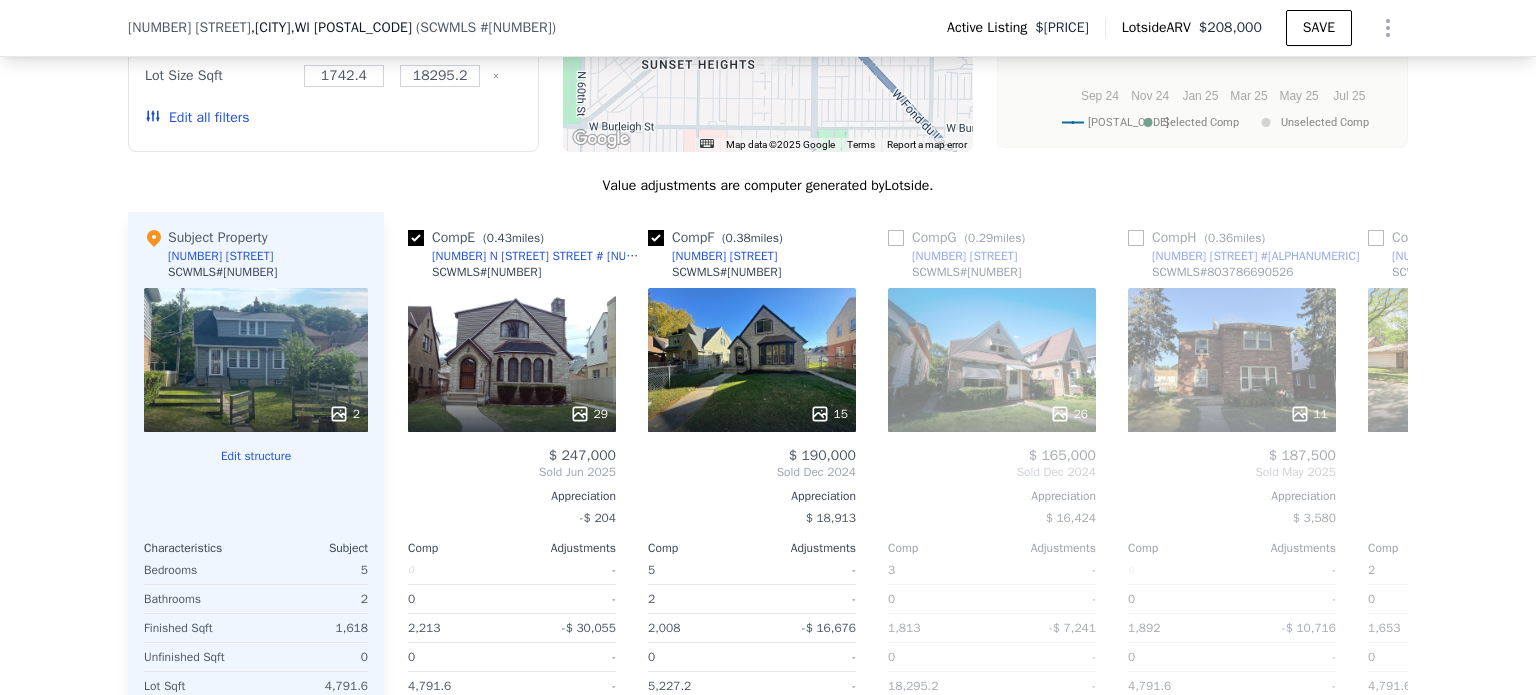 scroll, scrollTop: 0, scrollLeft: 960, axis: horizontal 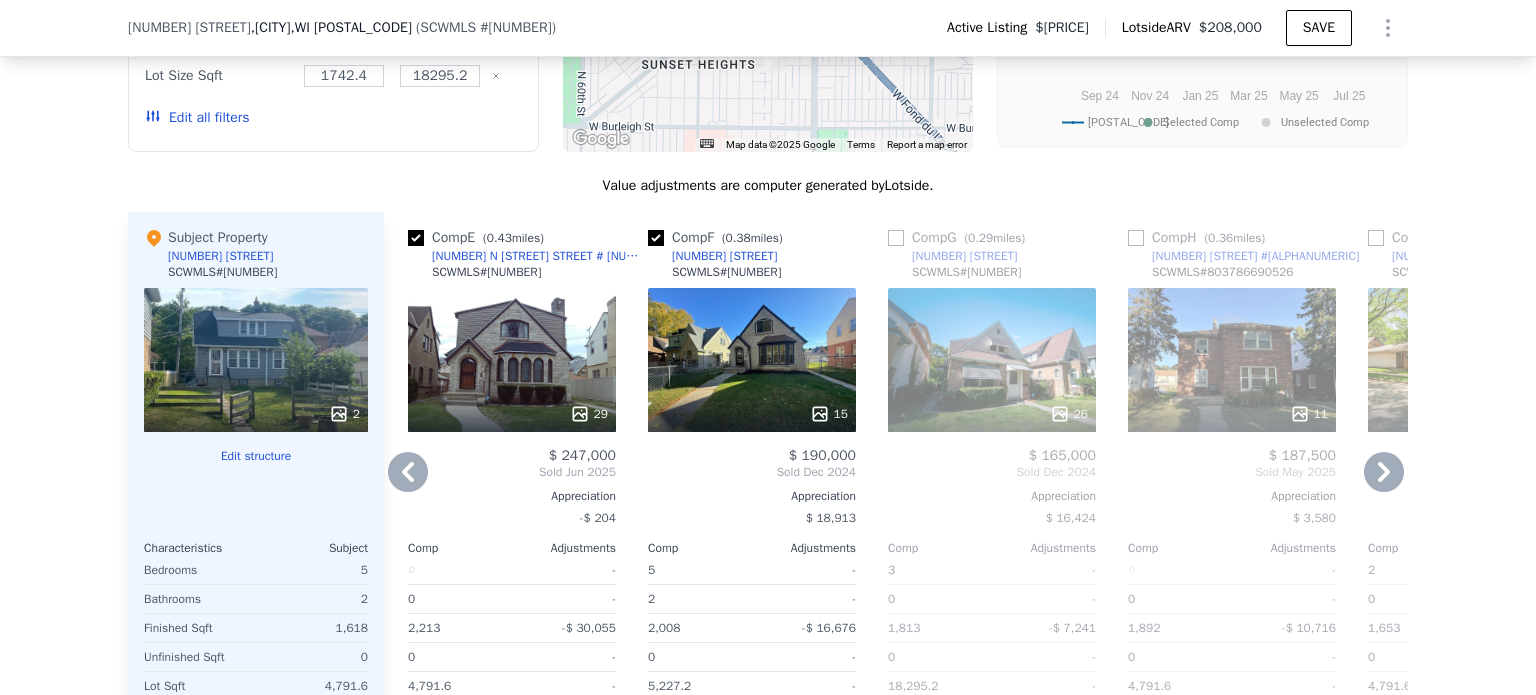 click 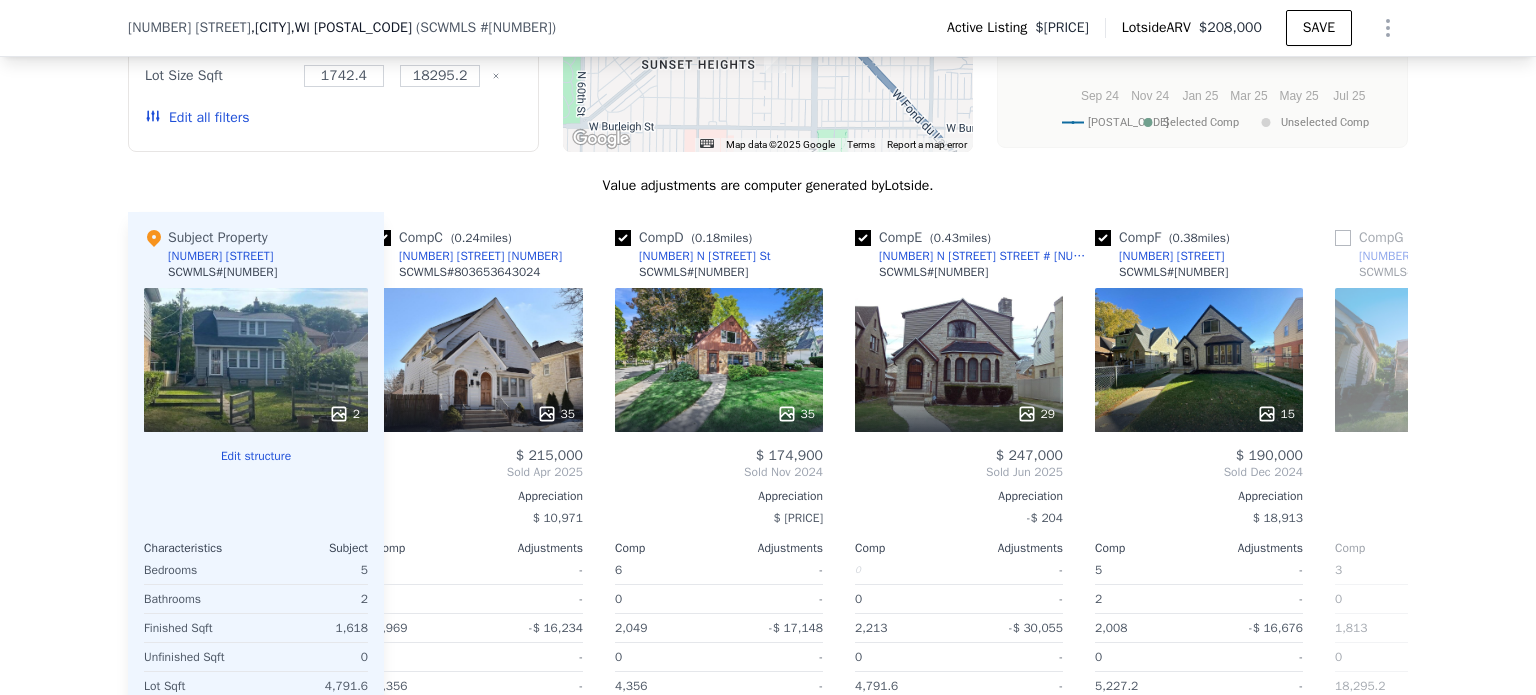 scroll, scrollTop: 0, scrollLeft: 480, axis: horizontal 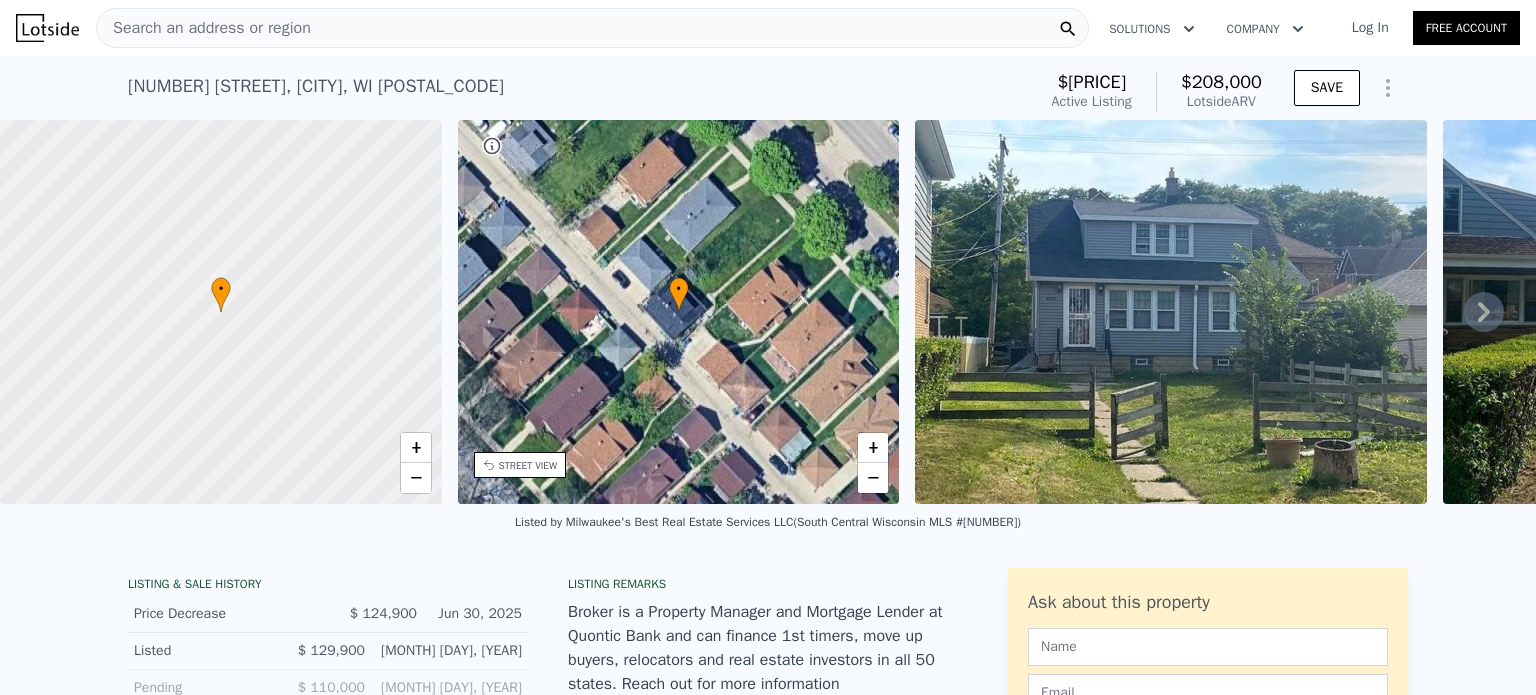 click on "Search an address or region" at bounding box center (592, 28) 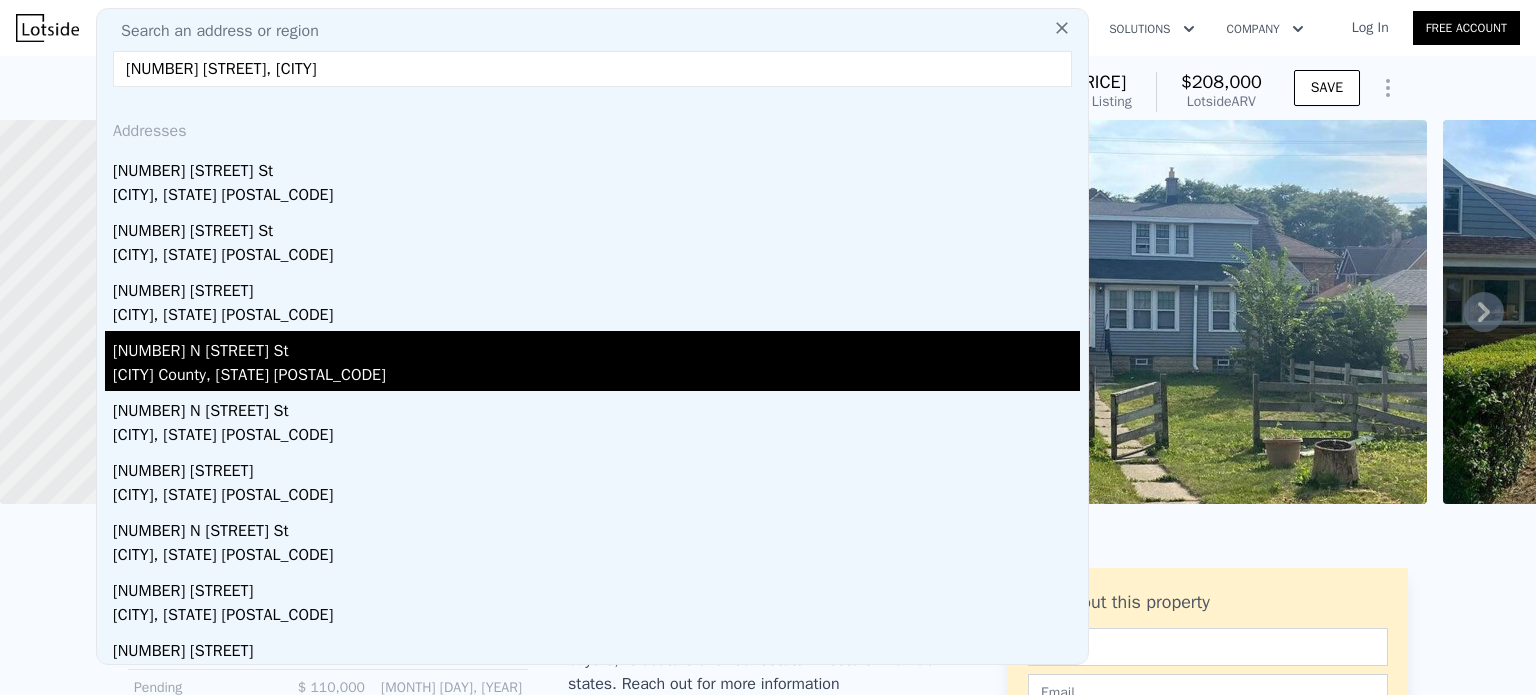type on "[NUMBER] [STREET], [CITY]" 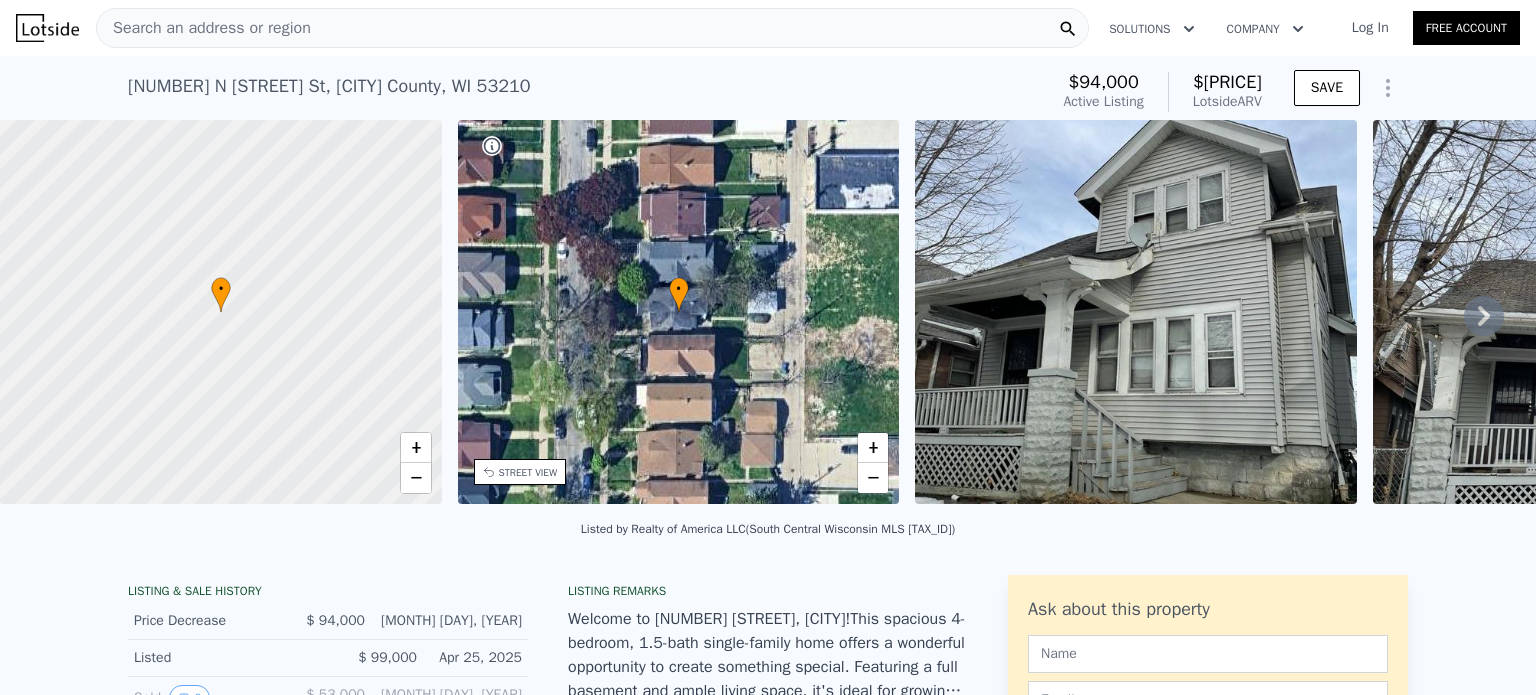 click on "Search an address or region" at bounding box center (204, 28) 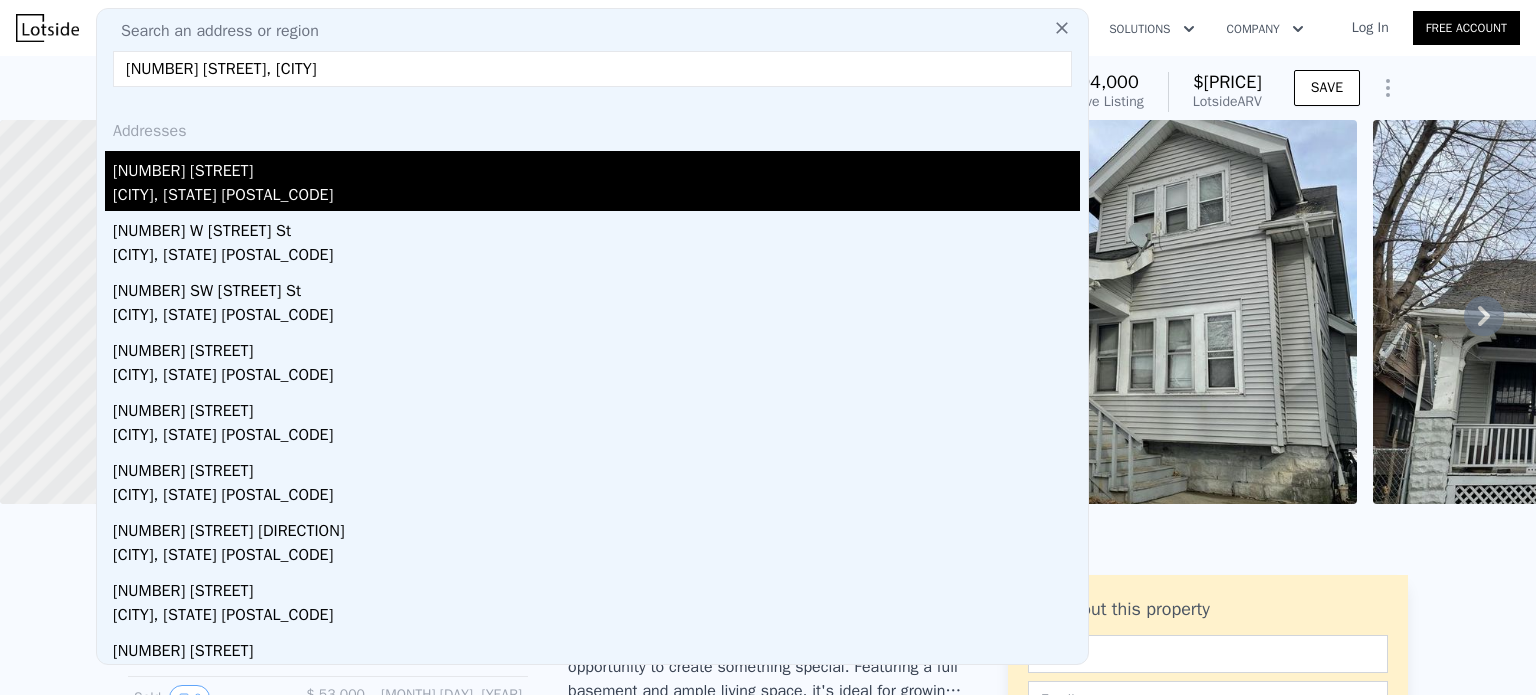 type on "[NUMBER] [STREET], [CITY]" 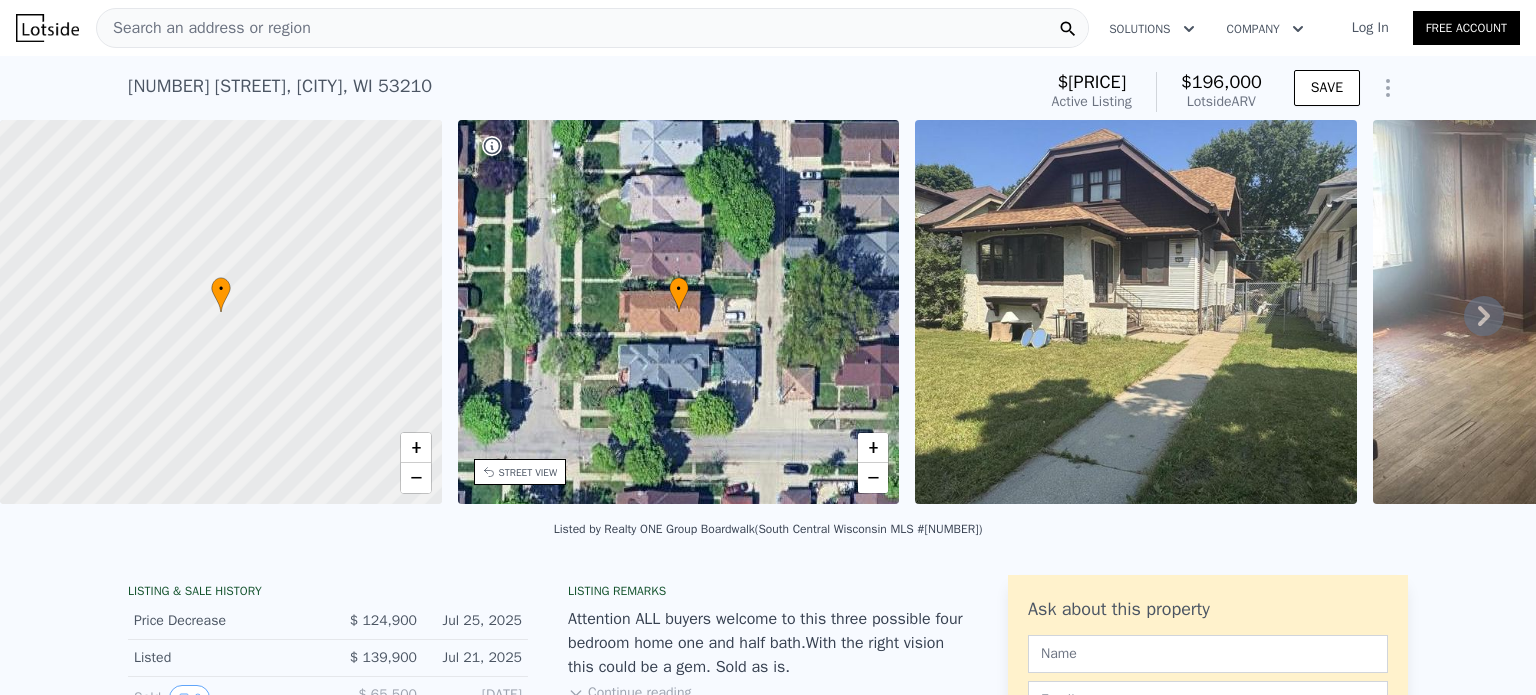 click on "[NUMBER] N [STREET] St ,   Milwaukee ,   WI   [POSTAL_CODE] Active at  $[PRICE] (~ARV  $[PRICE]k )" at bounding box center [578, 92] 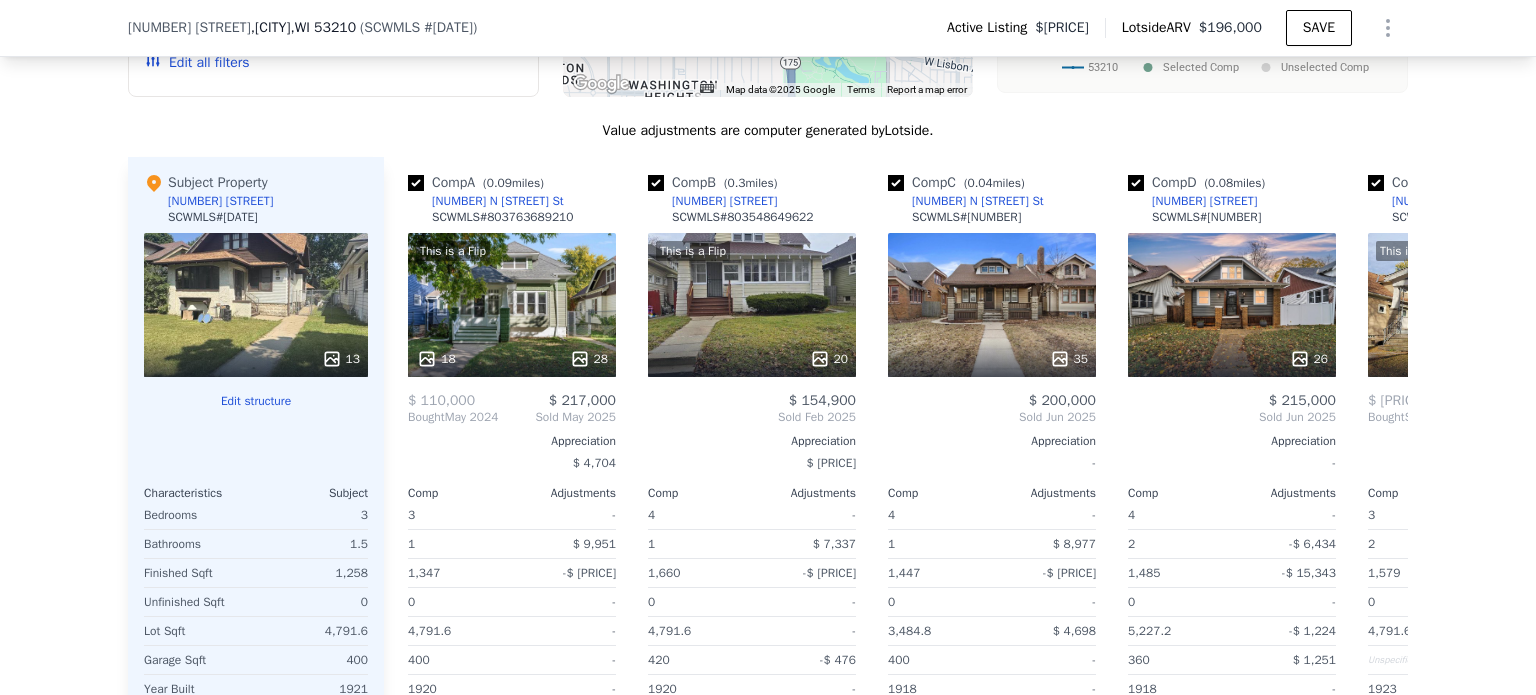 scroll, scrollTop: 1992, scrollLeft: 0, axis: vertical 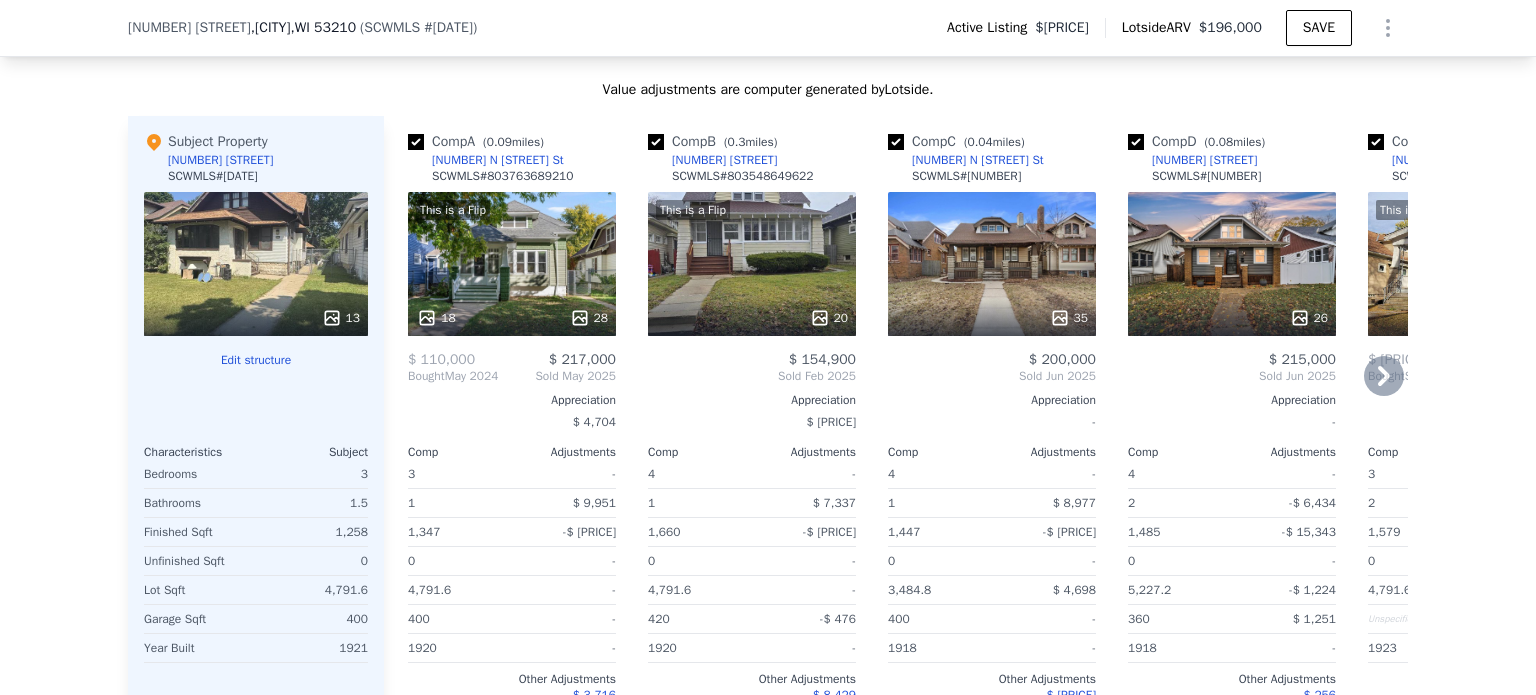 click 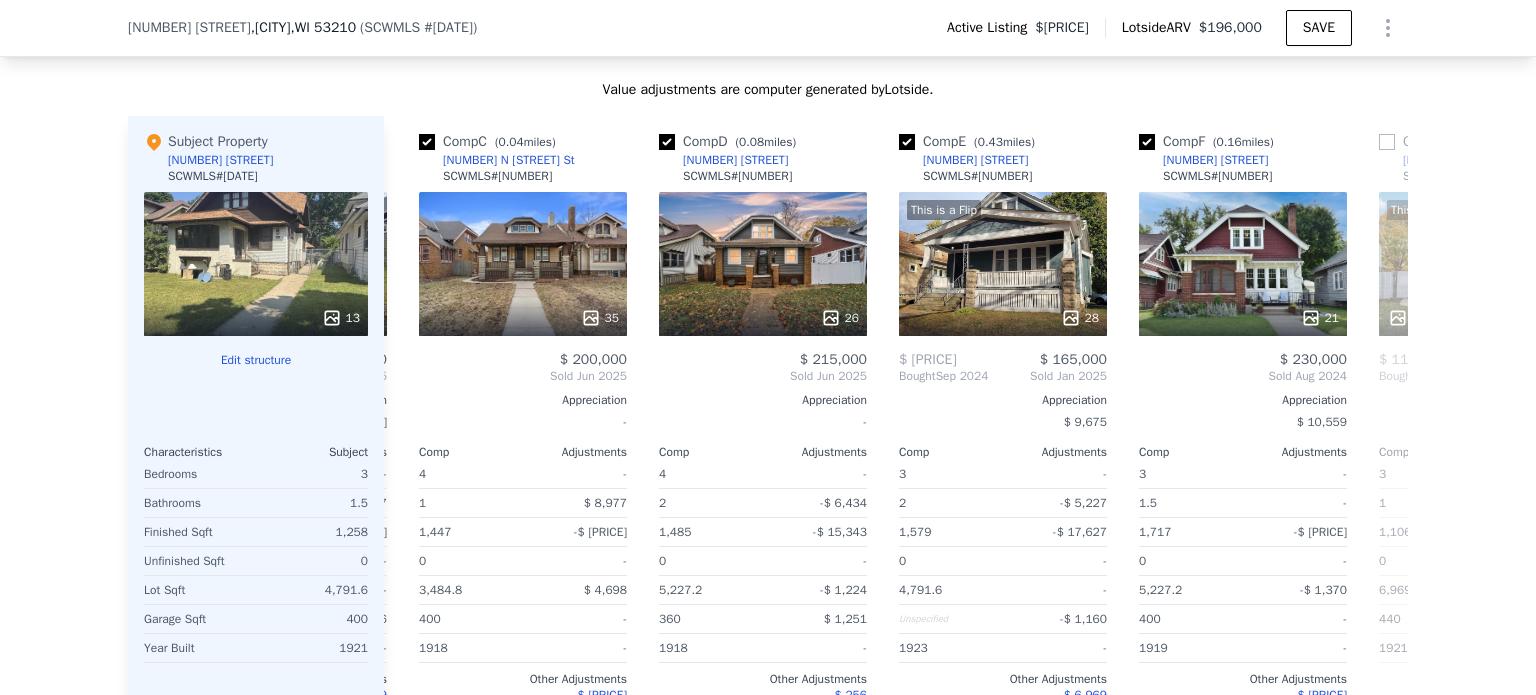scroll, scrollTop: 0, scrollLeft: 480, axis: horizontal 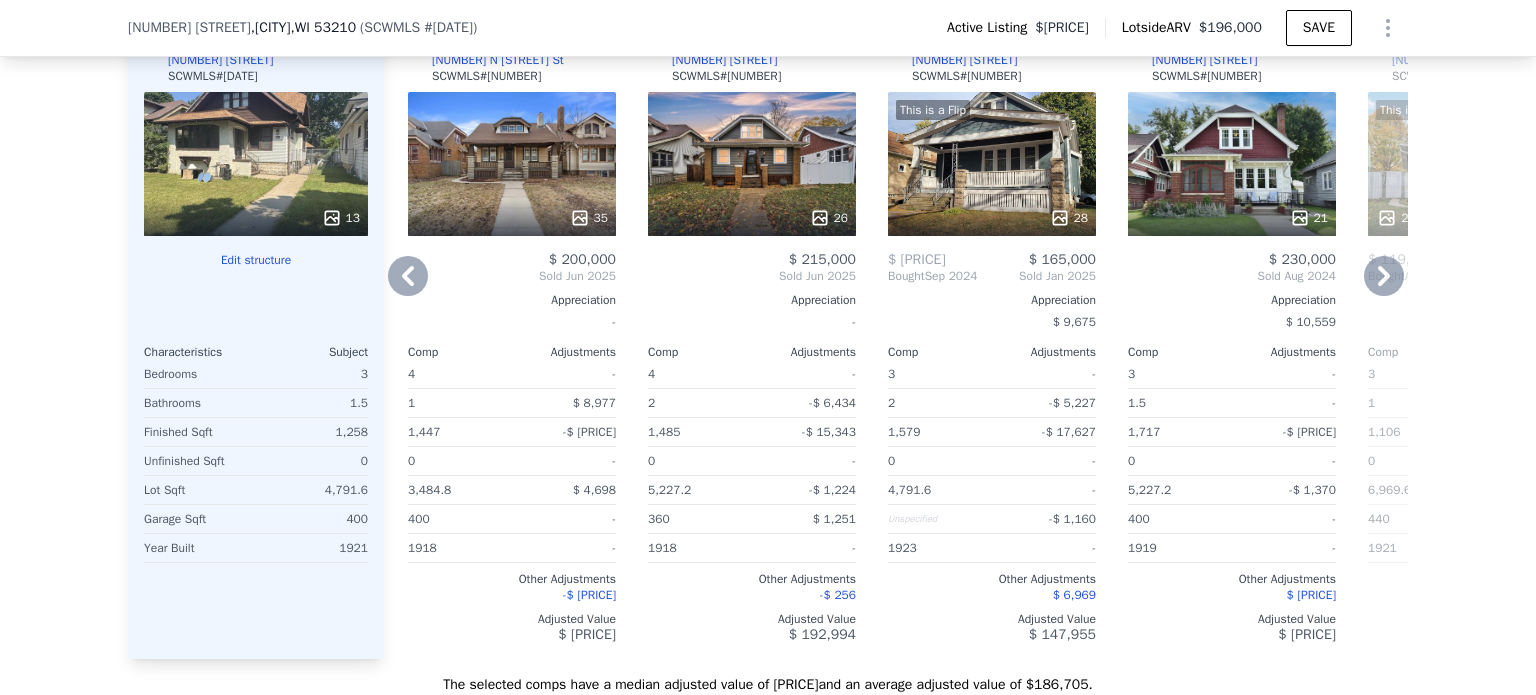 click on "1" at bounding box center [1418, 403] 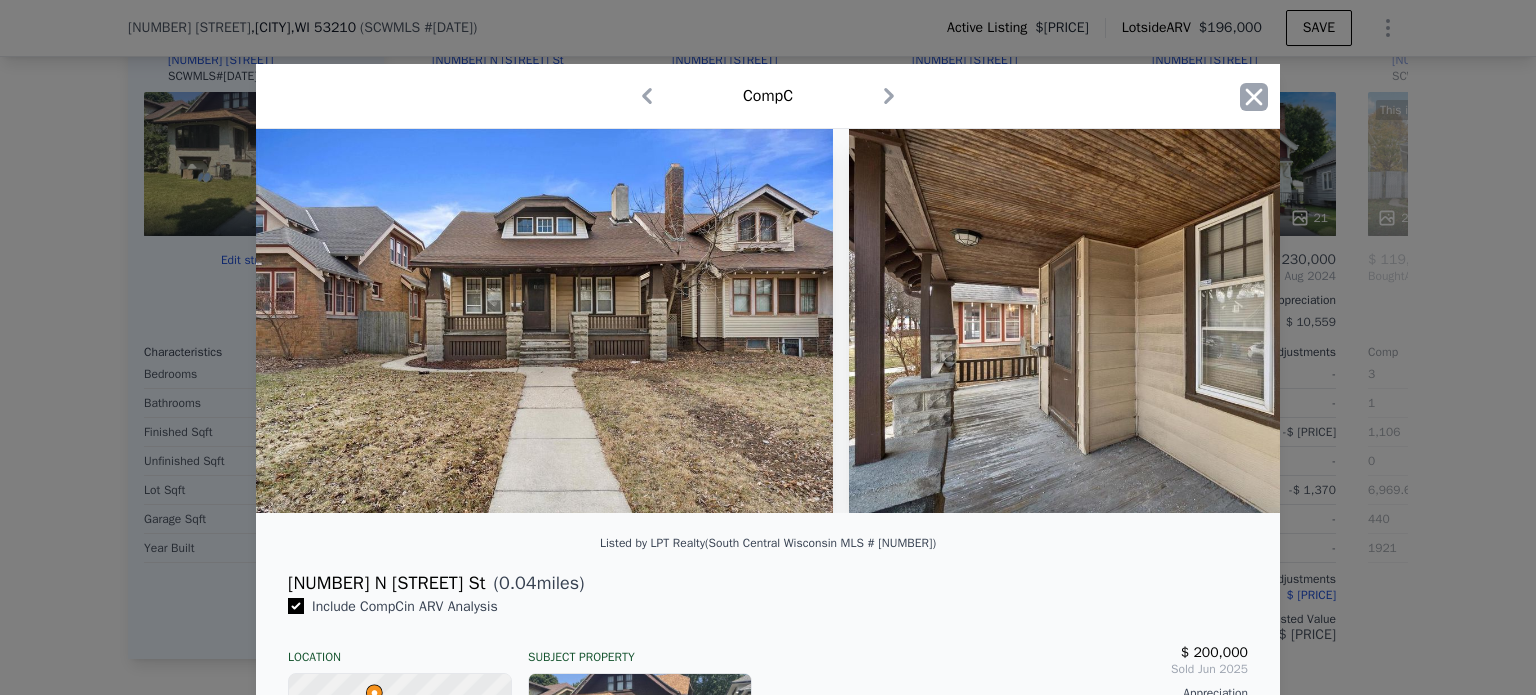 click 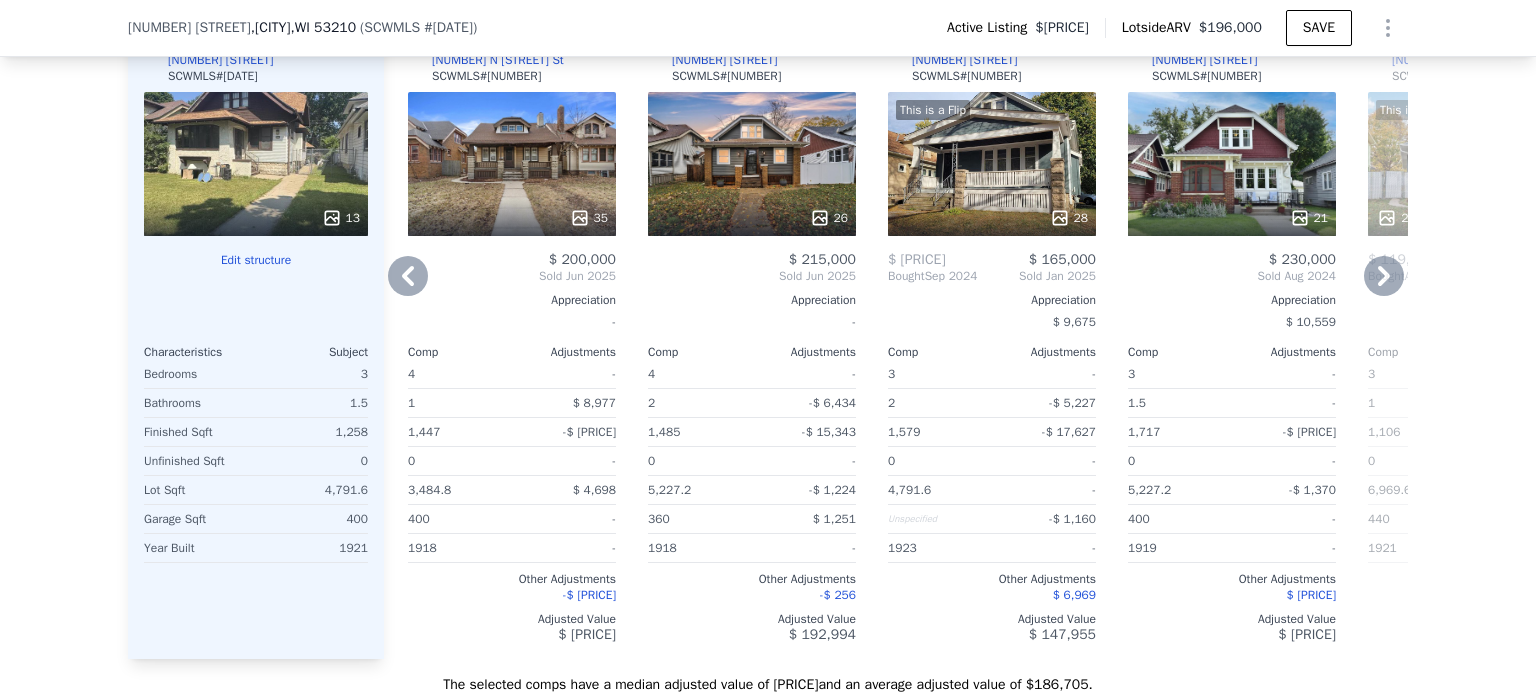 click 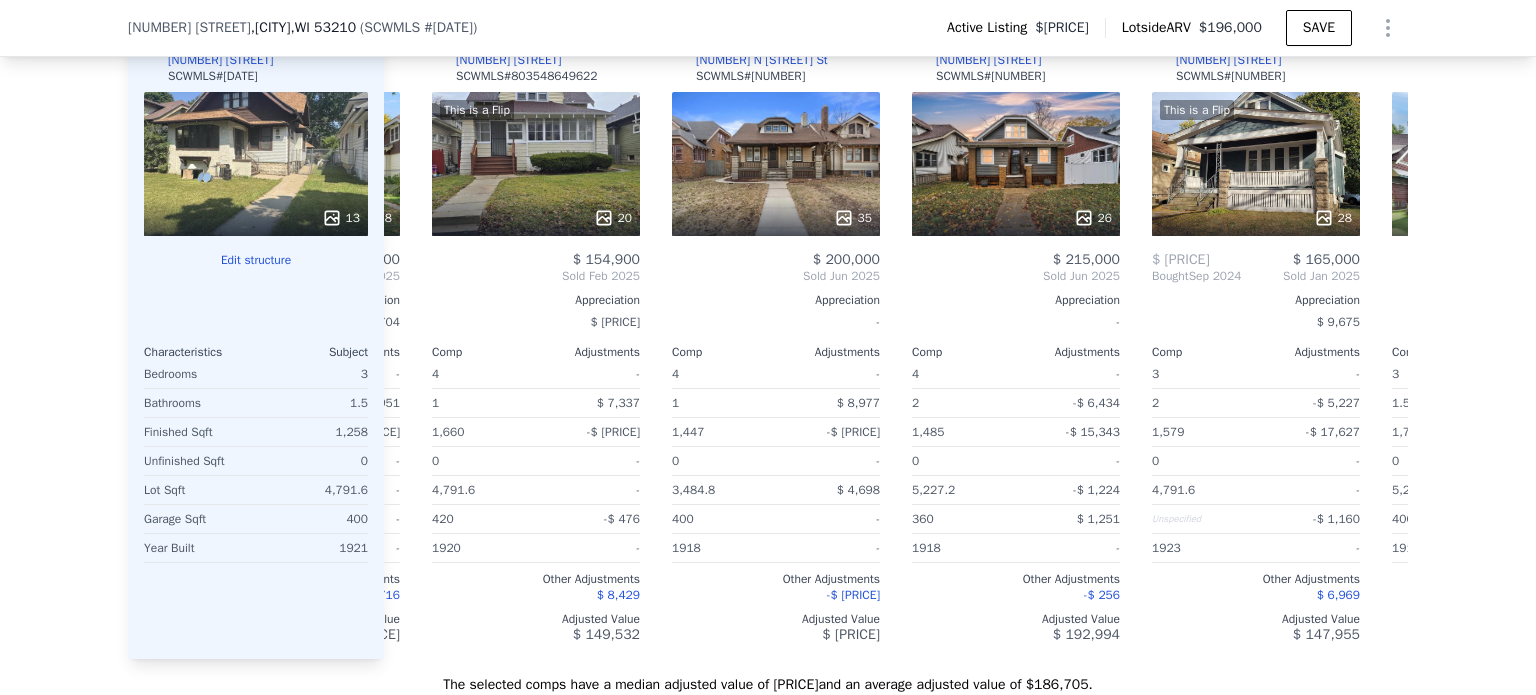 scroll, scrollTop: 0, scrollLeft: 0, axis: both 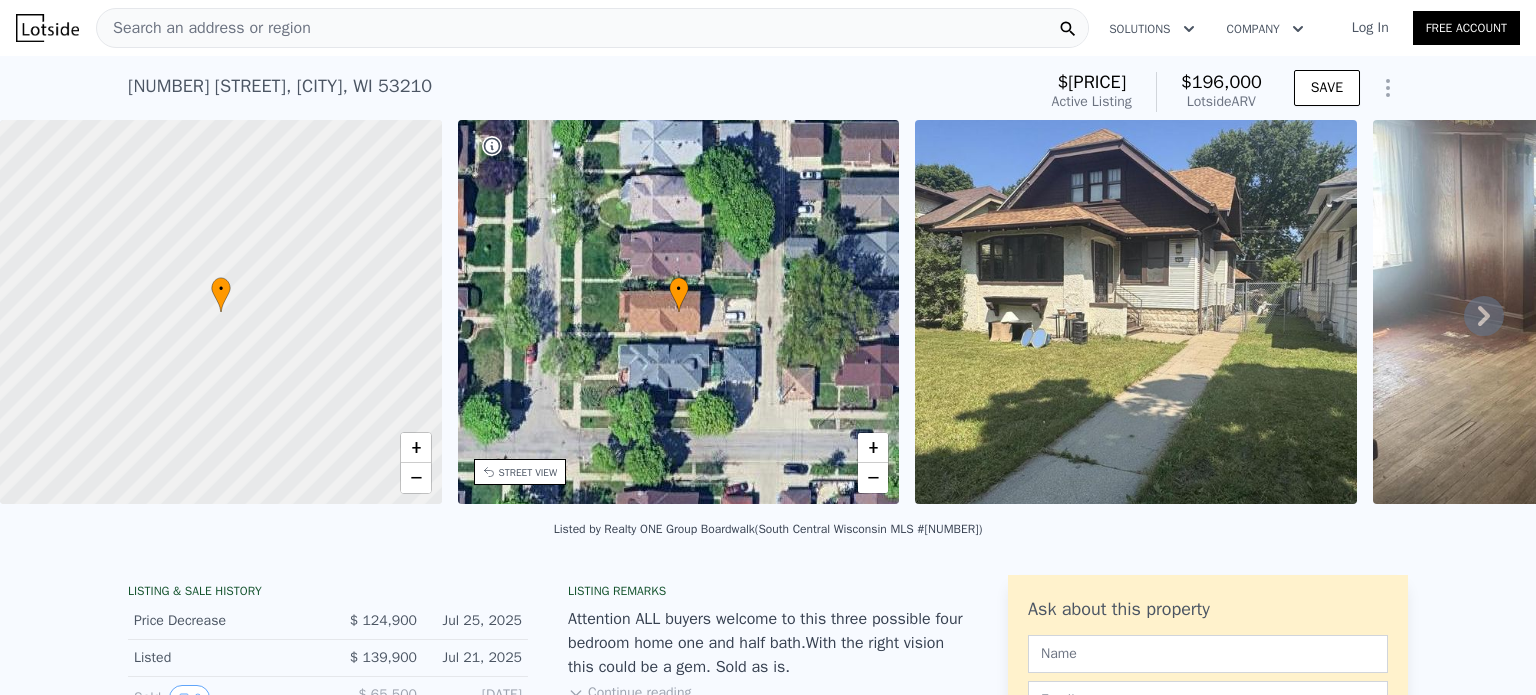 click on "Search an address or region" at bounding box center (592, 28) 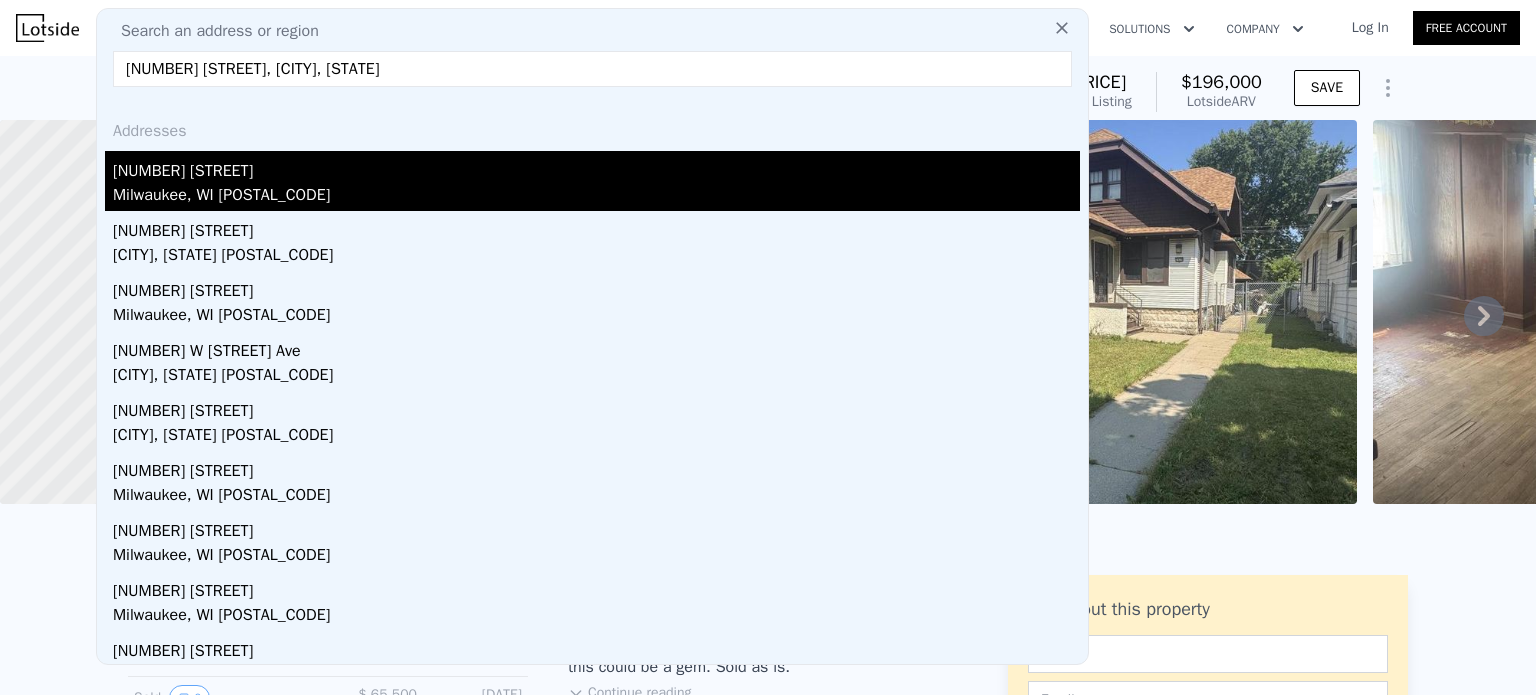 type on "[NUMBER] [STREET], [CITY], [STATE]" 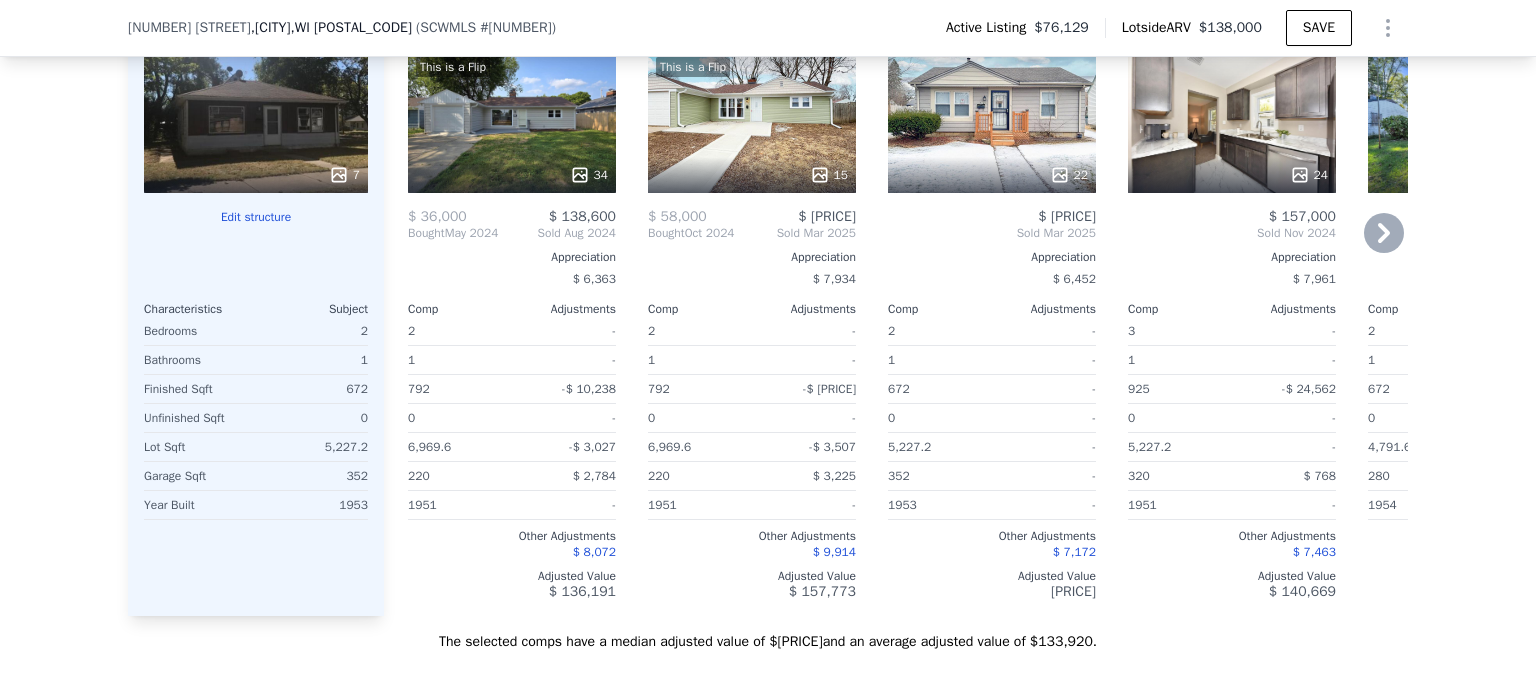 scroll, scrollTop: 1992, scrollLeft: 0, axis: vertical 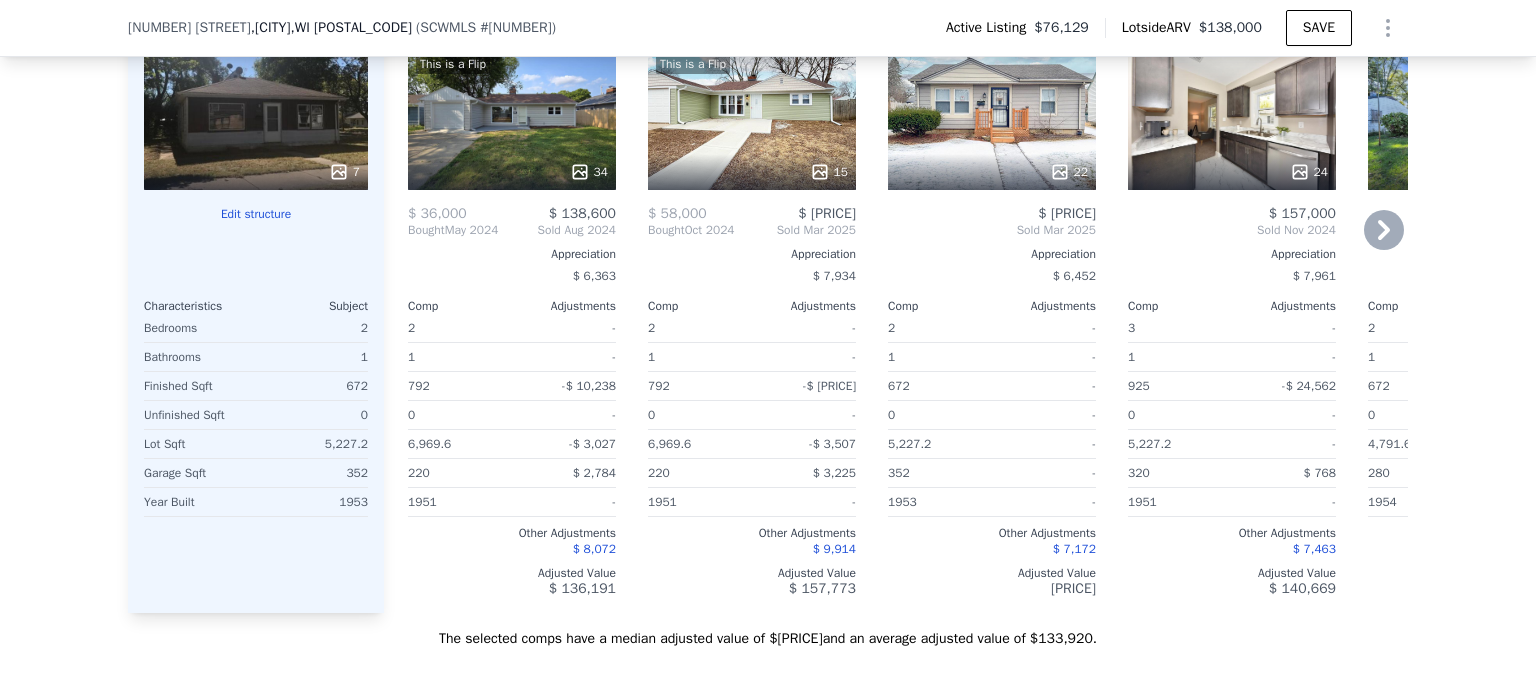 click on "This is a Flip 34" at bounding box center [512, 118] 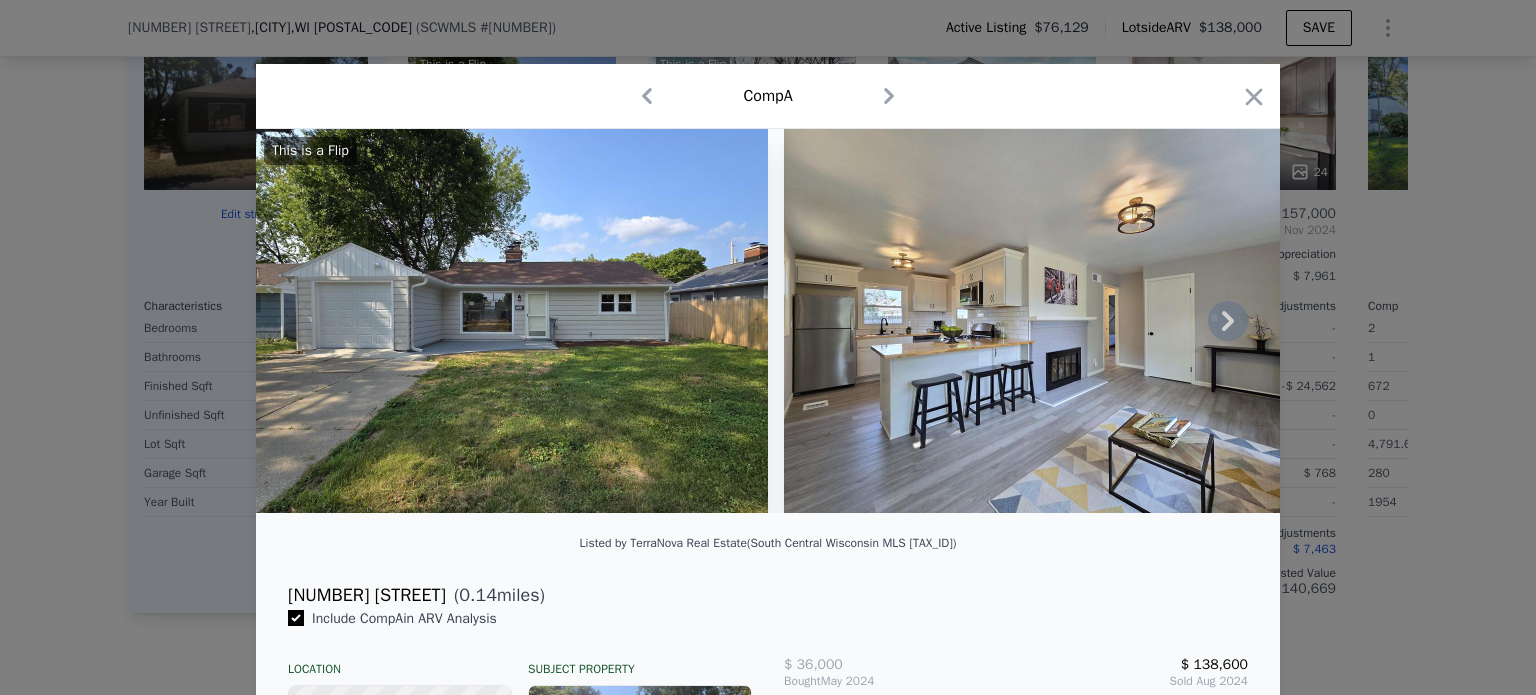 click 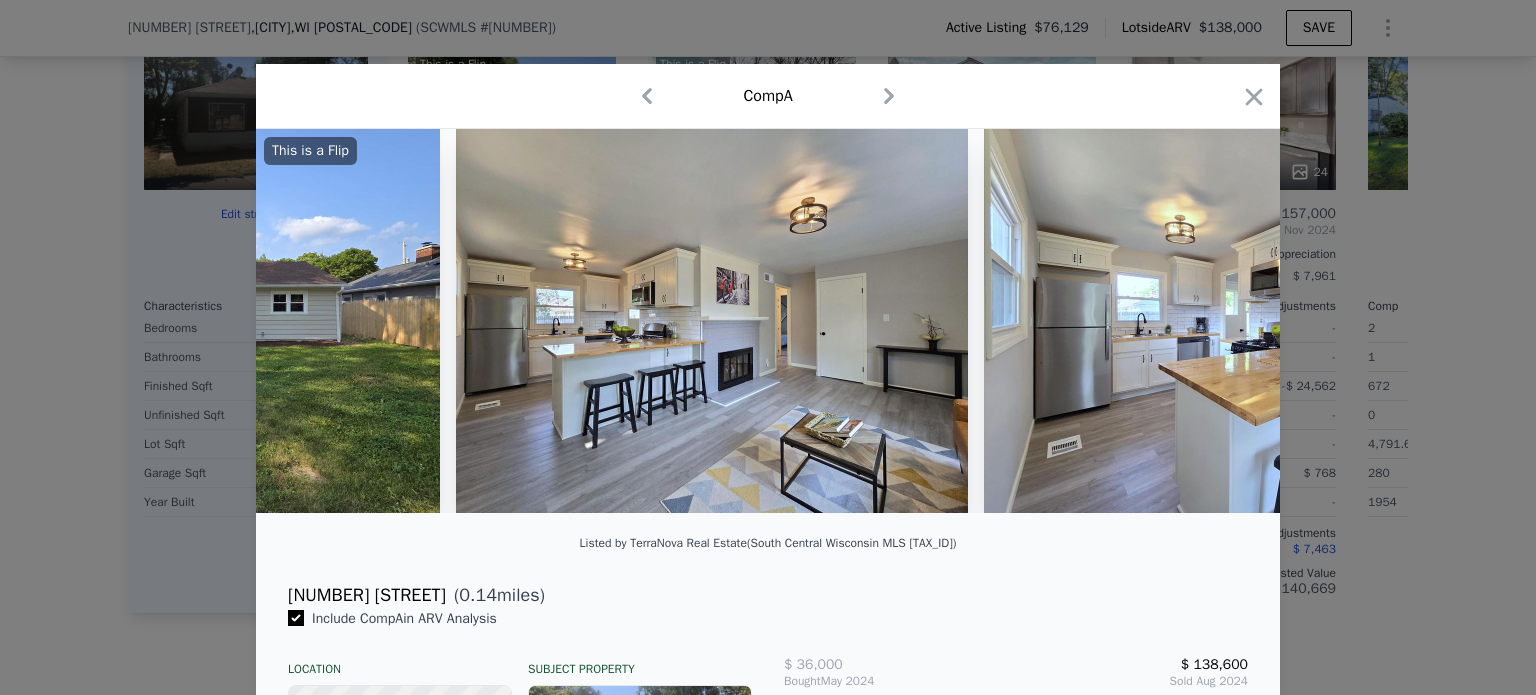 scroll, scrollTop: 0, scrollLeft: 480, axis: horizontal 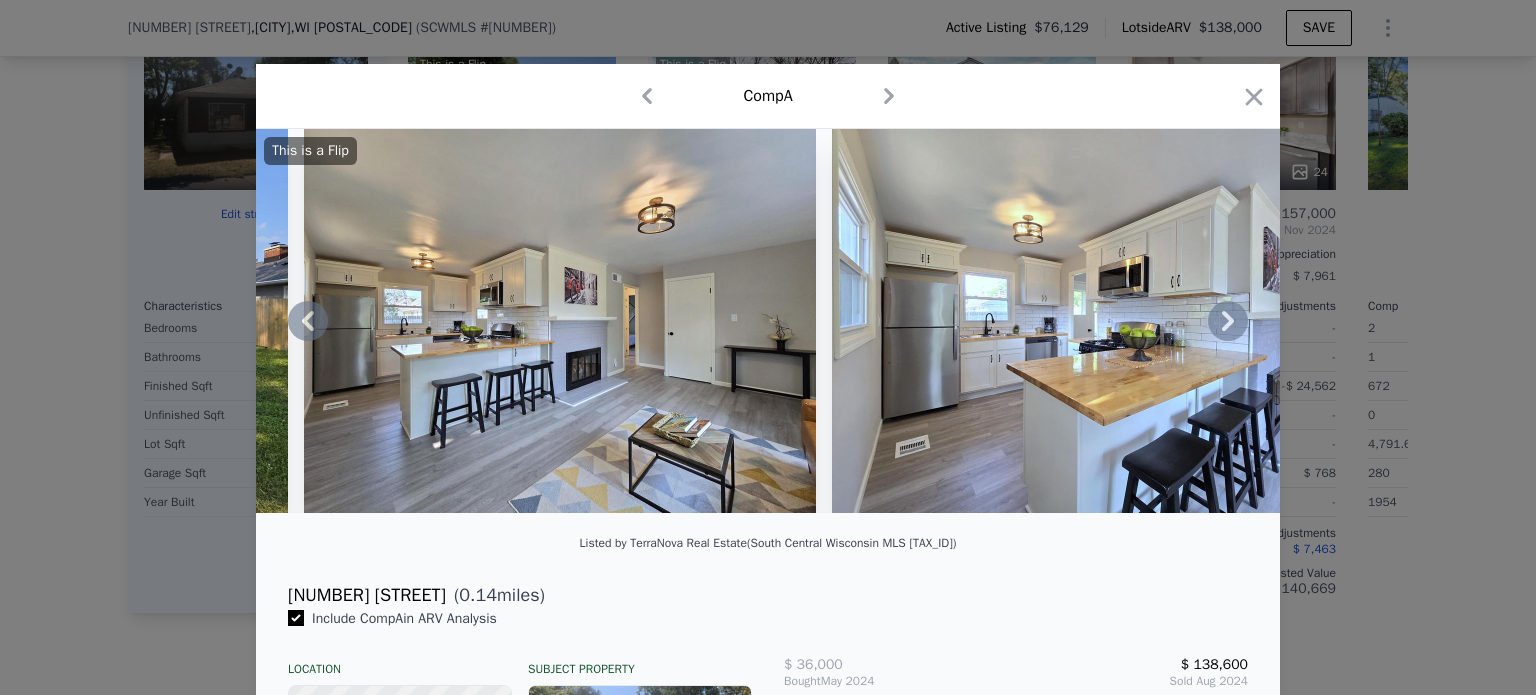 click 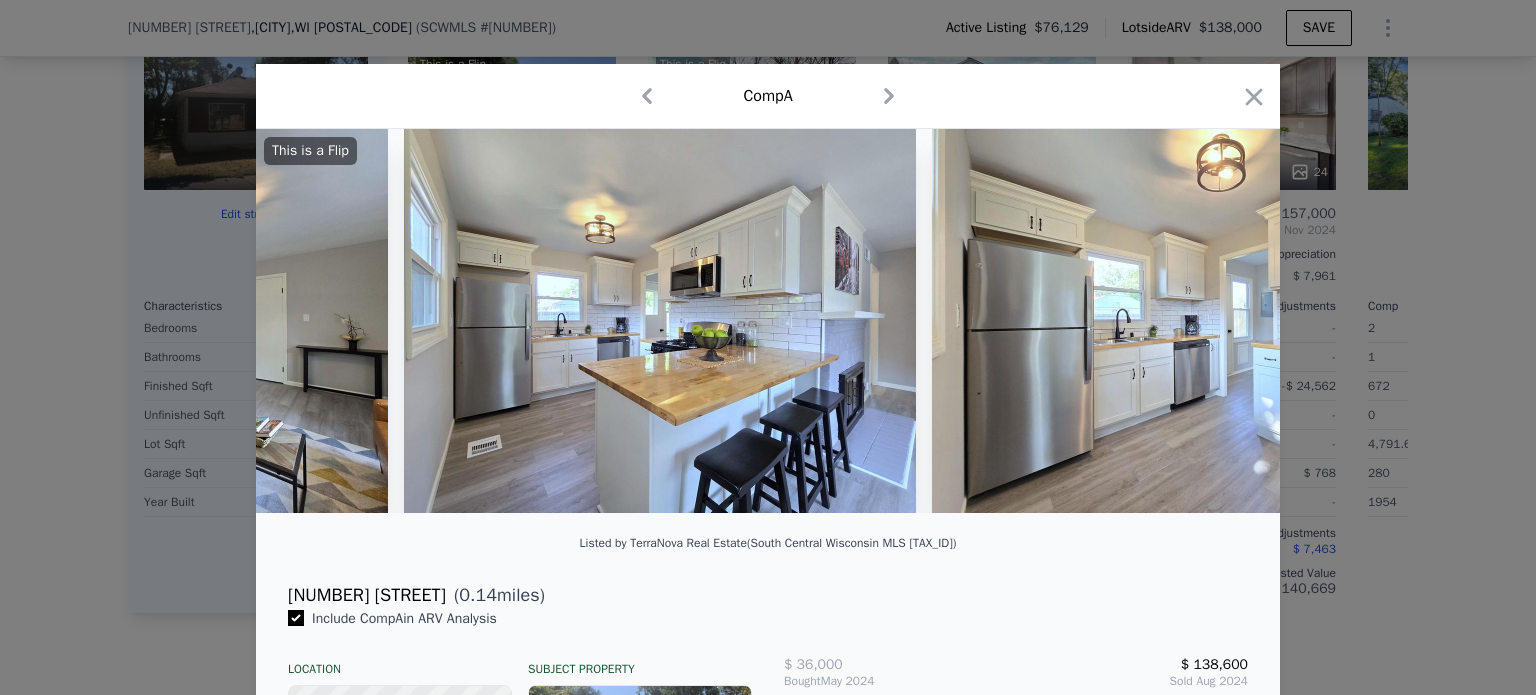 scroll, scrollTop: 0, scrollLeft: 960, axis: horizontal 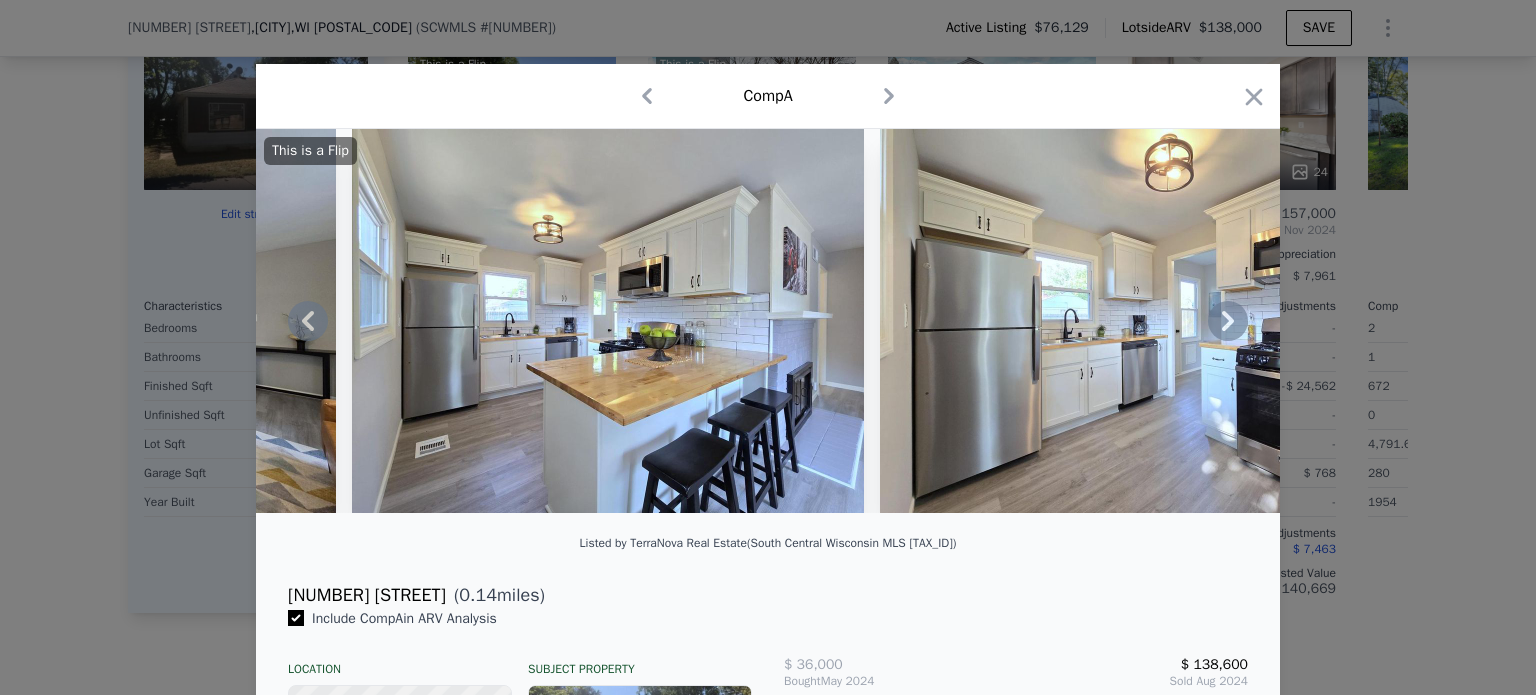 click 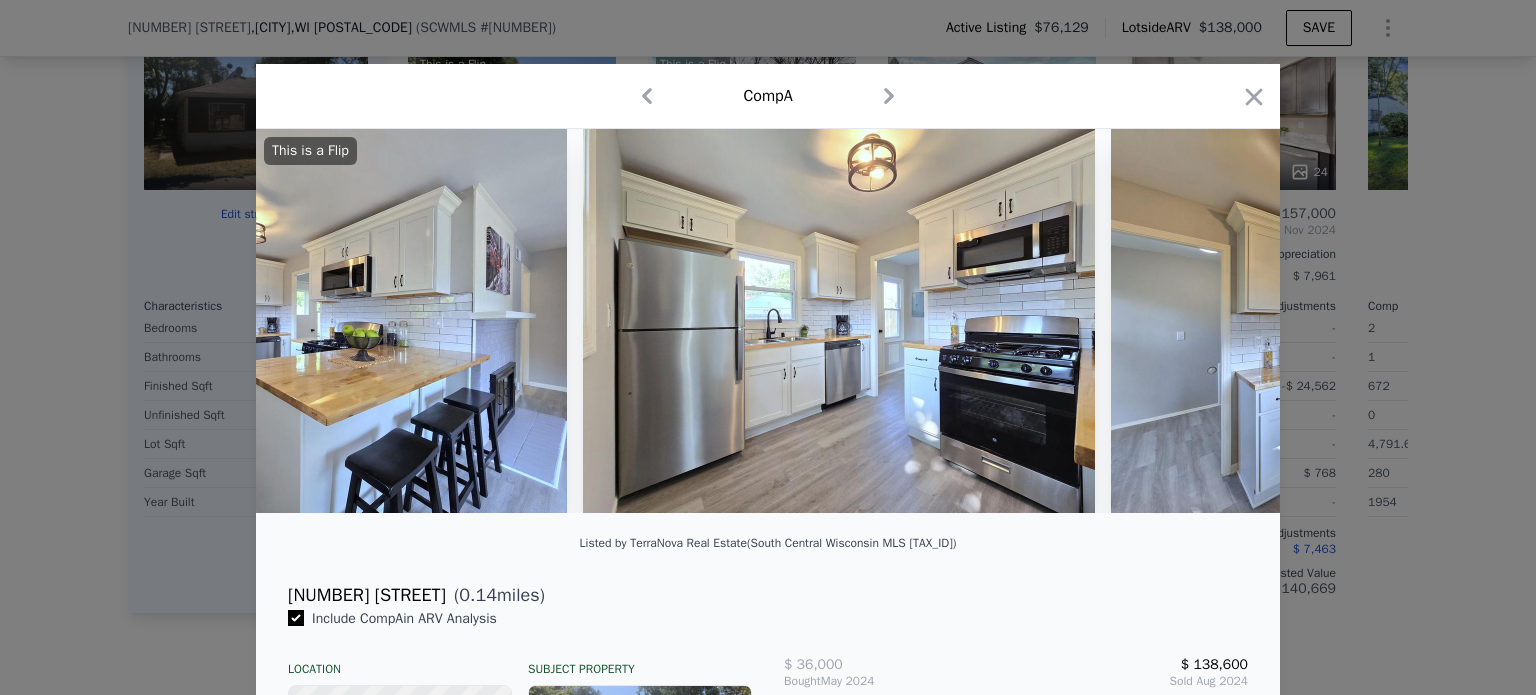 scroll, scrollTop: 0, scrollLeft: 1440, axis: horizontal 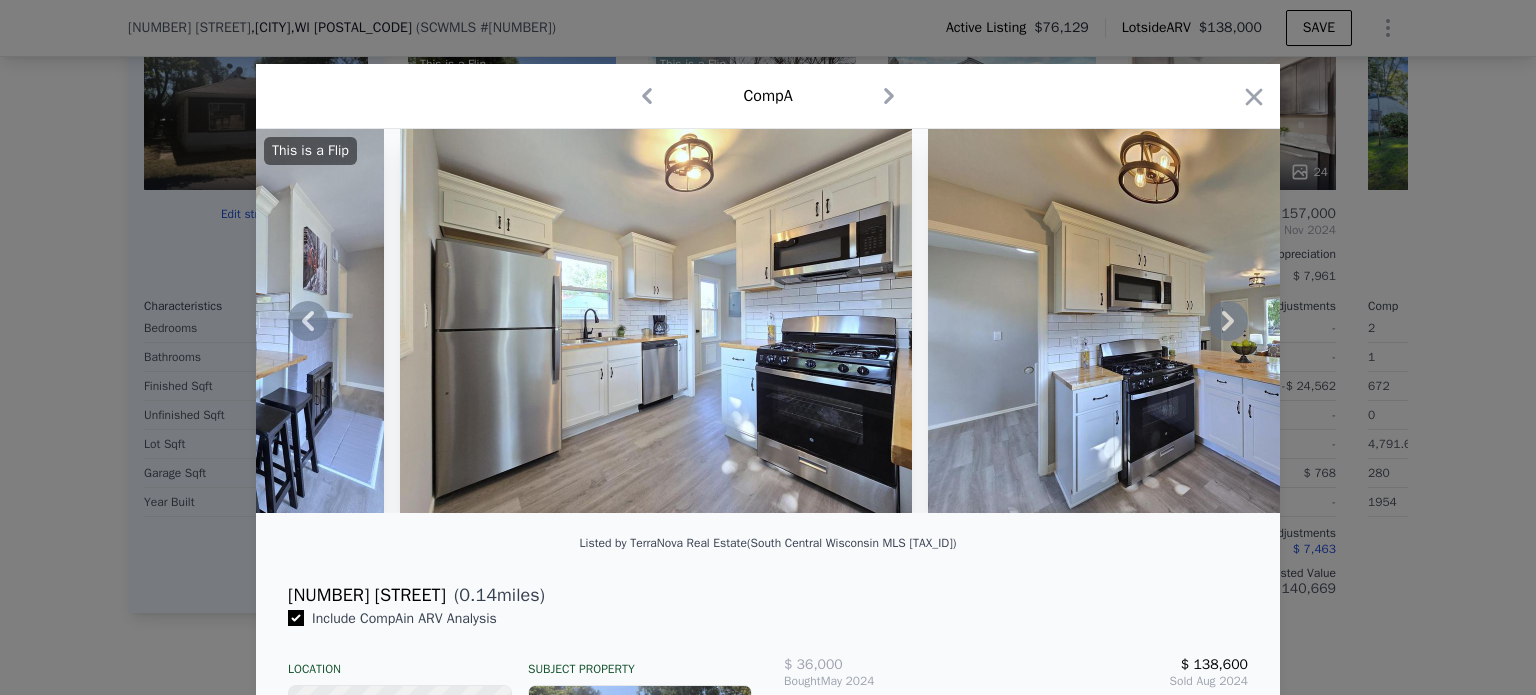click 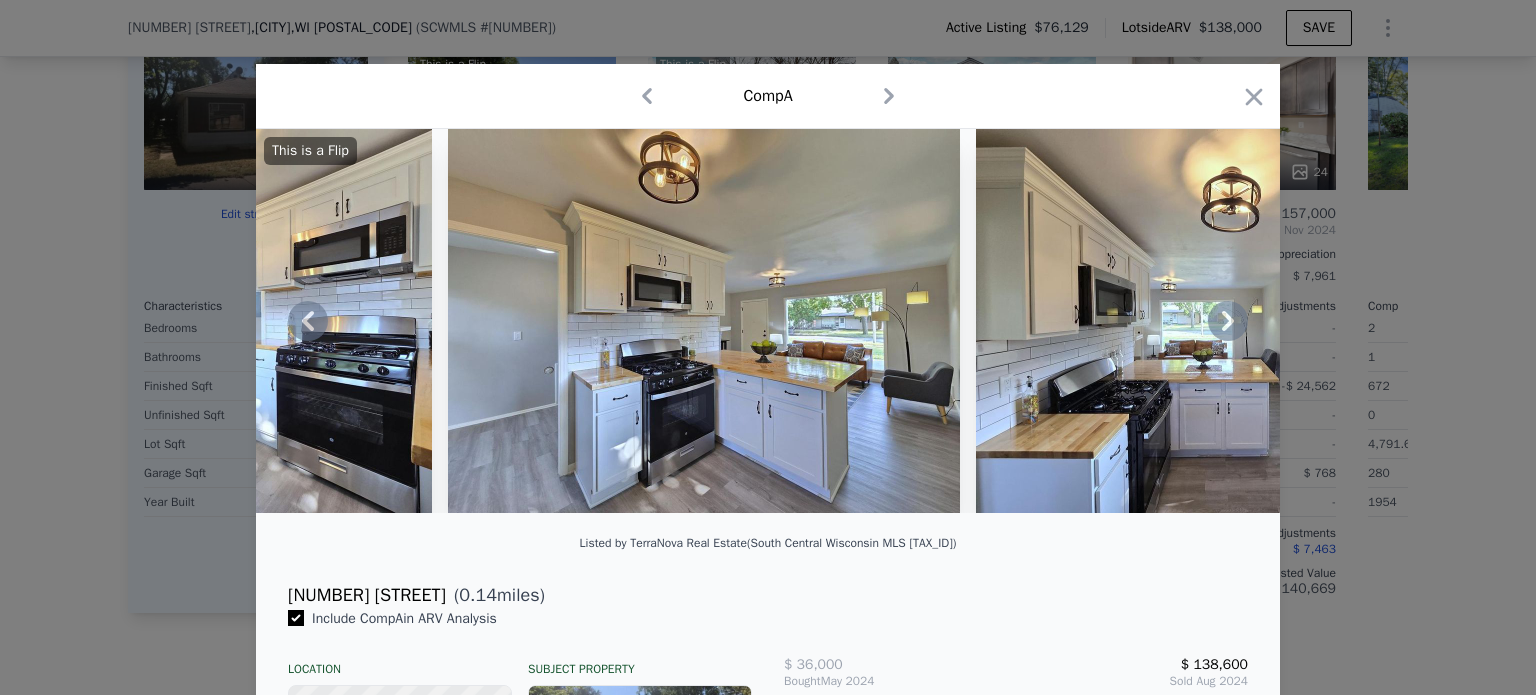 click 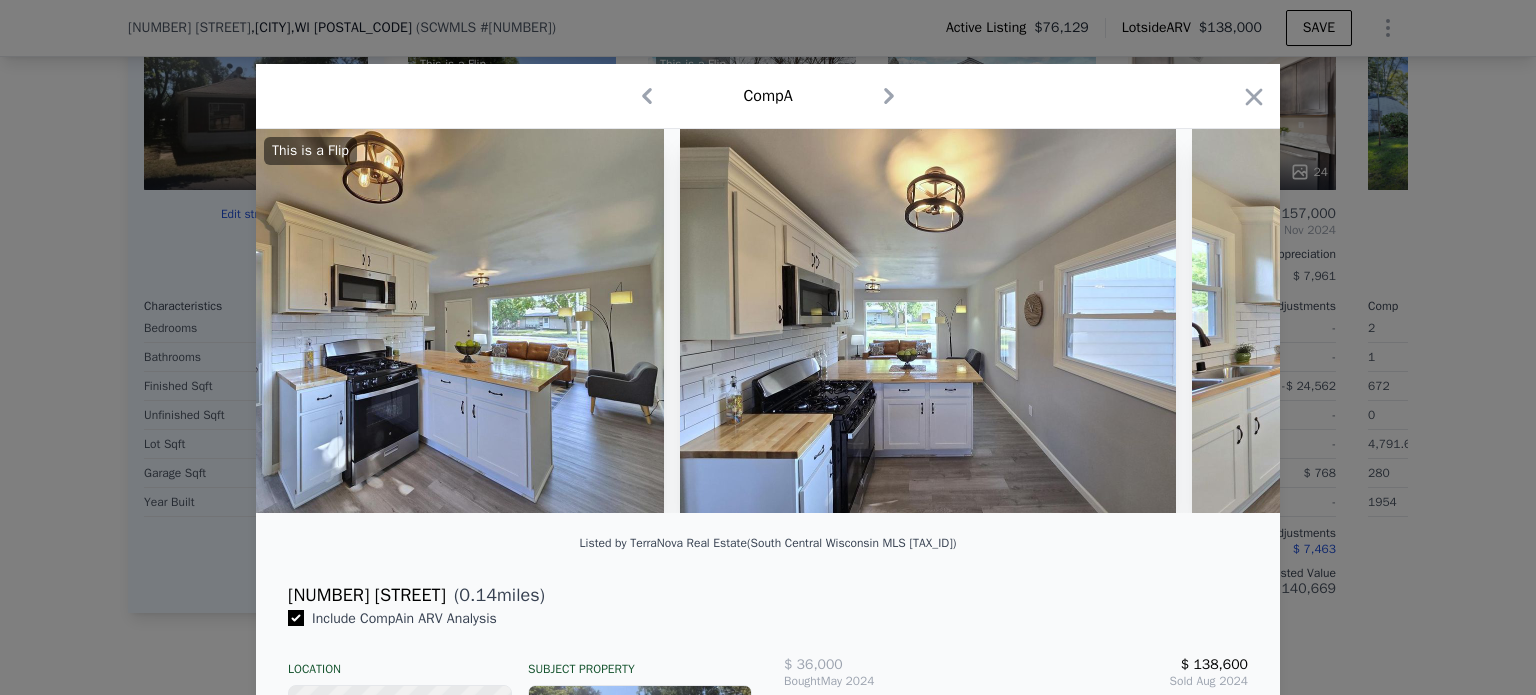 scroll, scrollTop: 0, scrollLeft: 2400, axis: horizontal 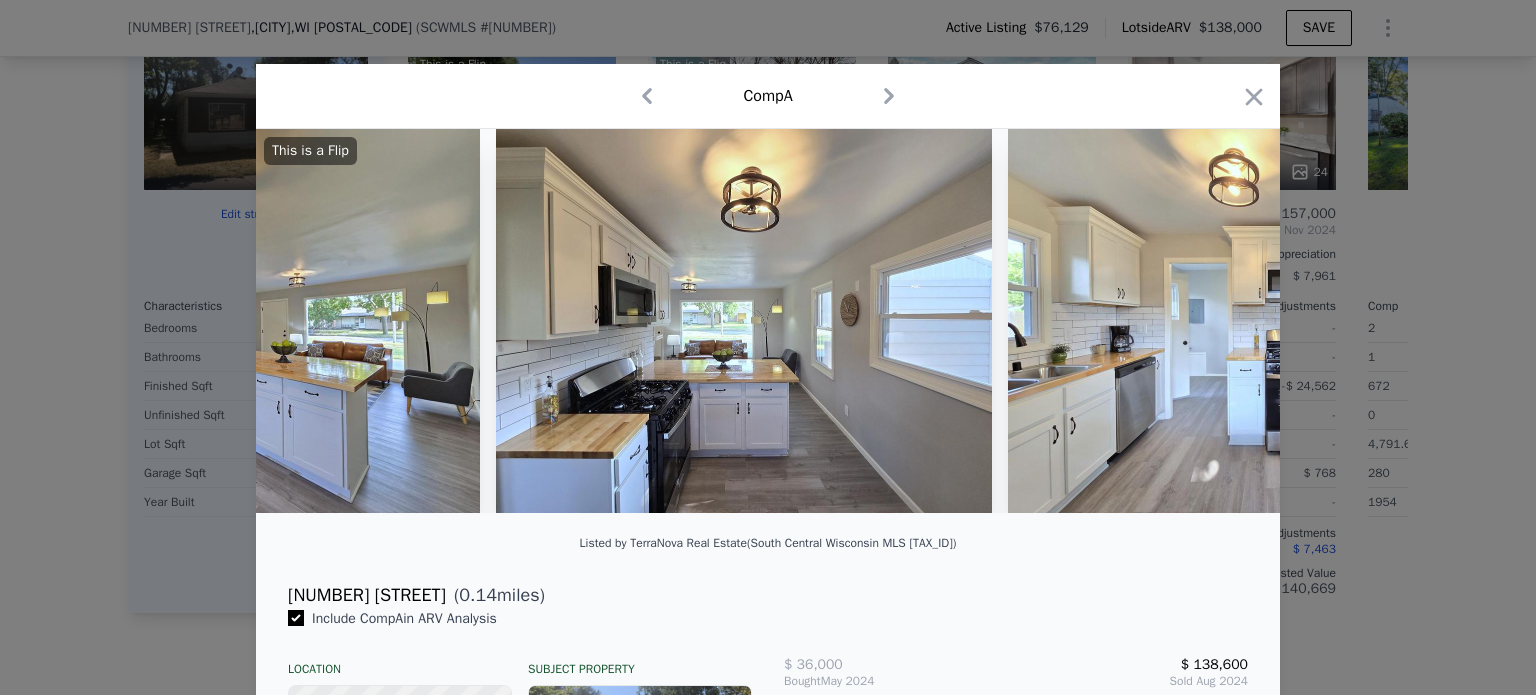 click on "This is a Flip" at bounding box center (768, 321) 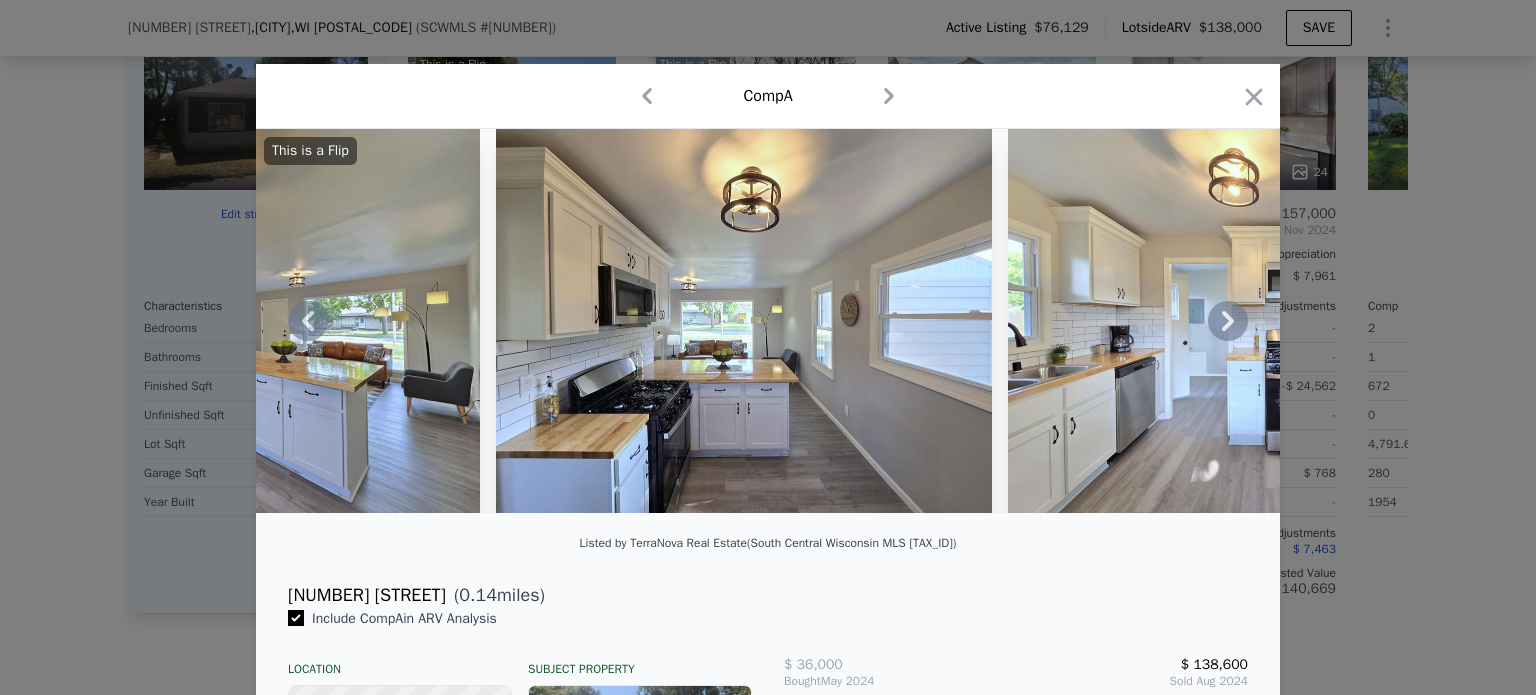click 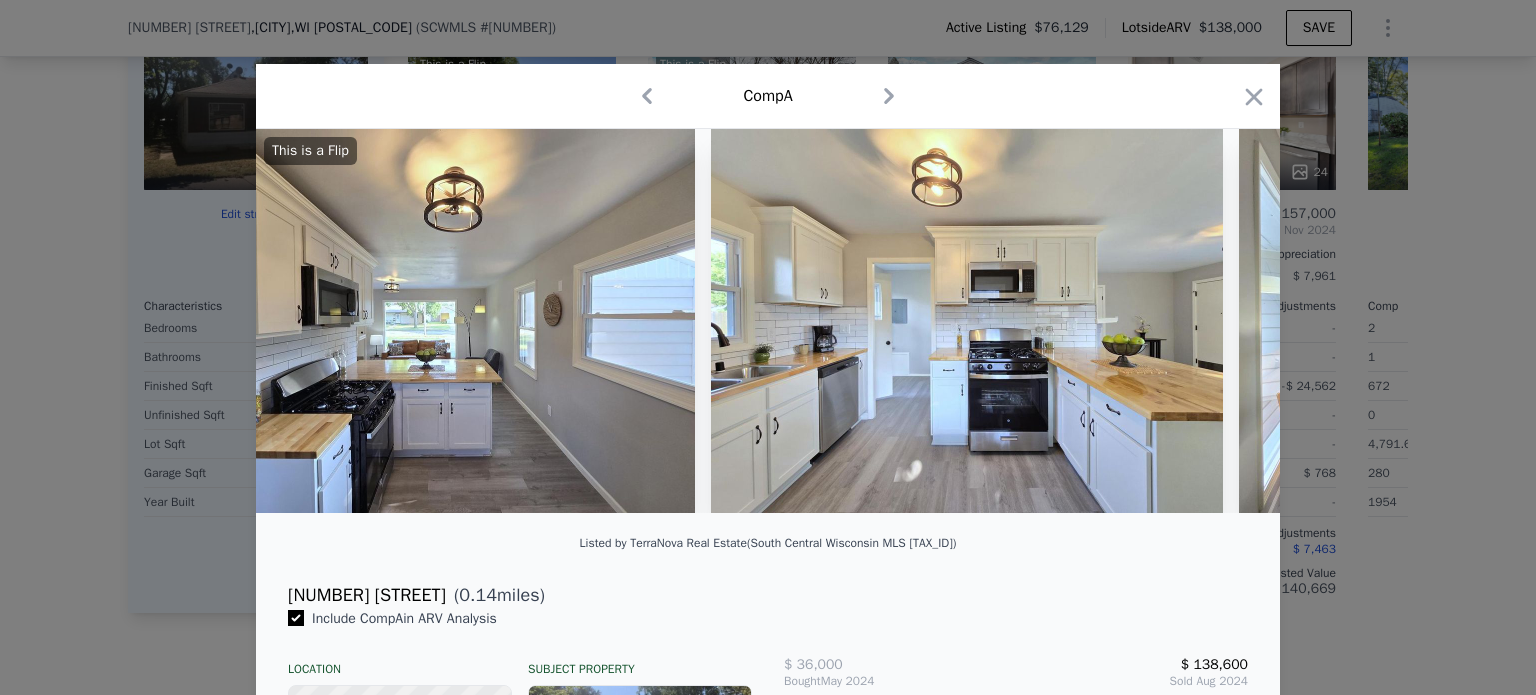 scroll, scrollTop: 0, scrollLeft: 2880, axis: horizontal 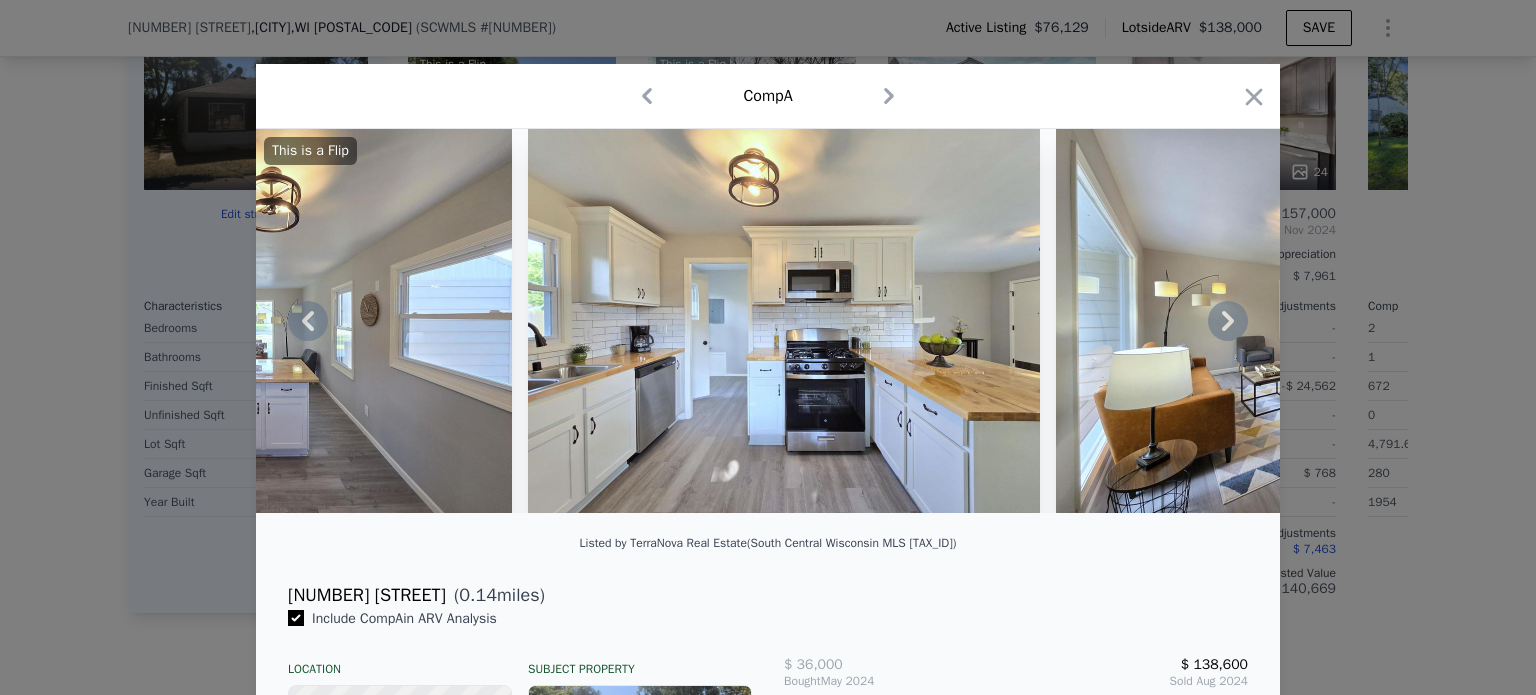 click 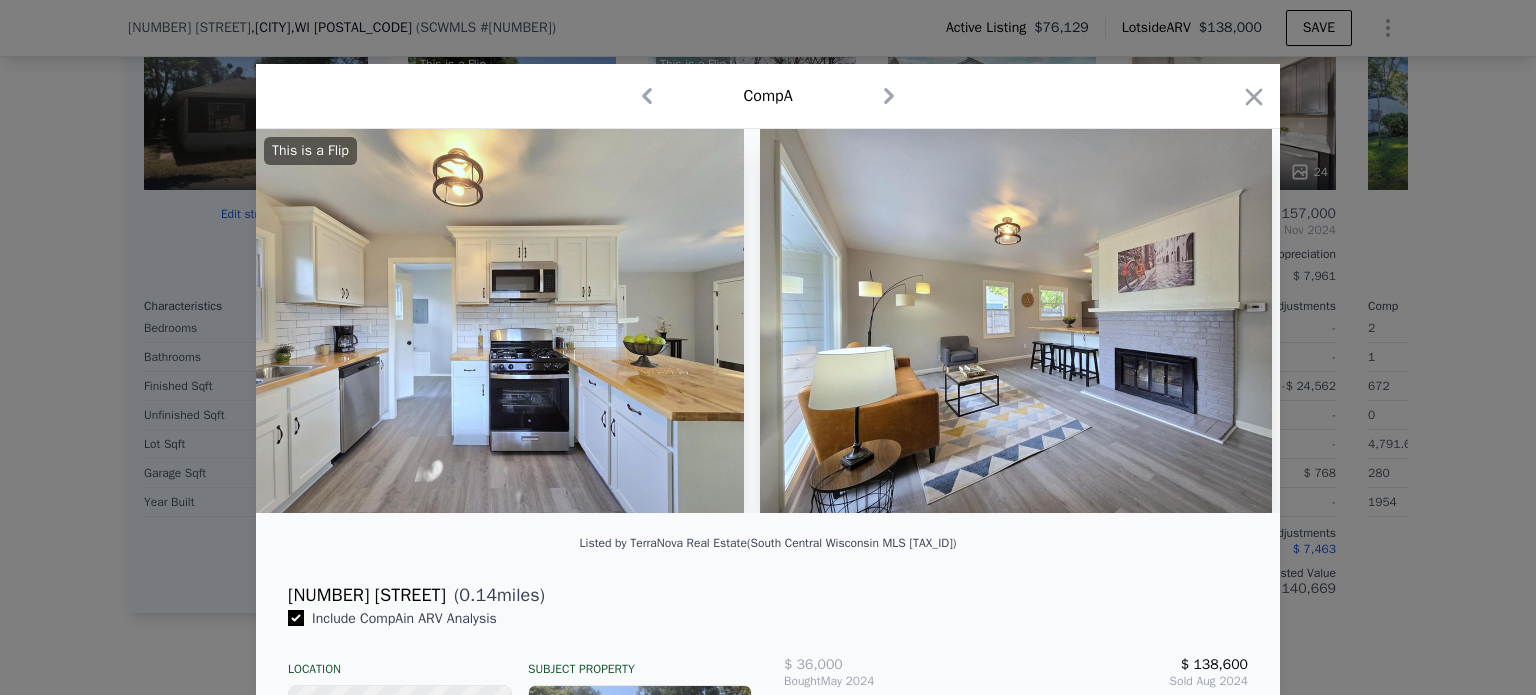 scroll, scrollTop: 0, scrollLeft: 3360, axis: horizontal 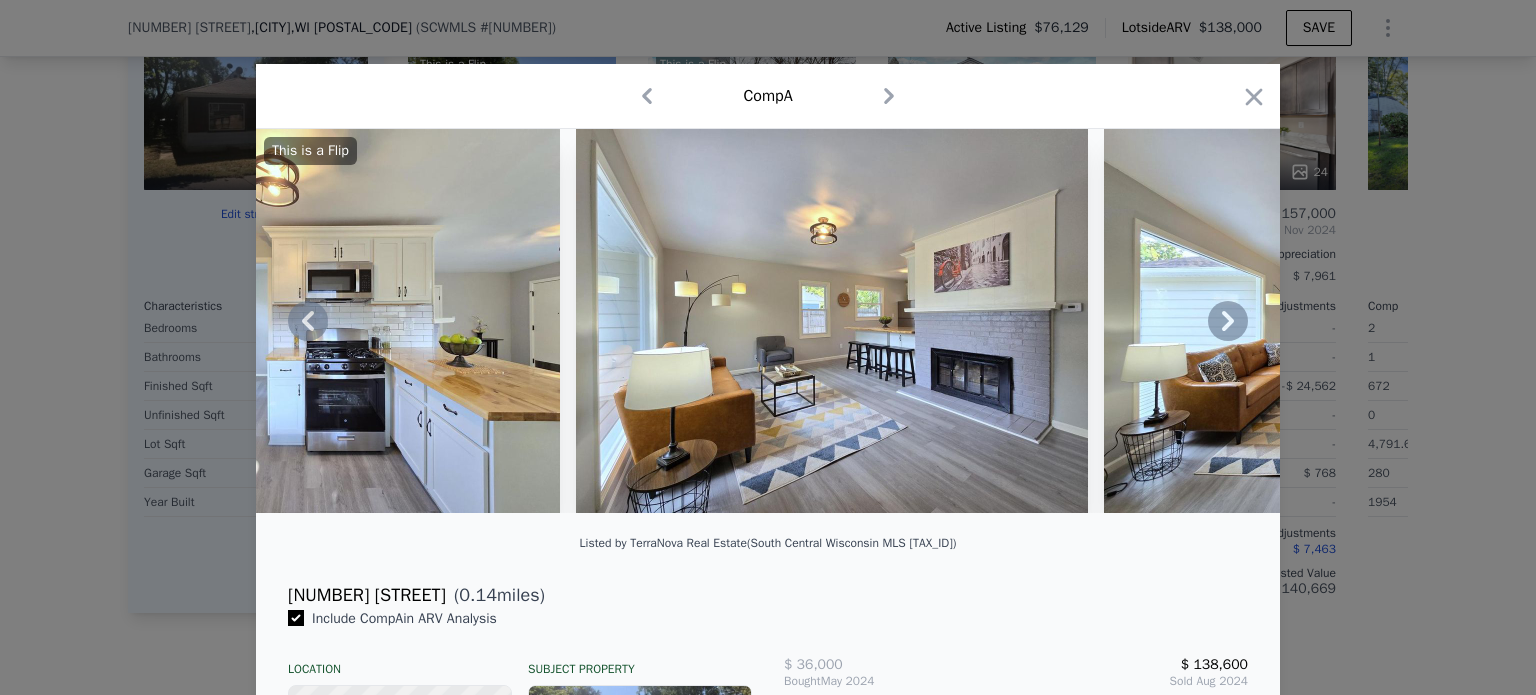 click 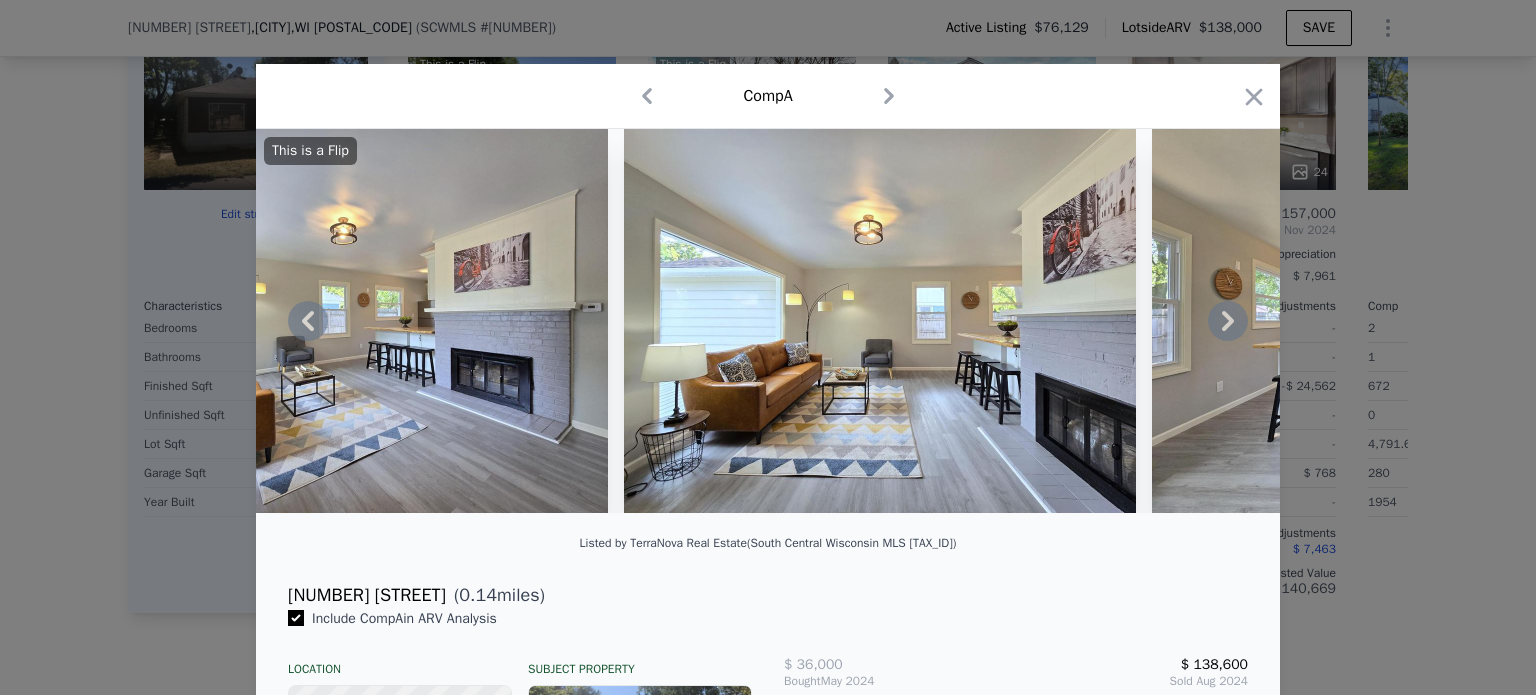 click 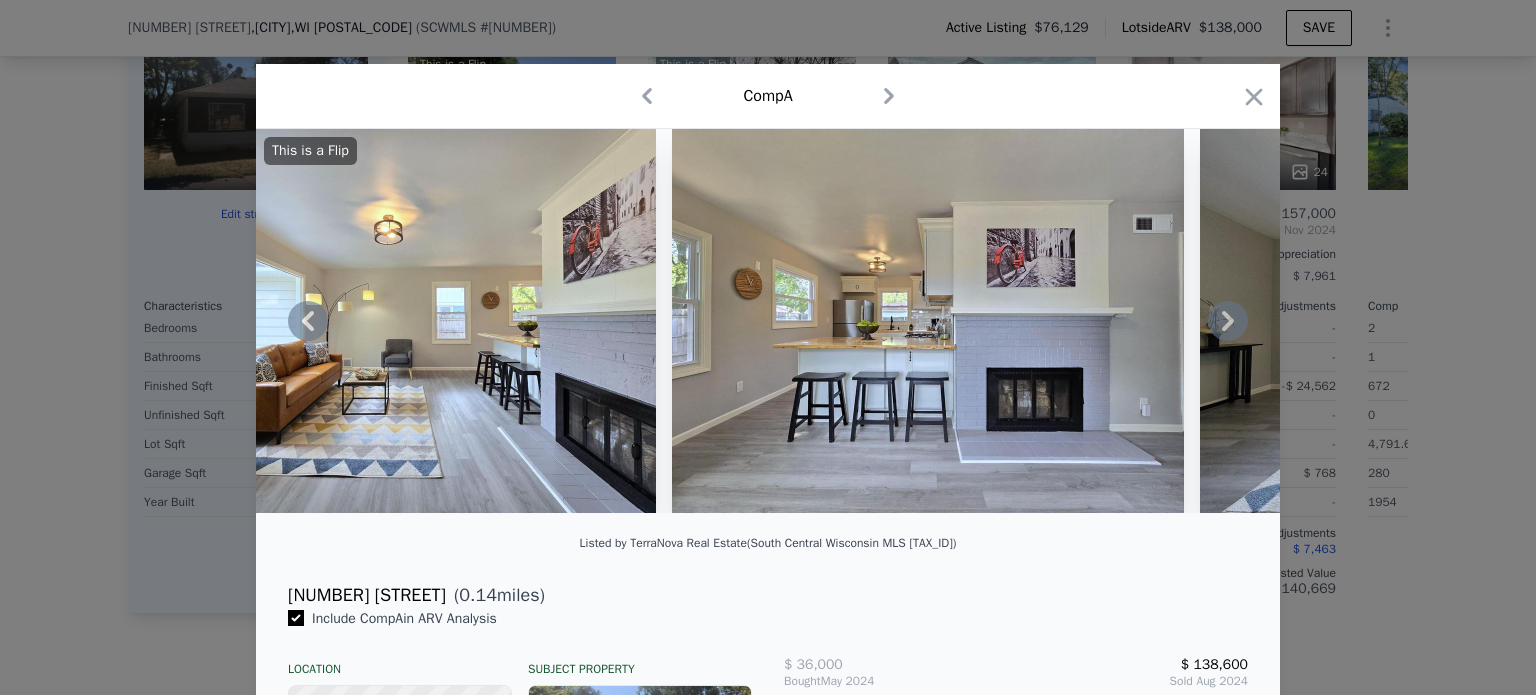 click 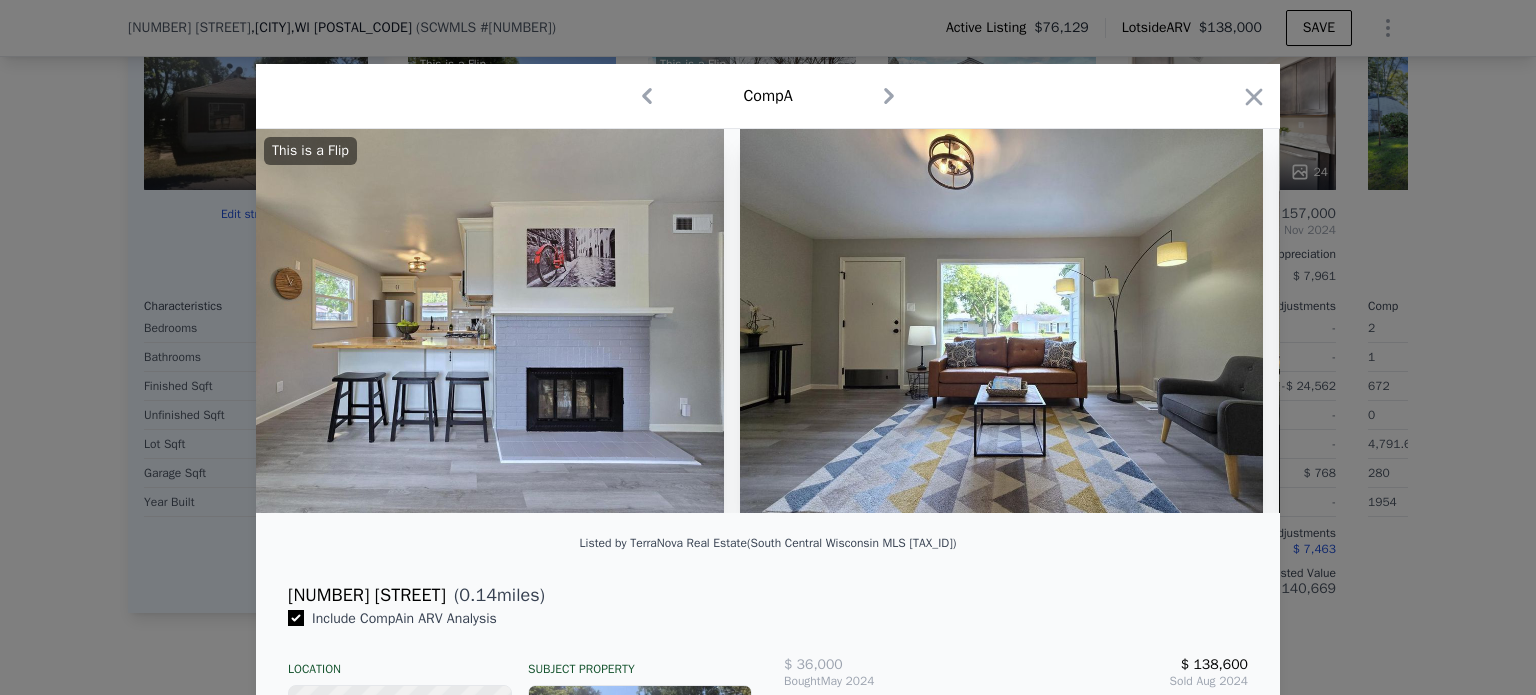 scroll, scrollTop: 0, scrollLeft: 4800, axis: horizontal 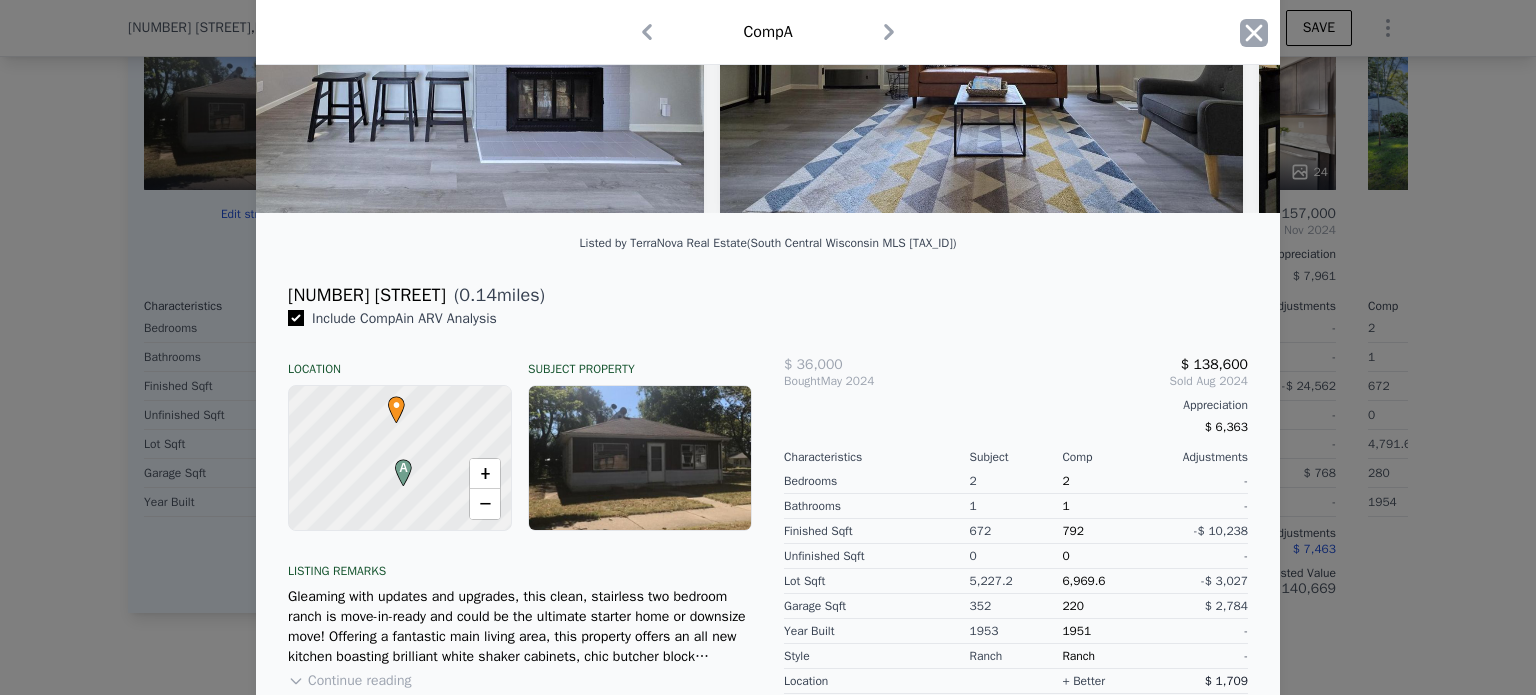 click 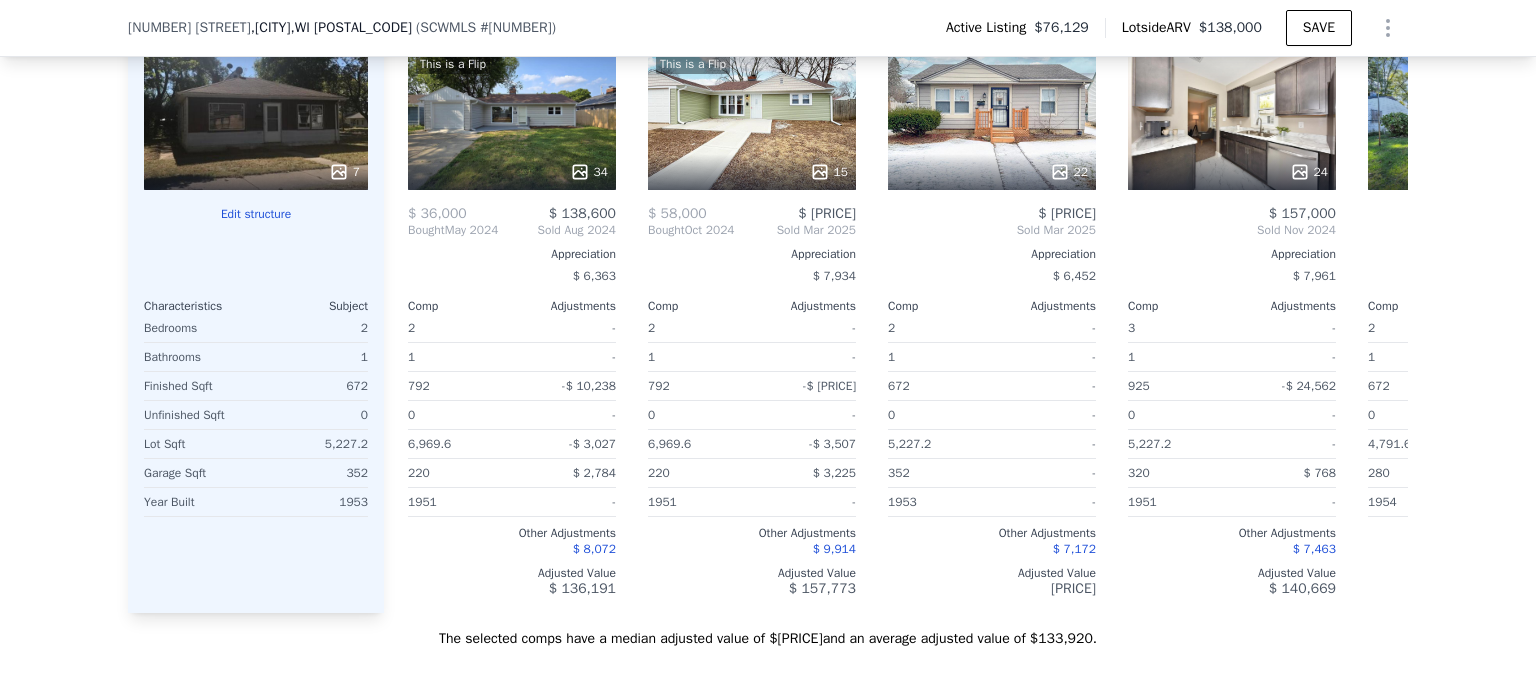 click on "We found 12 sales that match your search Listings provided by South Central Wisconsin MLS . Filters Map Prices Modify Comp Filters Listing Status Sold Pending Active Characteristics Min Max Bedrooms 2 4 Bathrooms 1 2 Finished Sqft 1106 1717 Lot Size Sqft 3484.8 8276.4 Edit all filters ← Move left → Move right ↑ Move up ↓ Move down + Zoom in - Zoom out Home Jump left by 75% End Jump right by 75% Page Up Jump up by 75% Page Down Jump down by 75% A B C D E F G H I J K L • Map Data Map data ©2025 Google Map data ©2025 Google 500 m Click to toggle between metric and imperial units Terms Report a map error Median Sale Price per Square Foot 53210 Selected Comp Unselected Comp Sep 24 Nov 24 Jan 25 Mar 25 May 25 Jul 25 $100 $200 F E B A C D Subject H J I G L K Month 53210 Selected Comp Unselected Comp Aug 1, 2024 126.901 Aug 1, 2024 126.901 133.955 Aug 1, 2024 126.901 98.167 Aug 1, 2024 126.901 84.687 Sep 1, 2024 136.112 Sep 1, 2024 136.112 165.155 Oct 1, 2024 139.168 Nov 1, 2024 137.864 139.512" at bounding box center [768, 75] 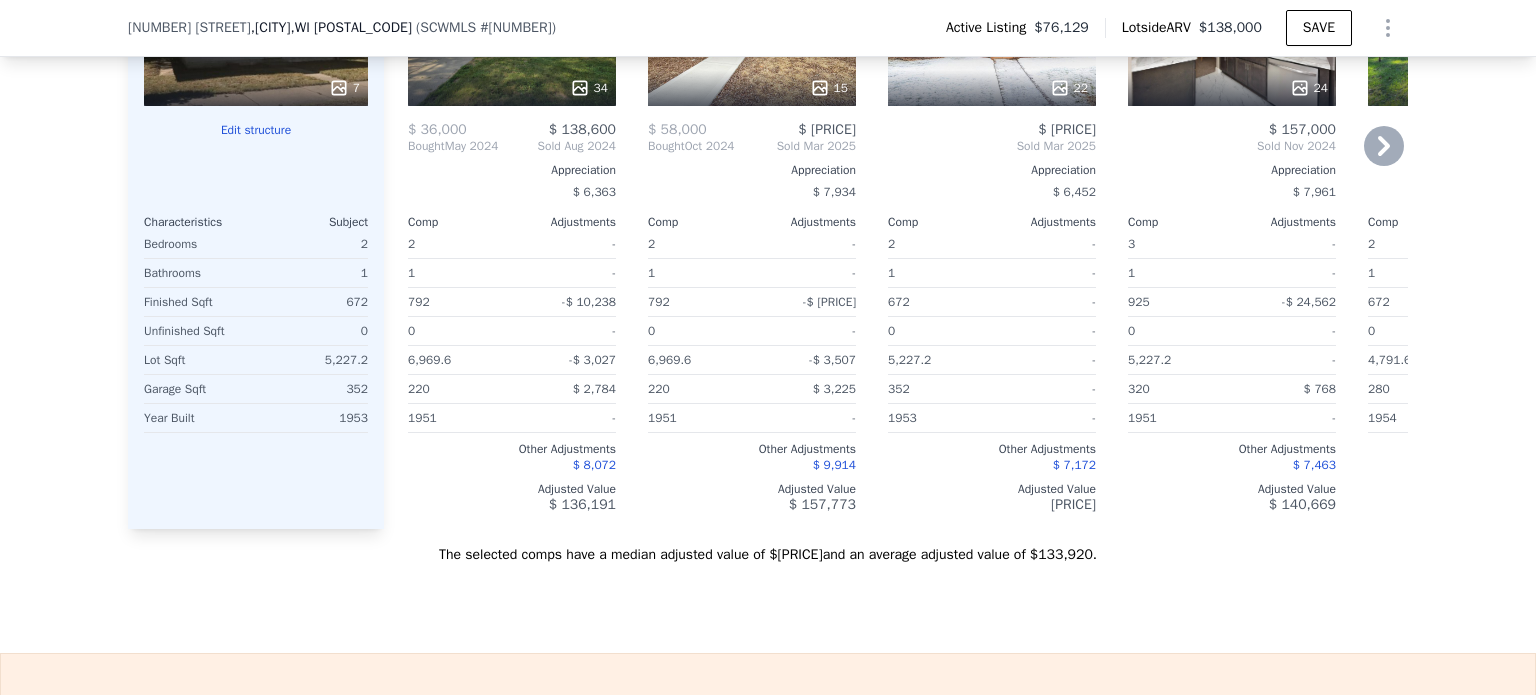 scroll, scrollTop: 2092, scrollLeft: 0, axis: vertical 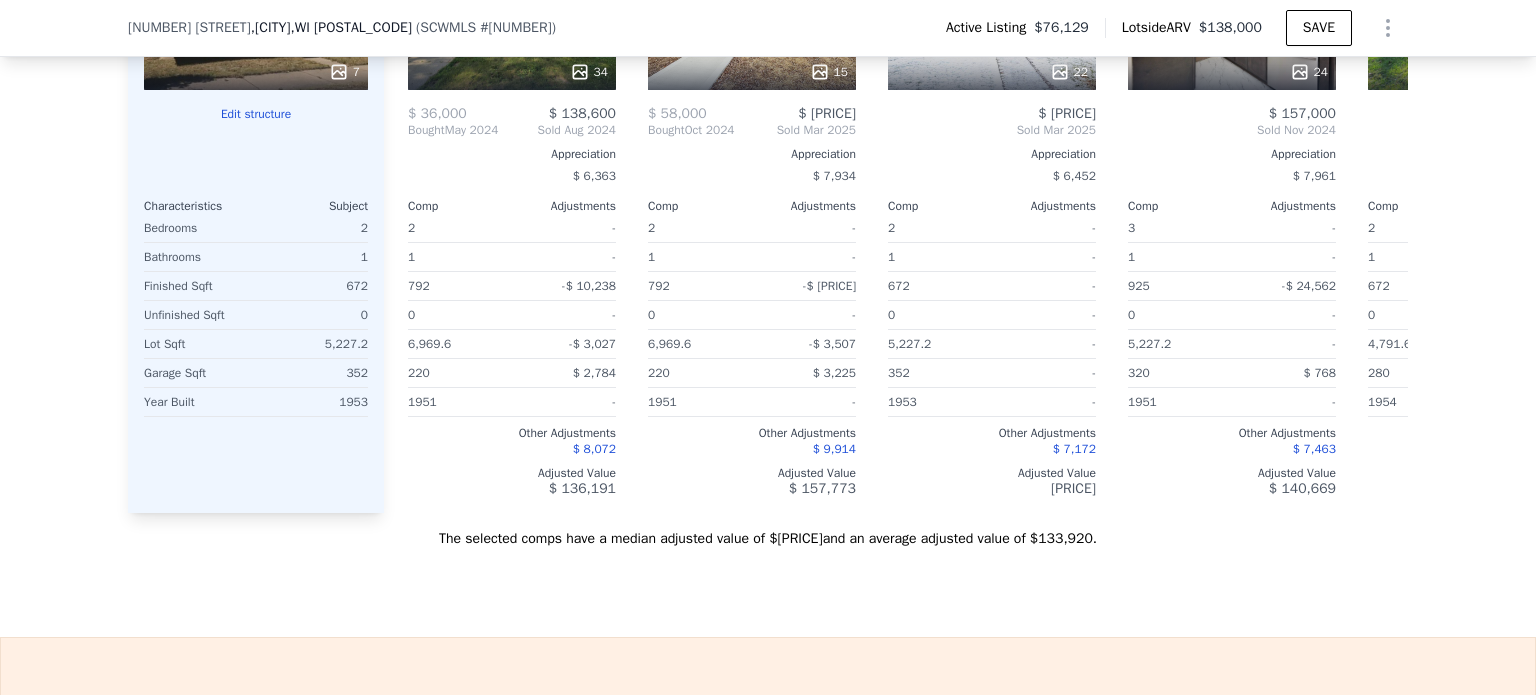 drag, startPoint x: 1329, startPoint y: 593, endPoint x: 1312, endPoint y: 593, distance: 17 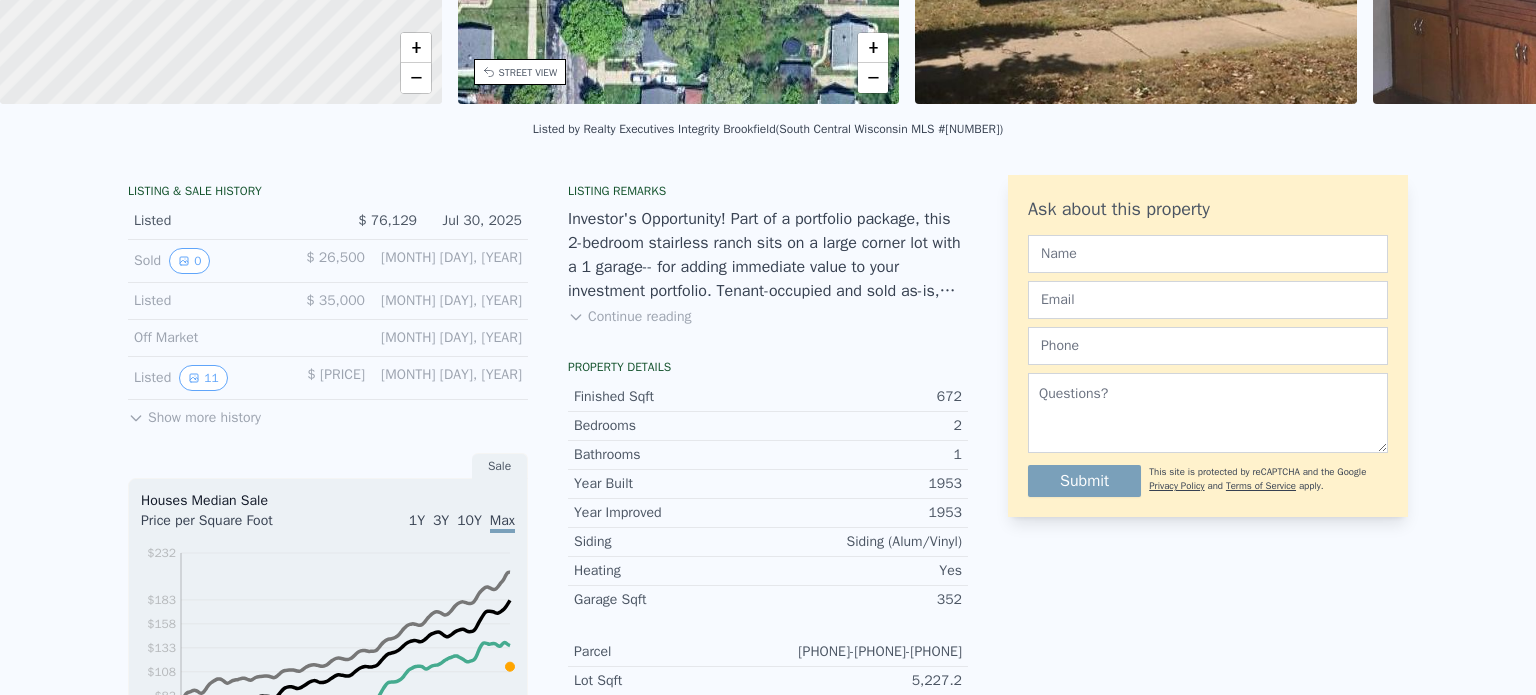 scroll, scrollTop: 0, scrollLeft: 0, axis: both 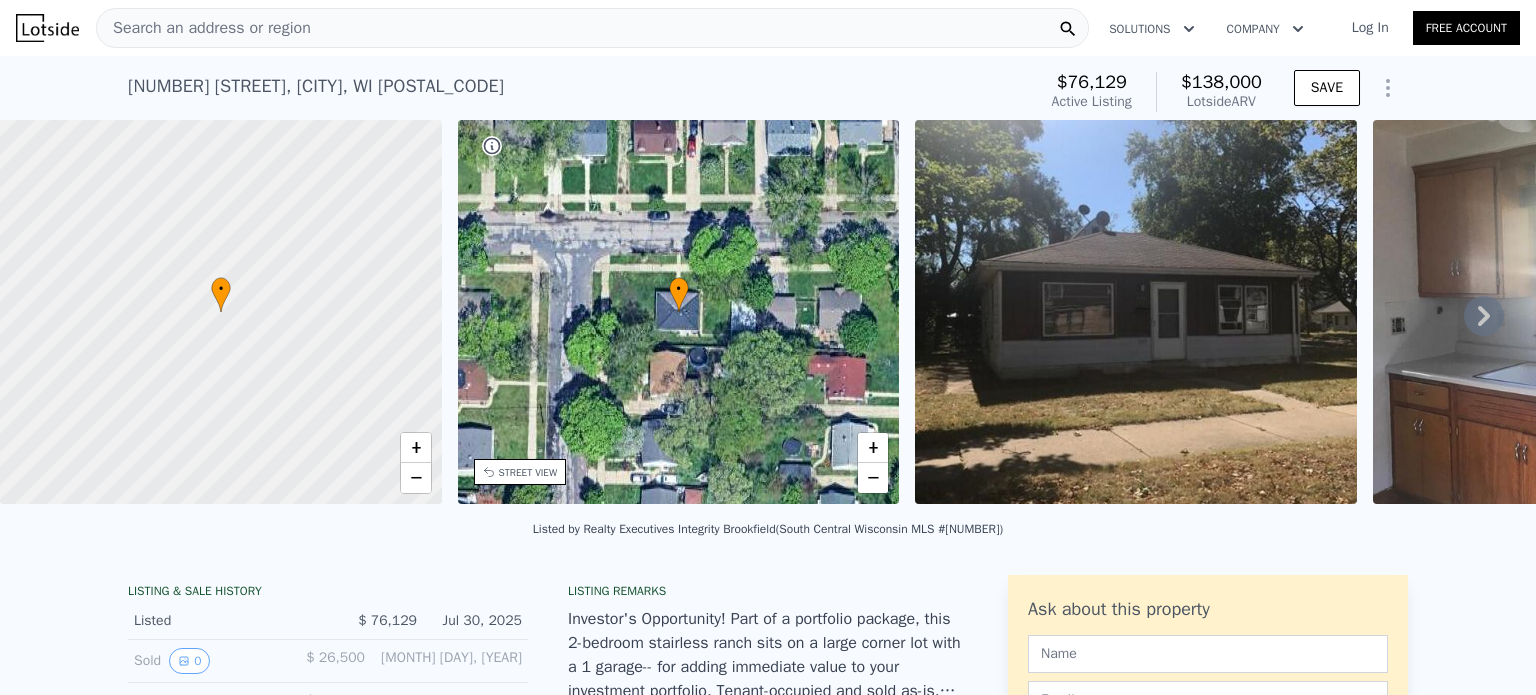 click on "Search an address or region" at bounding box center (592, 28) 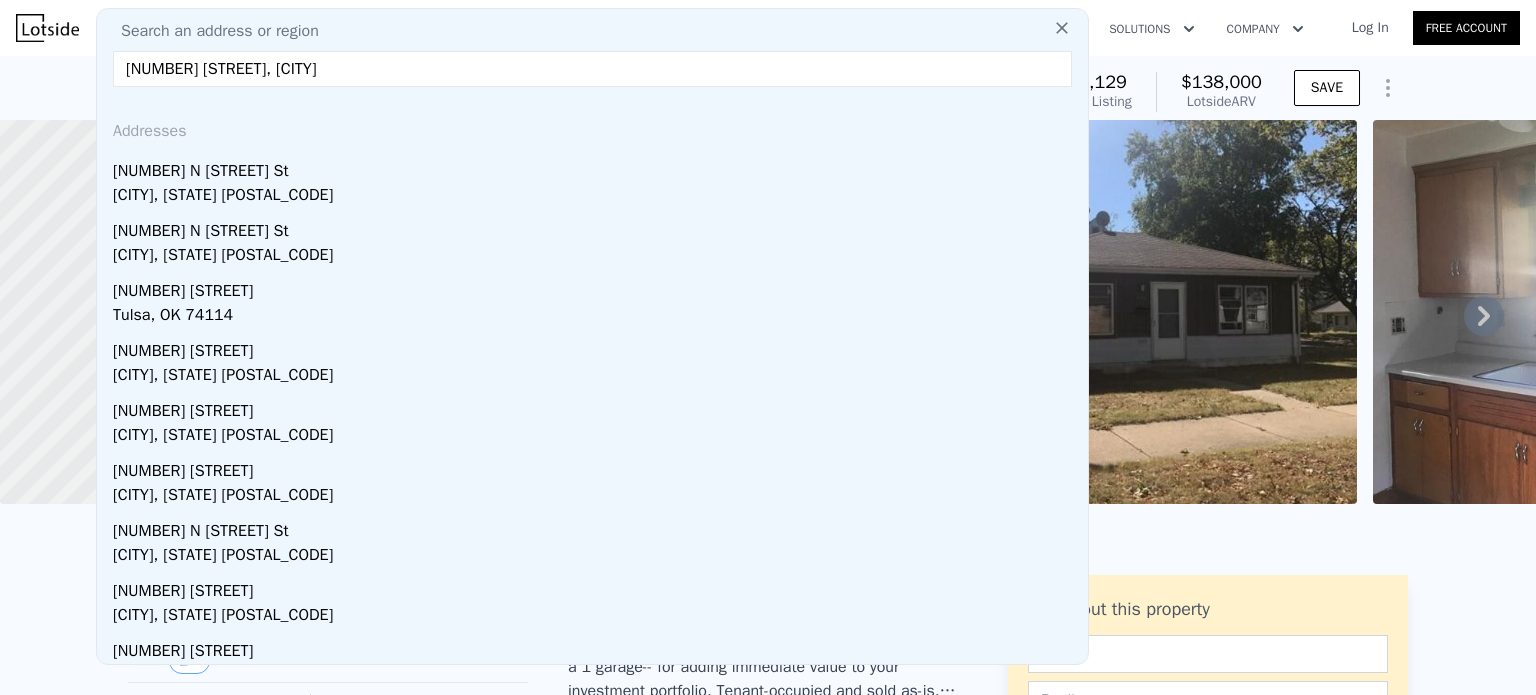 type on "[NUMBER] [STREET], [CITY]" 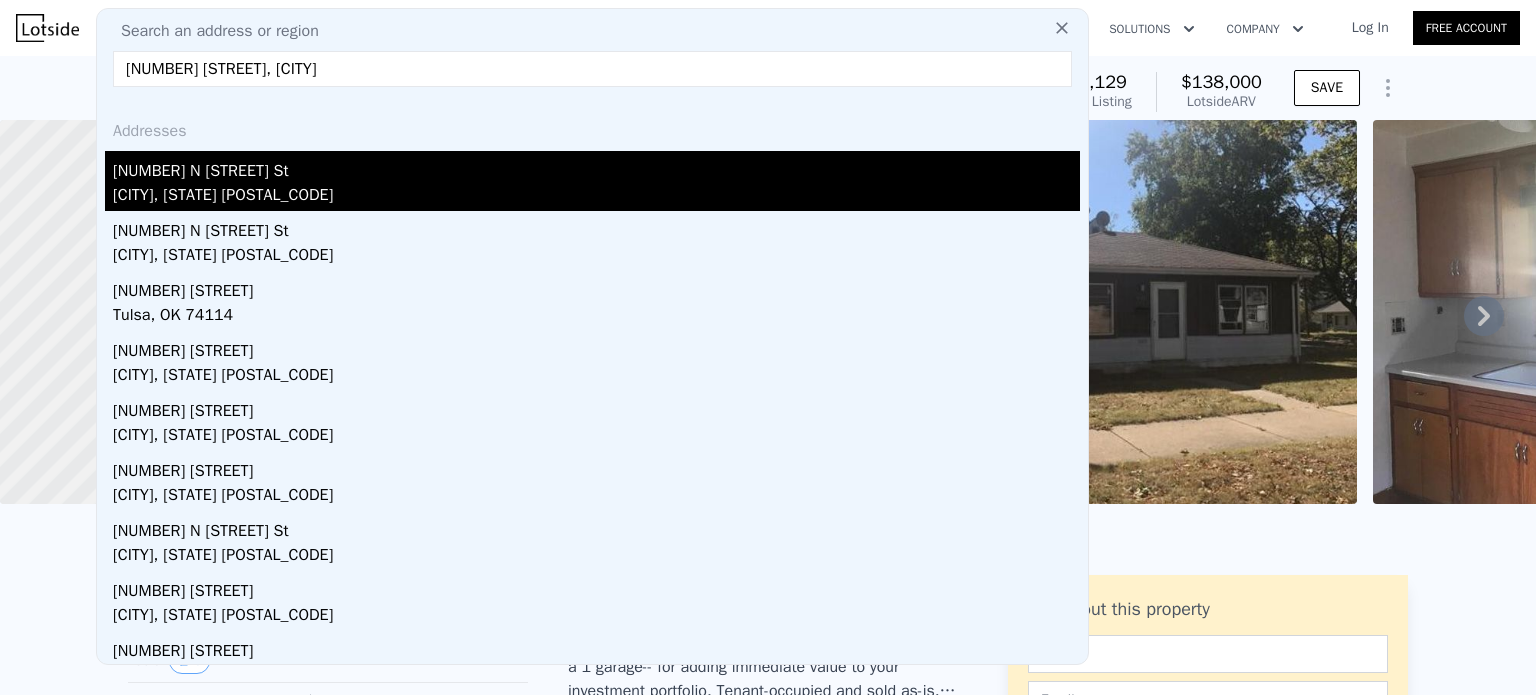 click on "[NUMBER] N [STREET] St" at bounding box center (596, 167) 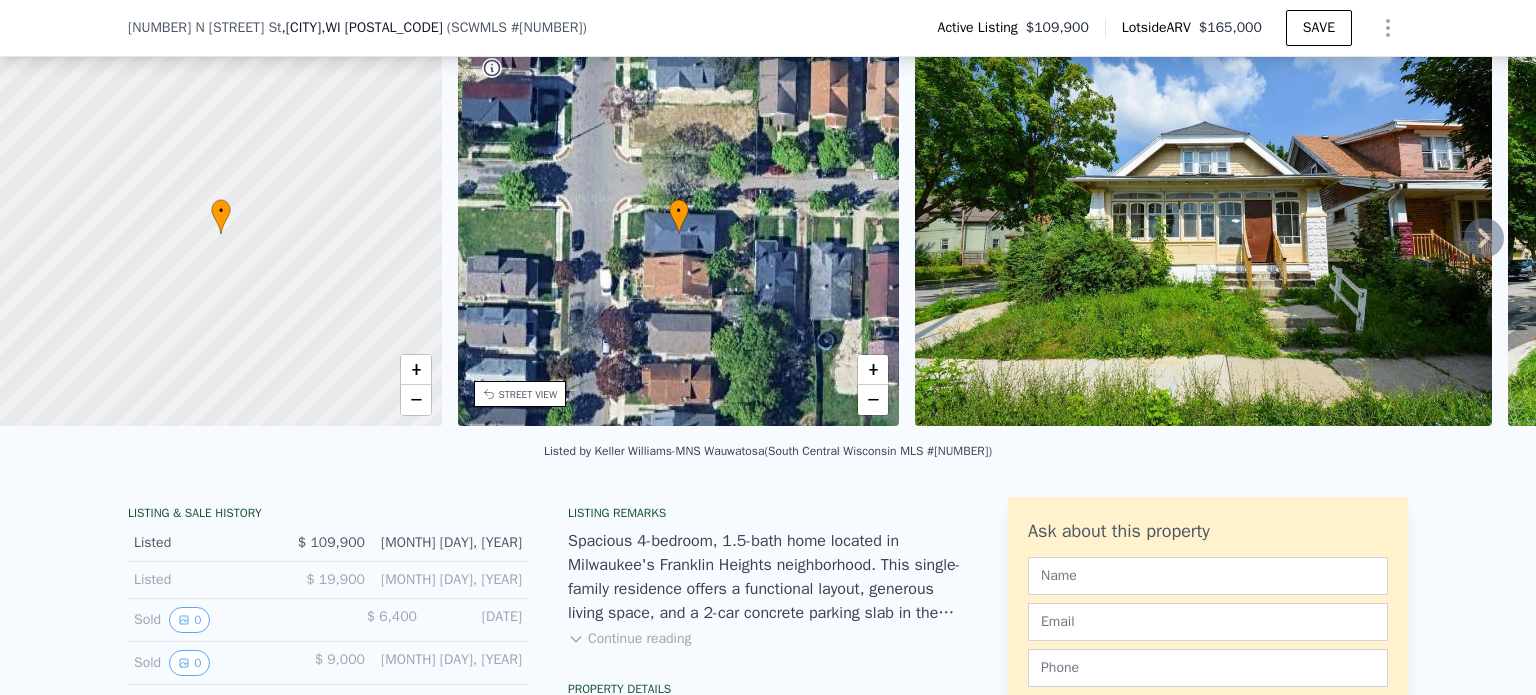 scroll, scrollTop: 92, scrollLeft: 0, axis: vertical 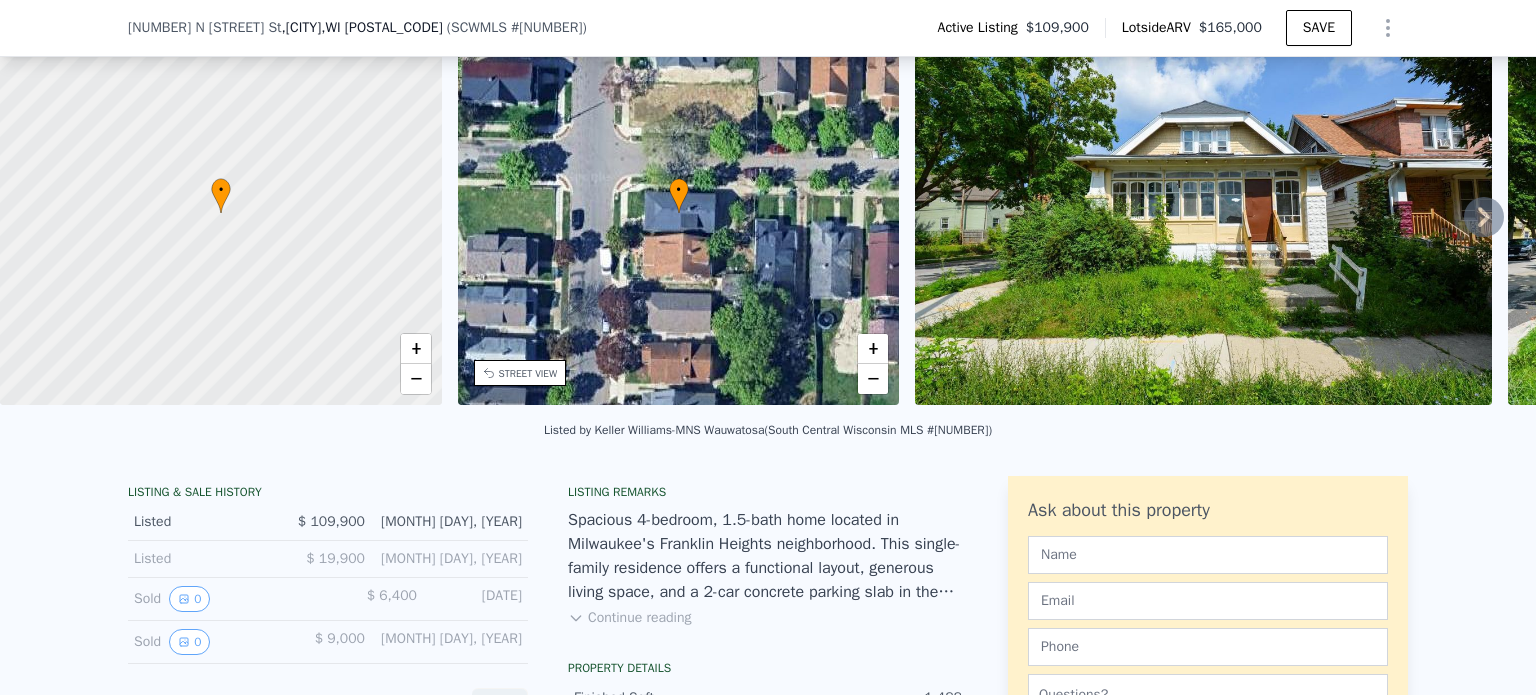 click on "Listing remarks Spacious 4-bedroom, 1.5-bath home located in Milwaukee's Franklin Heights neighborhood. This single-family residence offers a functional layout, generous living space, and a 2-car concrete parking slab in the rear. Enjoy easy access to public transit, Lucille Berrien Park, and the many shops and restaurants along Capitol Drive. A great opportunity for owner-occupants or investors looking to build equity in a conveniently located neighborhood. Continue reading" at bounding box center [768, 568] 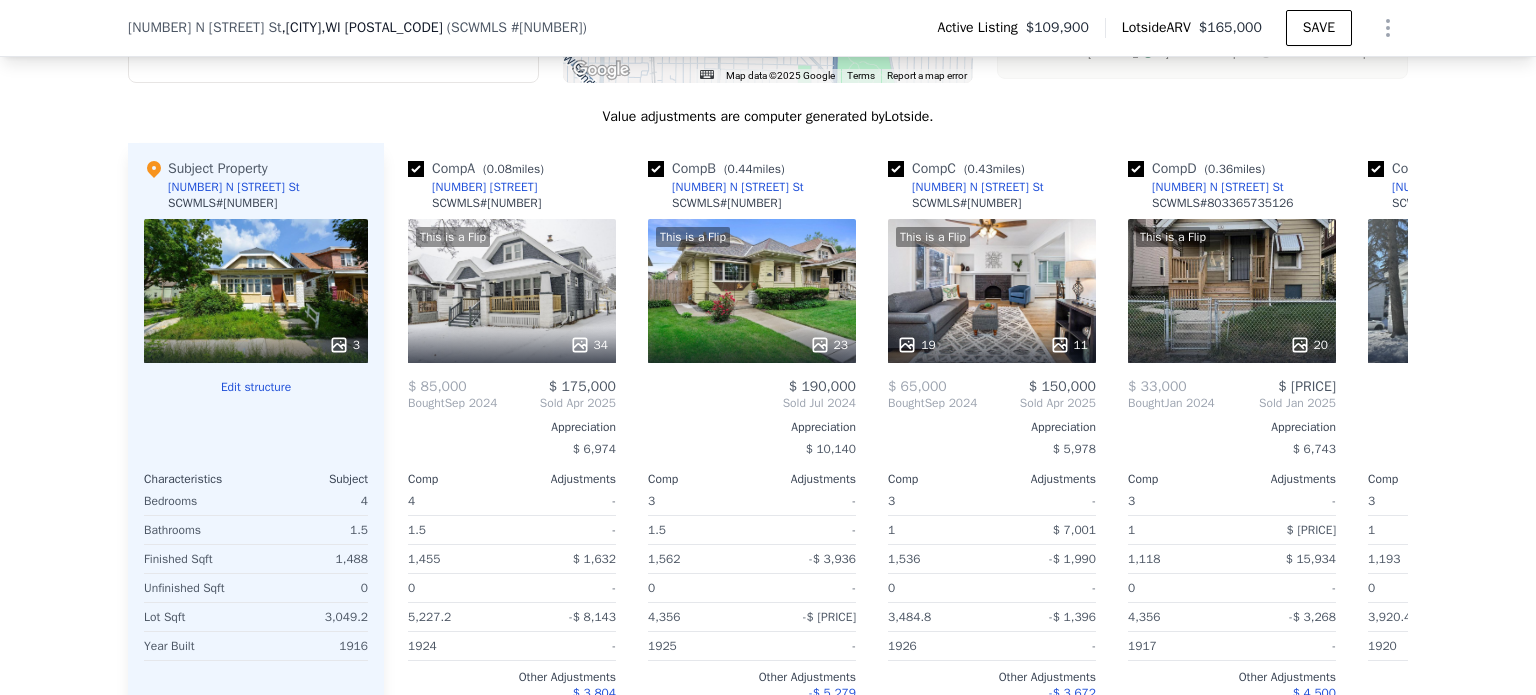 scroll, scrollTop: 2092, scrollLeft: 0, axis: vertical 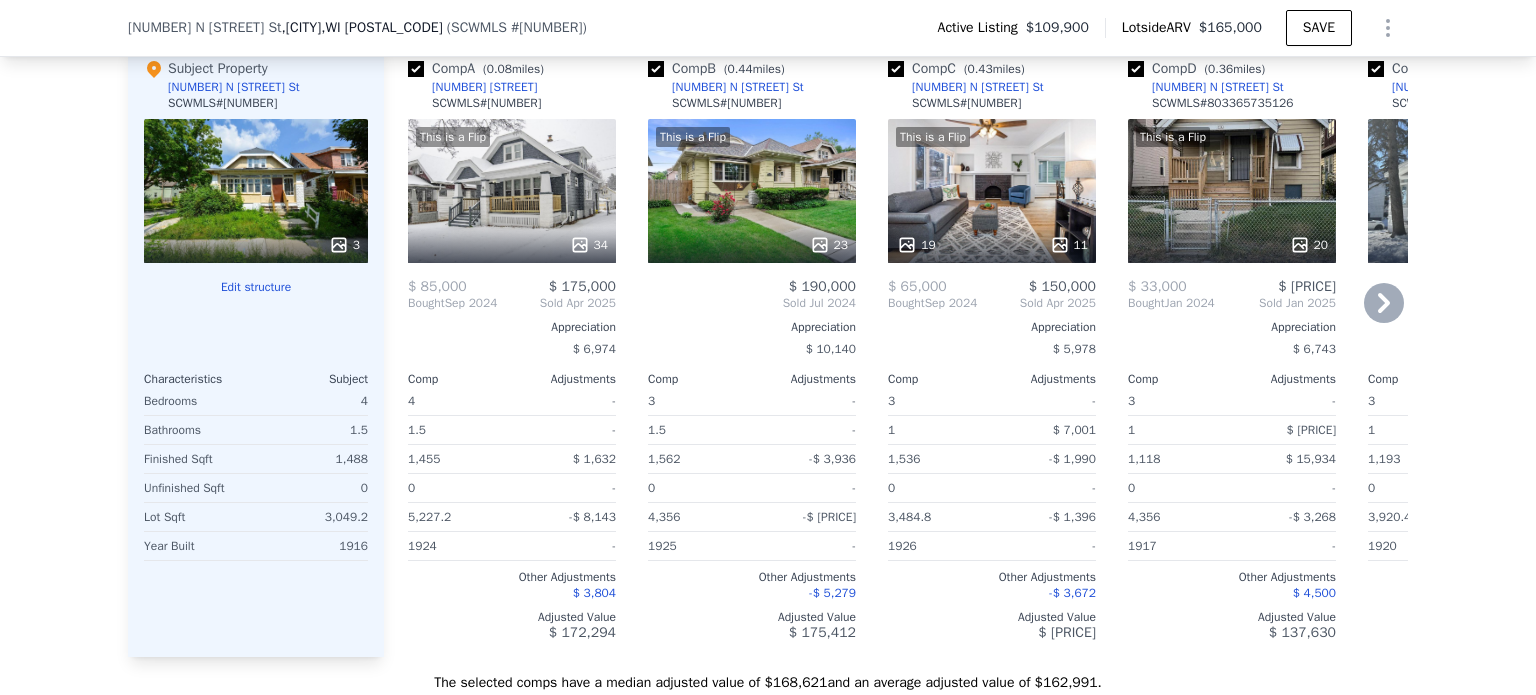 click on "This is a Flip 34" at bounding box center (512, 191) 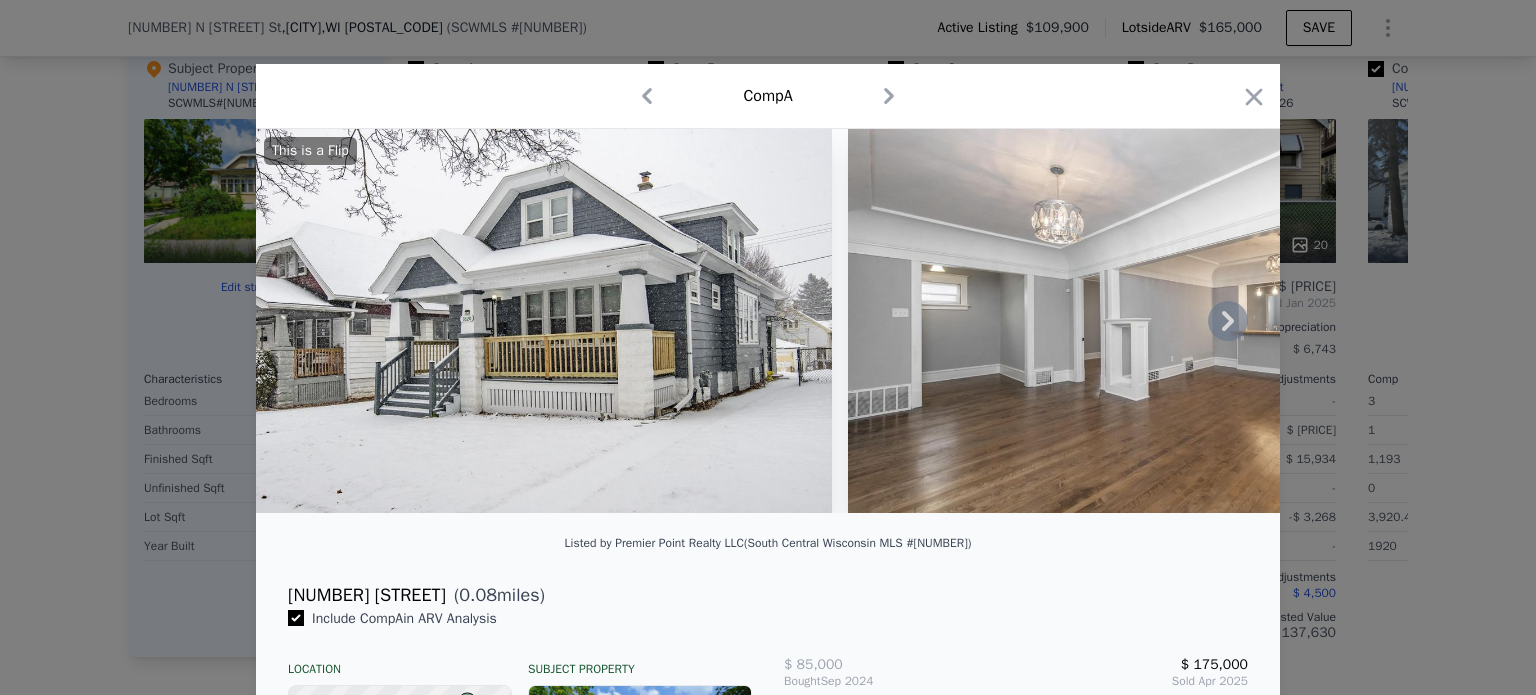 click 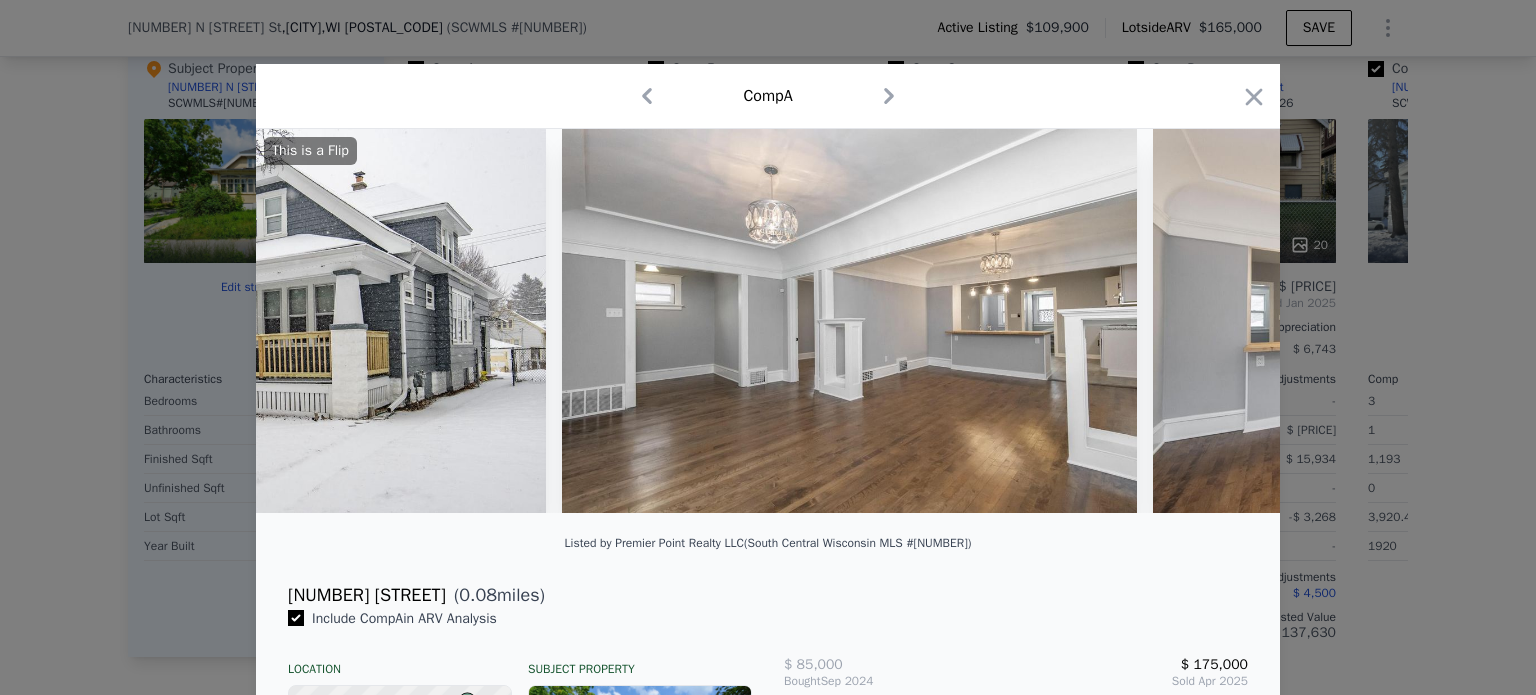 scroll, scrollTop: 0, scrollLeft: 480, axis: horizontal 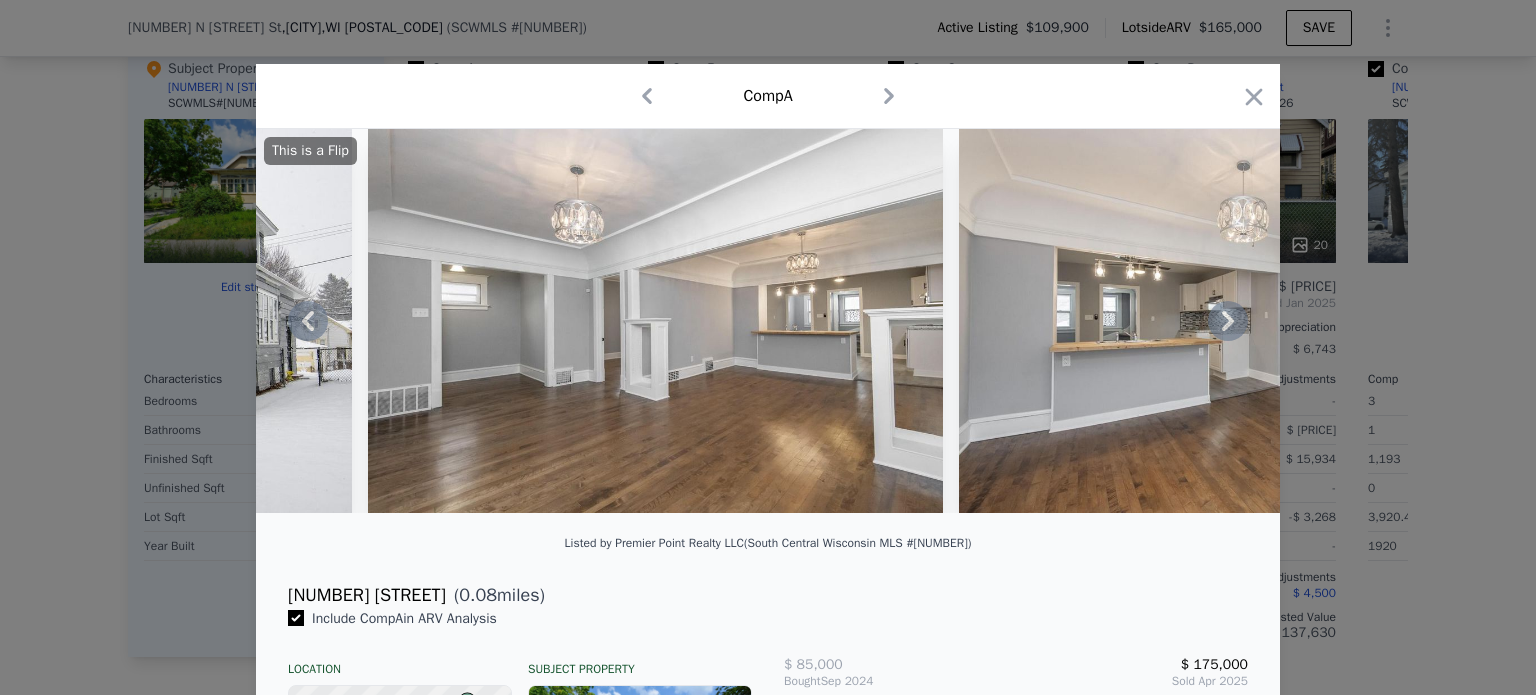click 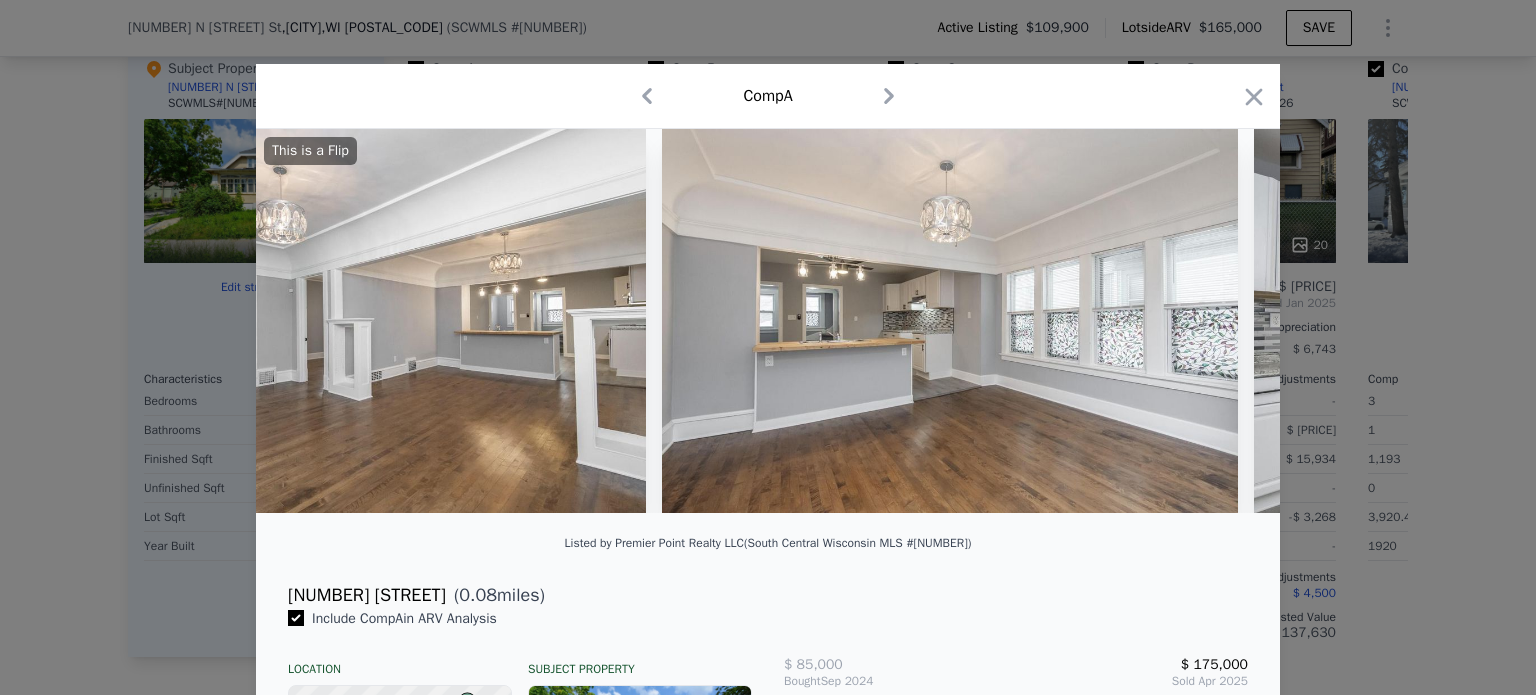 scroll, scrollTop: 0, scrollLeft: 960, axis: horizontal 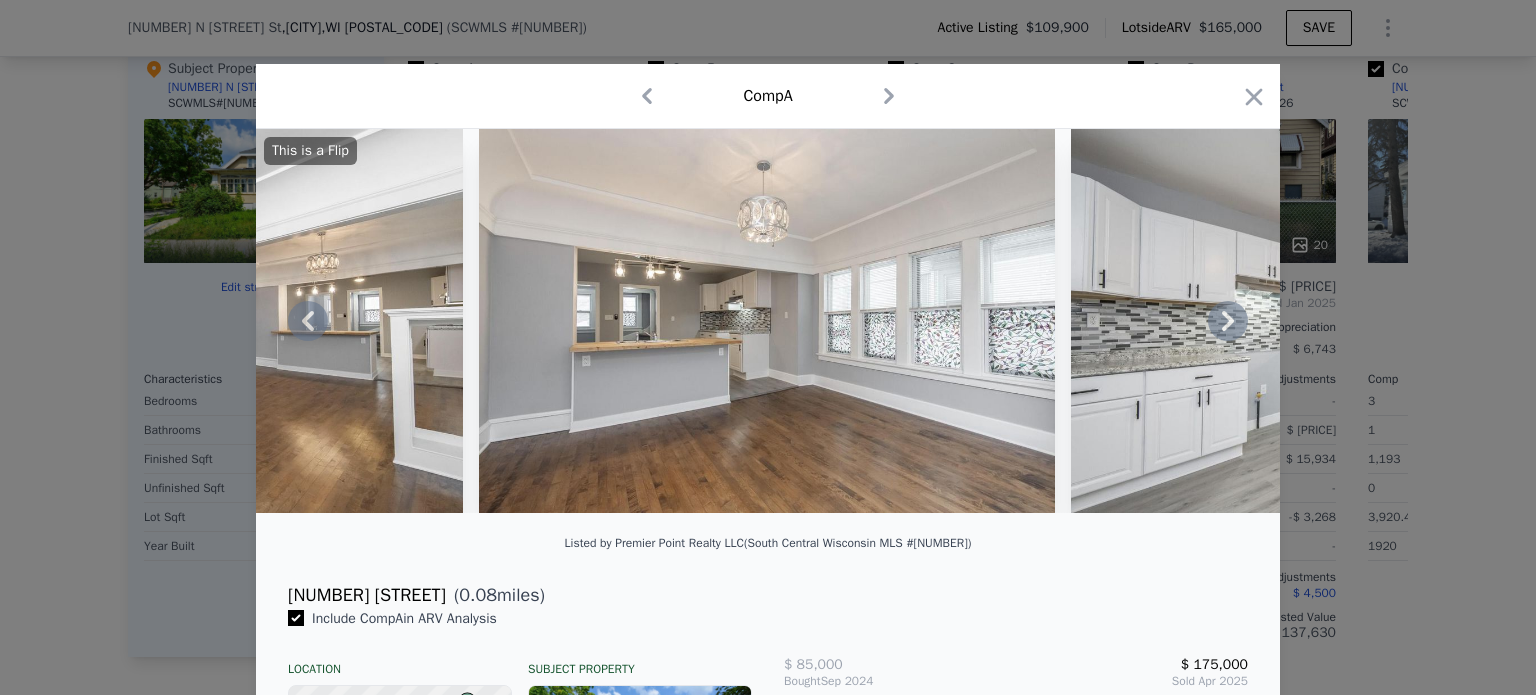 click 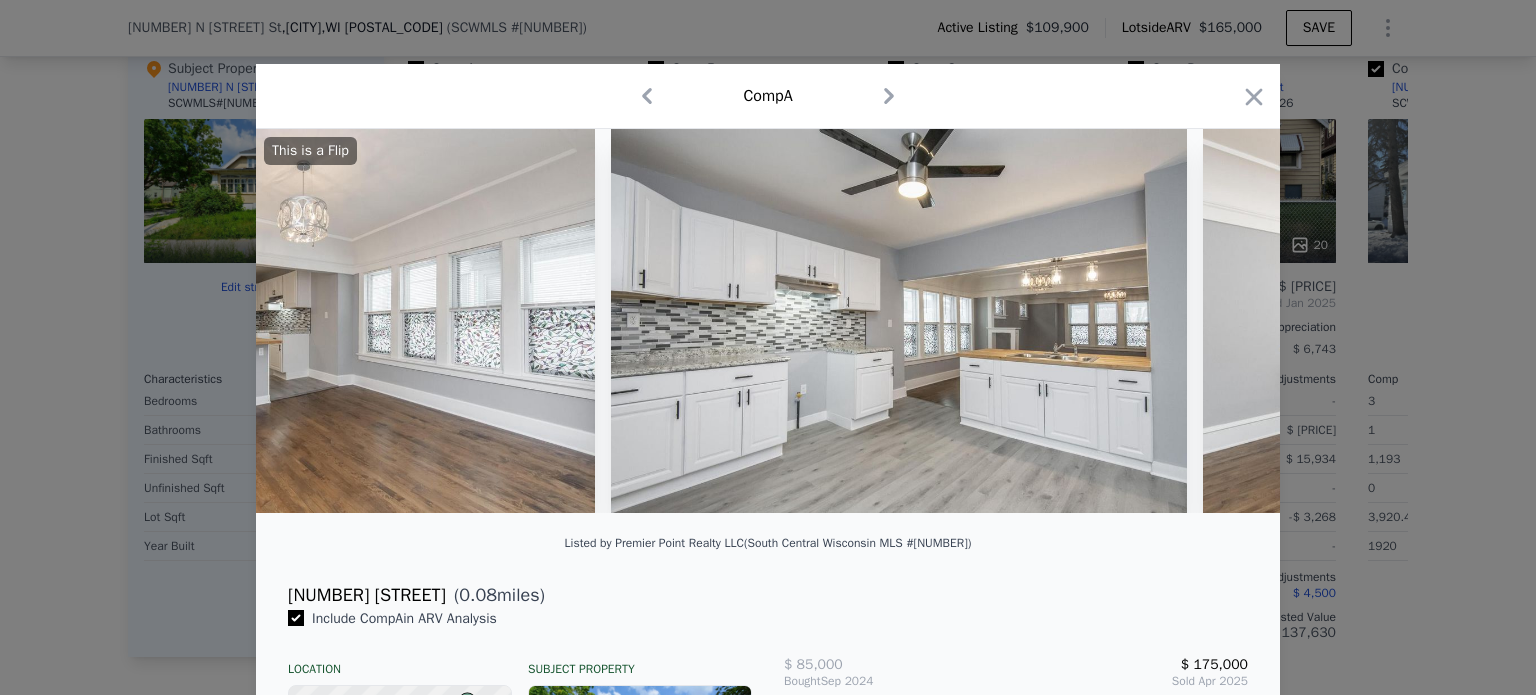 scroll, scrollTop: 0, scrollLeft: 1440, axis: horizontal 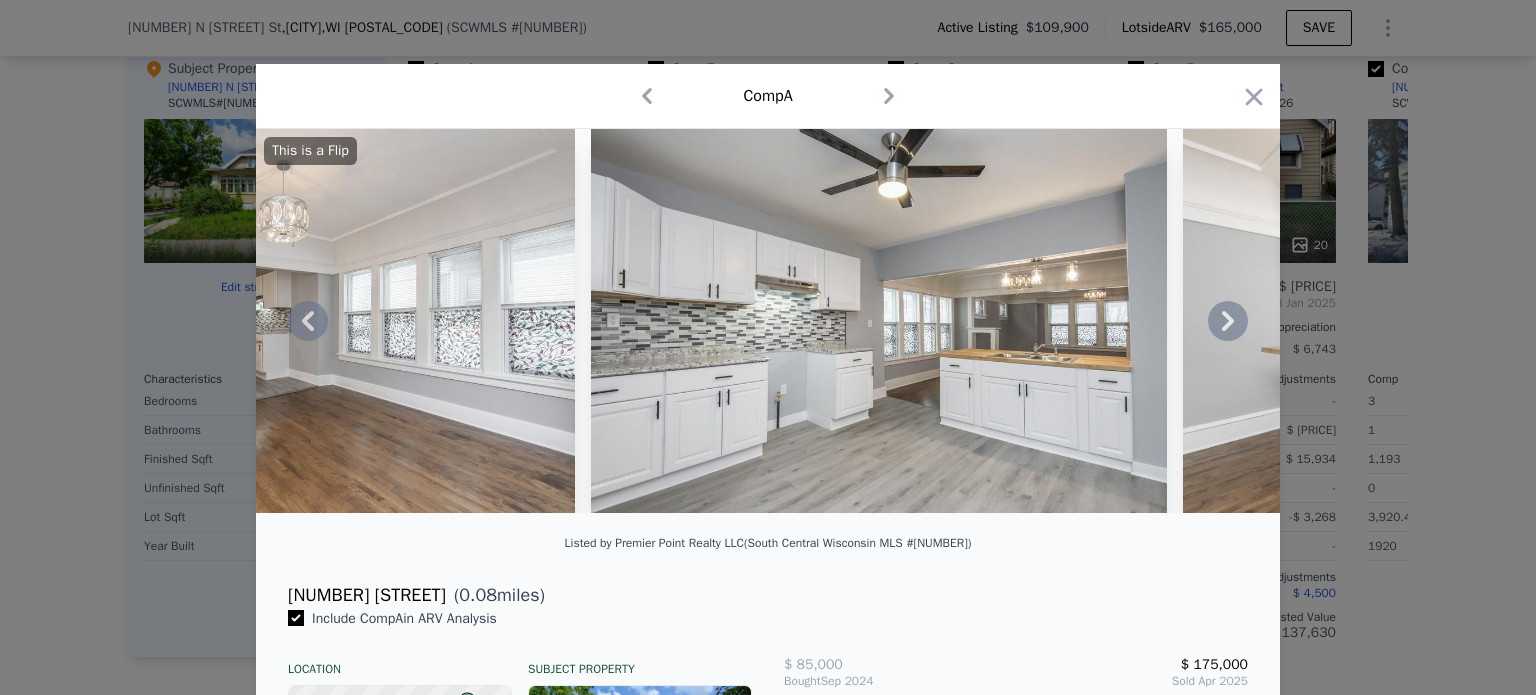 click 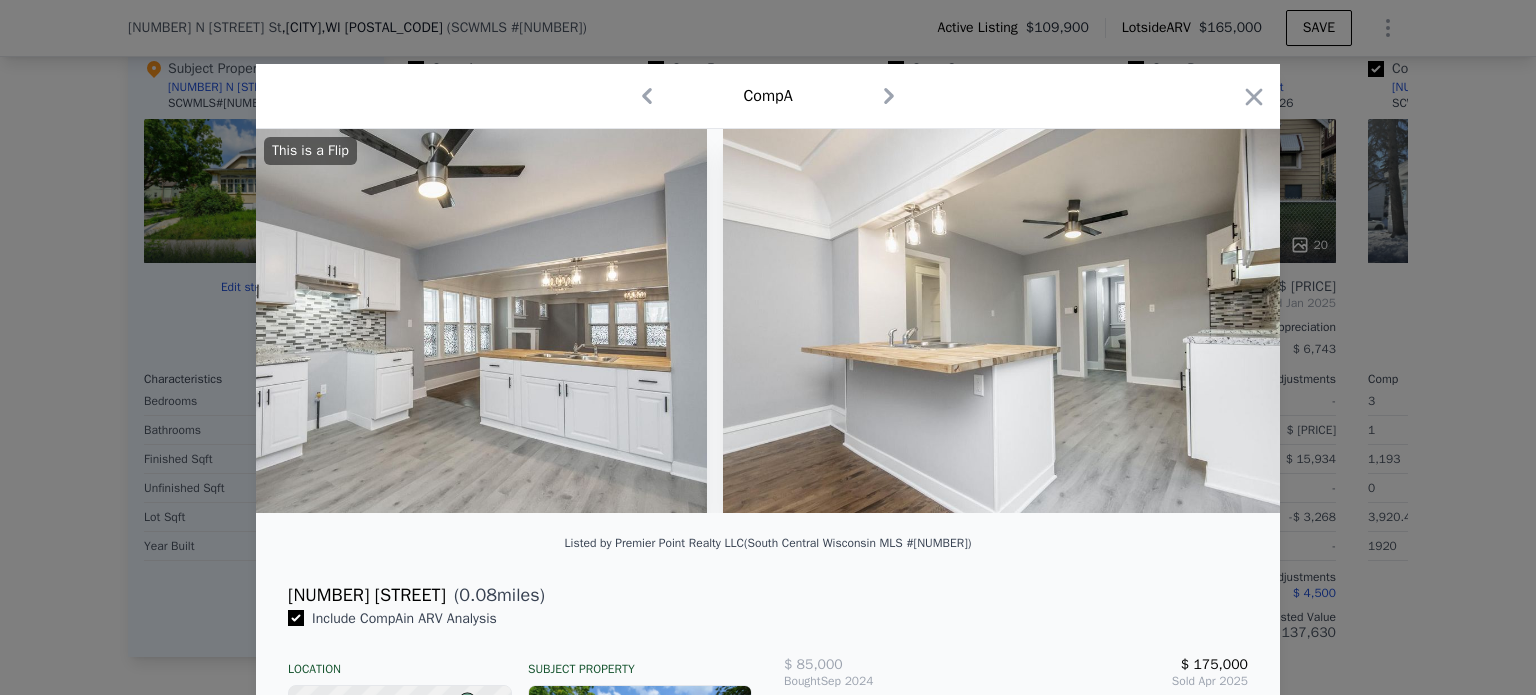 scroll, scrollTop: 0, scrollLeft: 1920, axis: horizontal 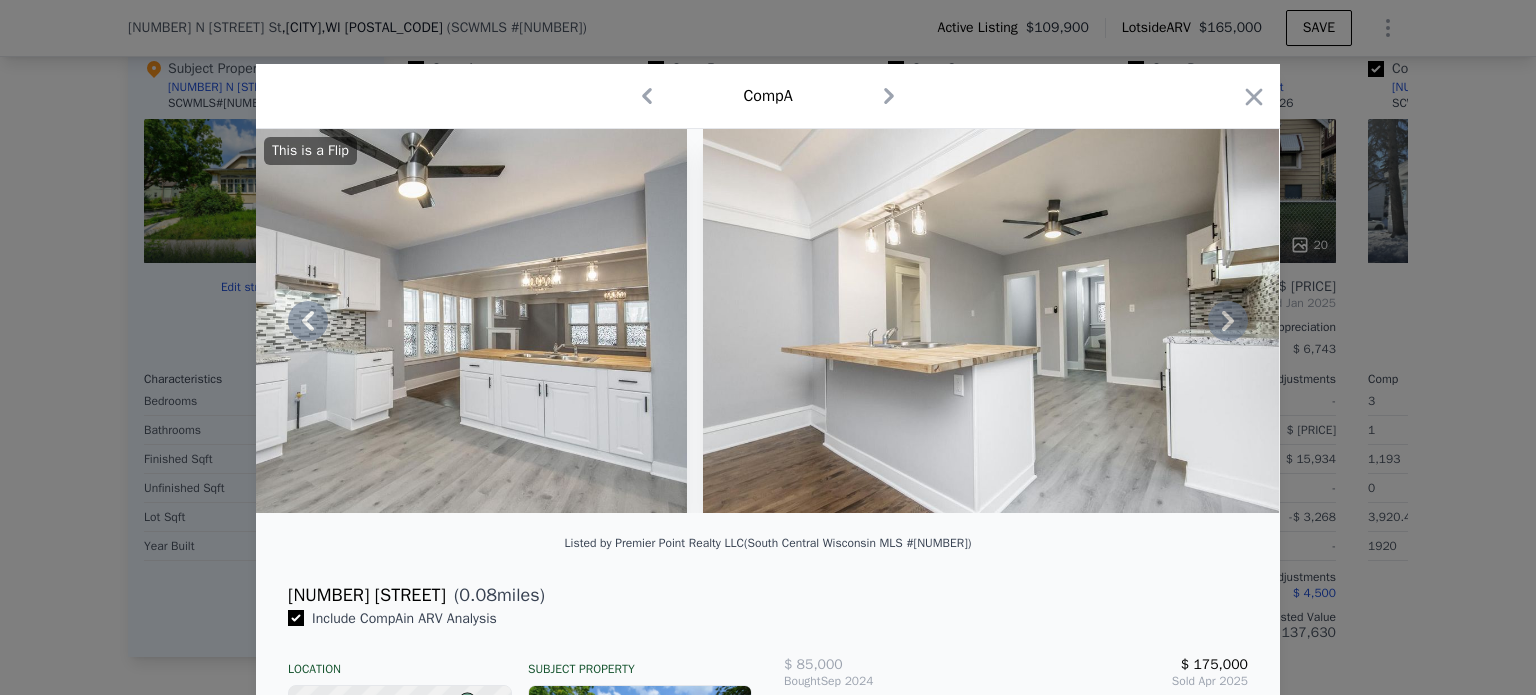 click 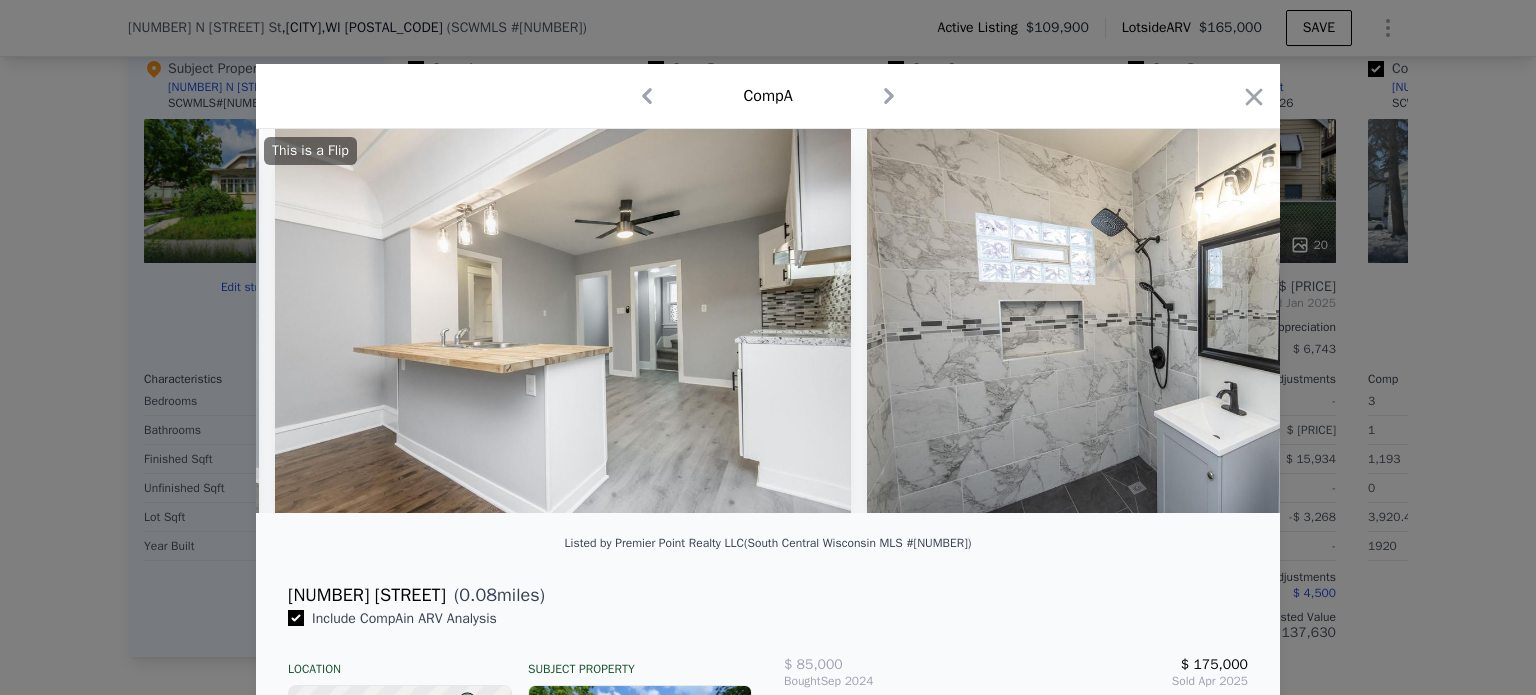 scroll, scrollTop: 0, scrollLeft: 2400, axis: horizontal 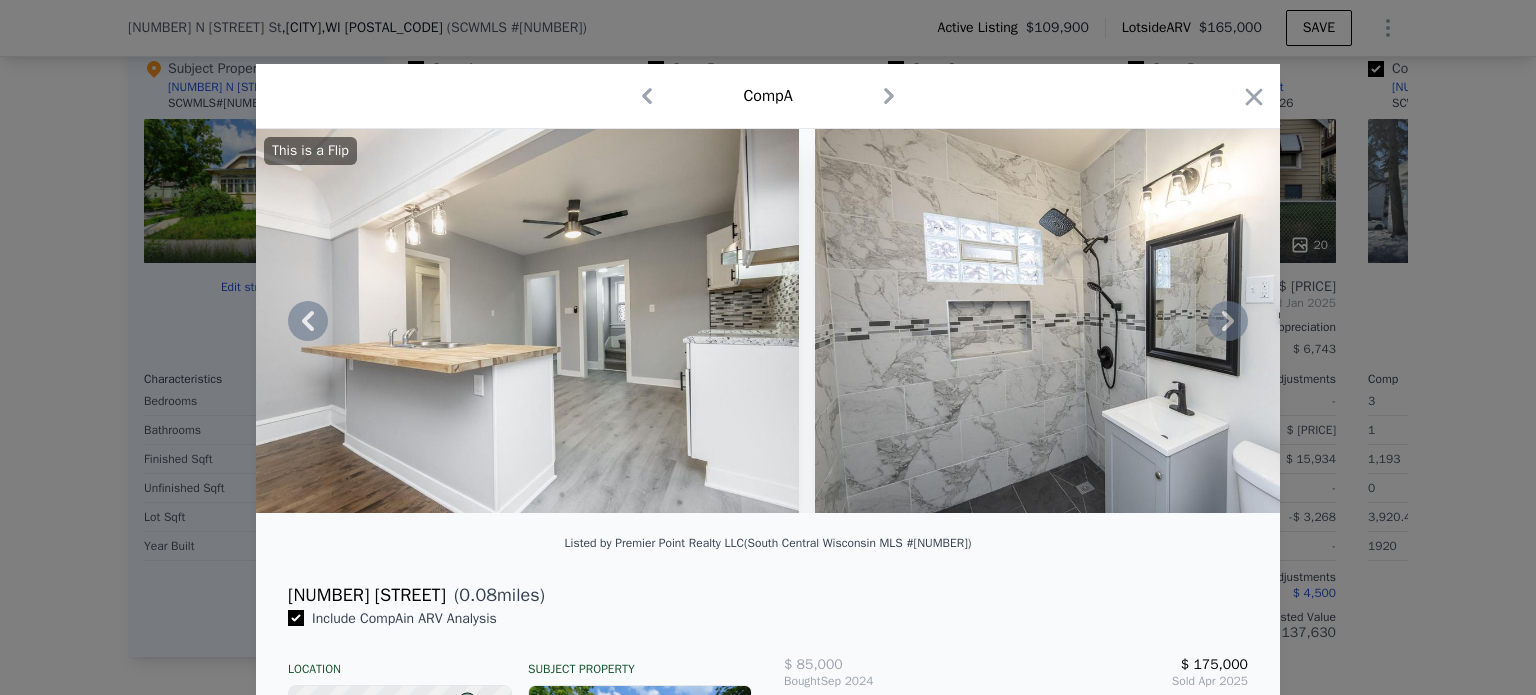 click 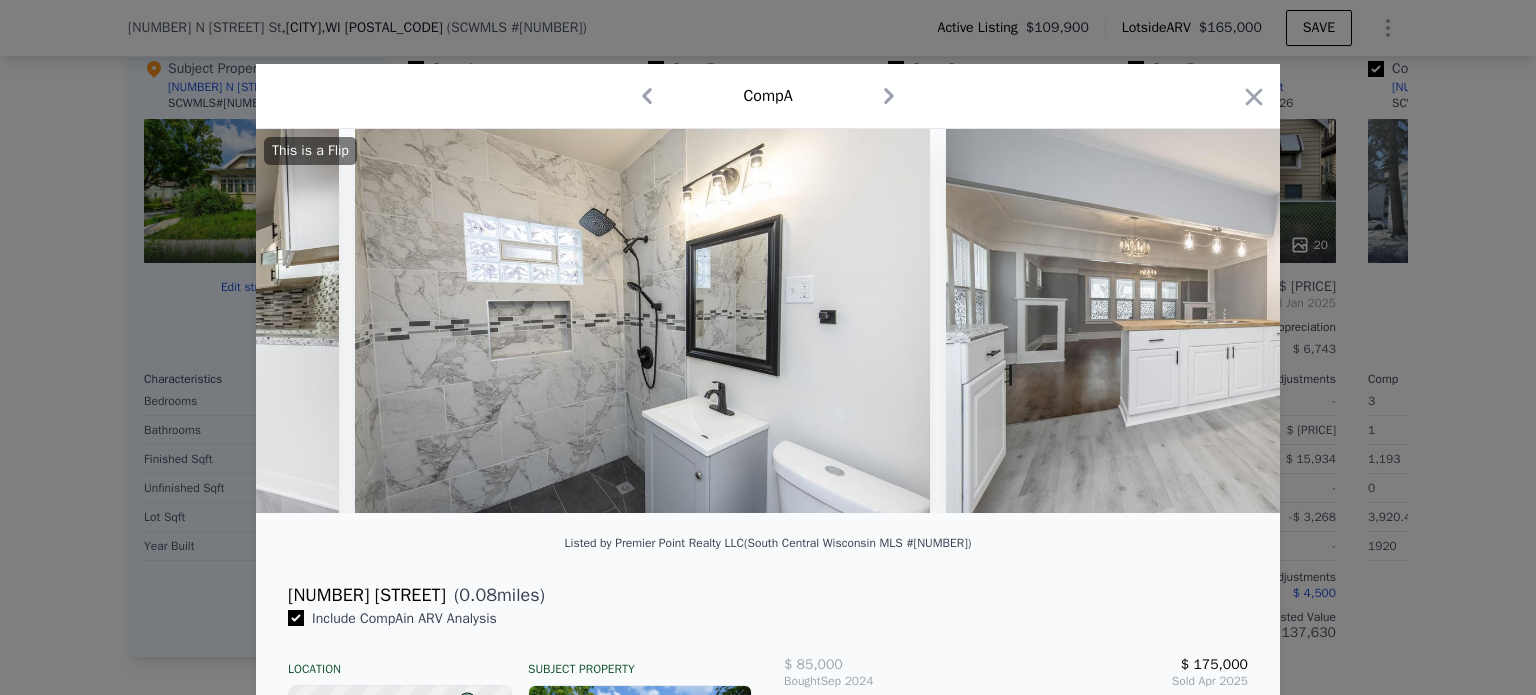 scroll, scrollTop: 0, scrollLeft: 2880, axis: horizontal 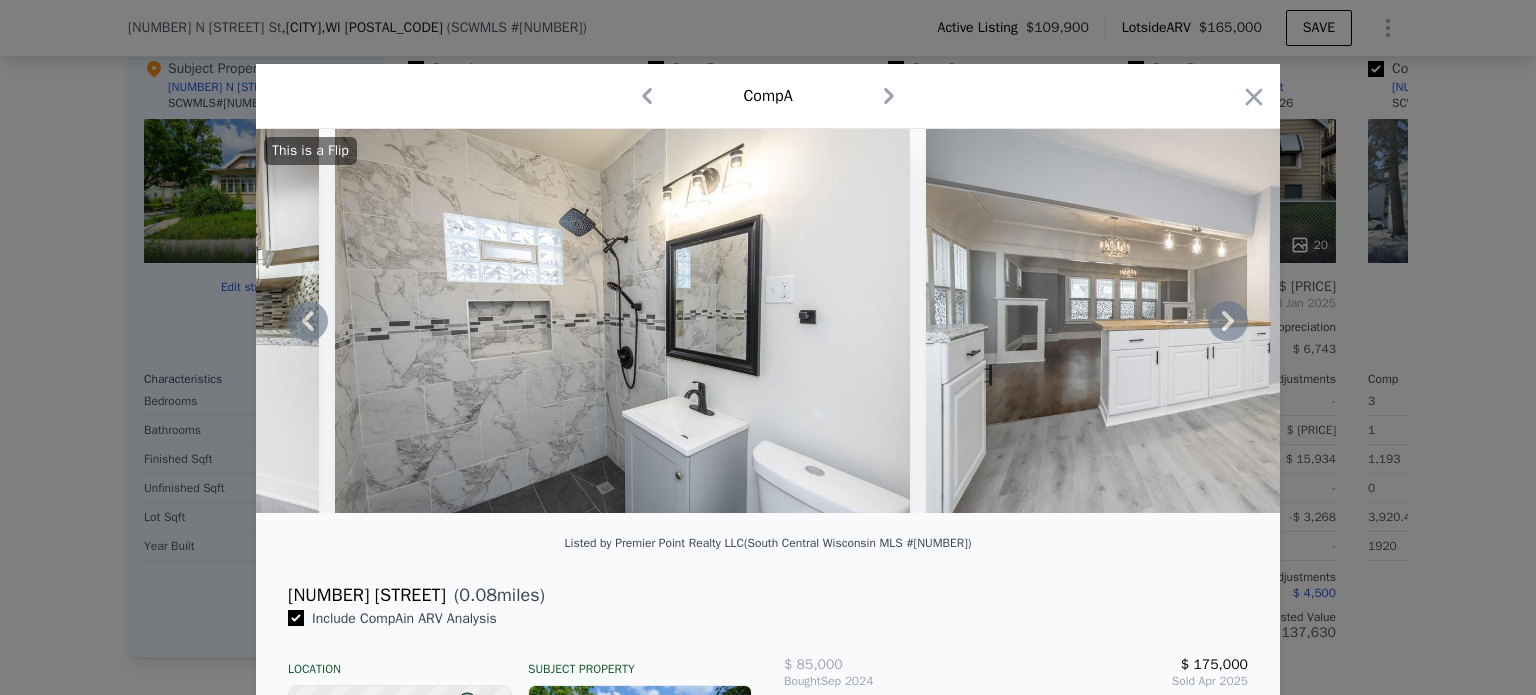 click 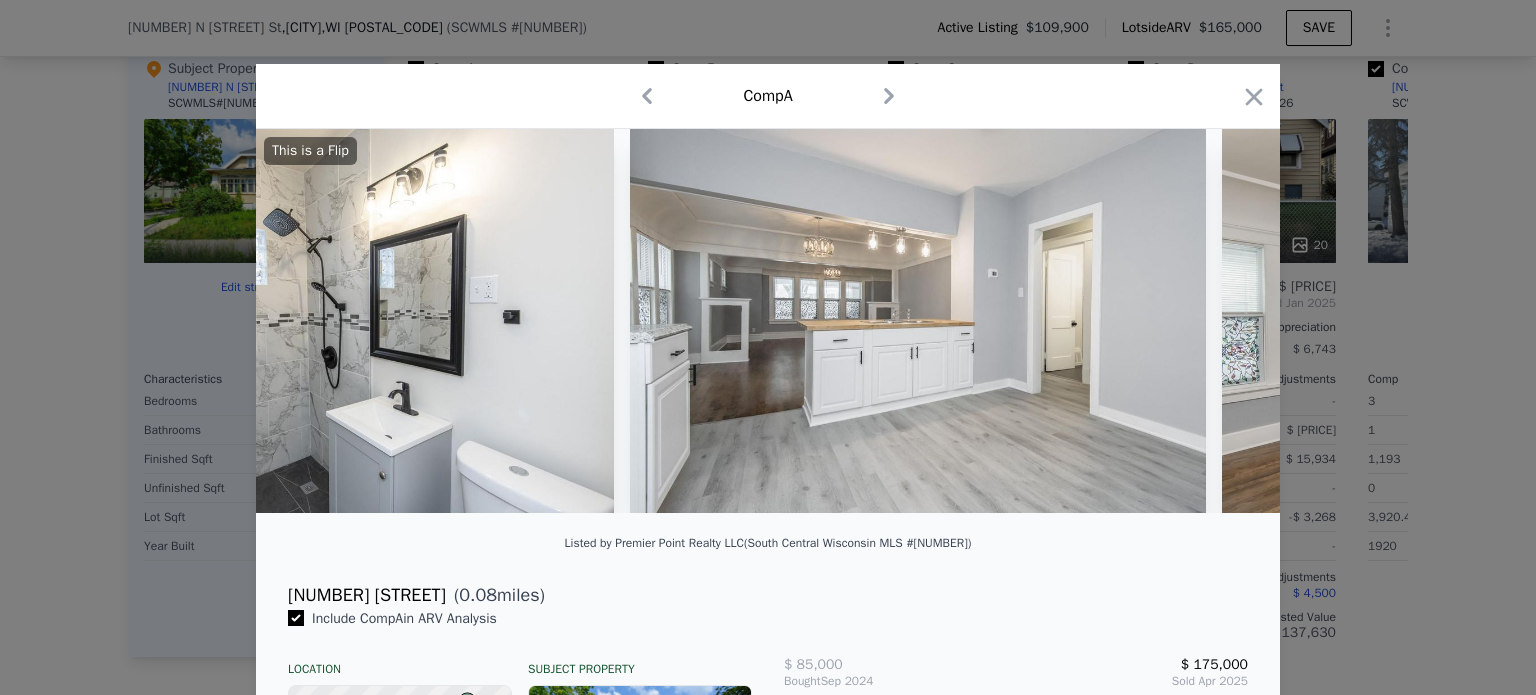 scroll, scrollTop: 0, scrollLeft: 3360, axis: horizontal 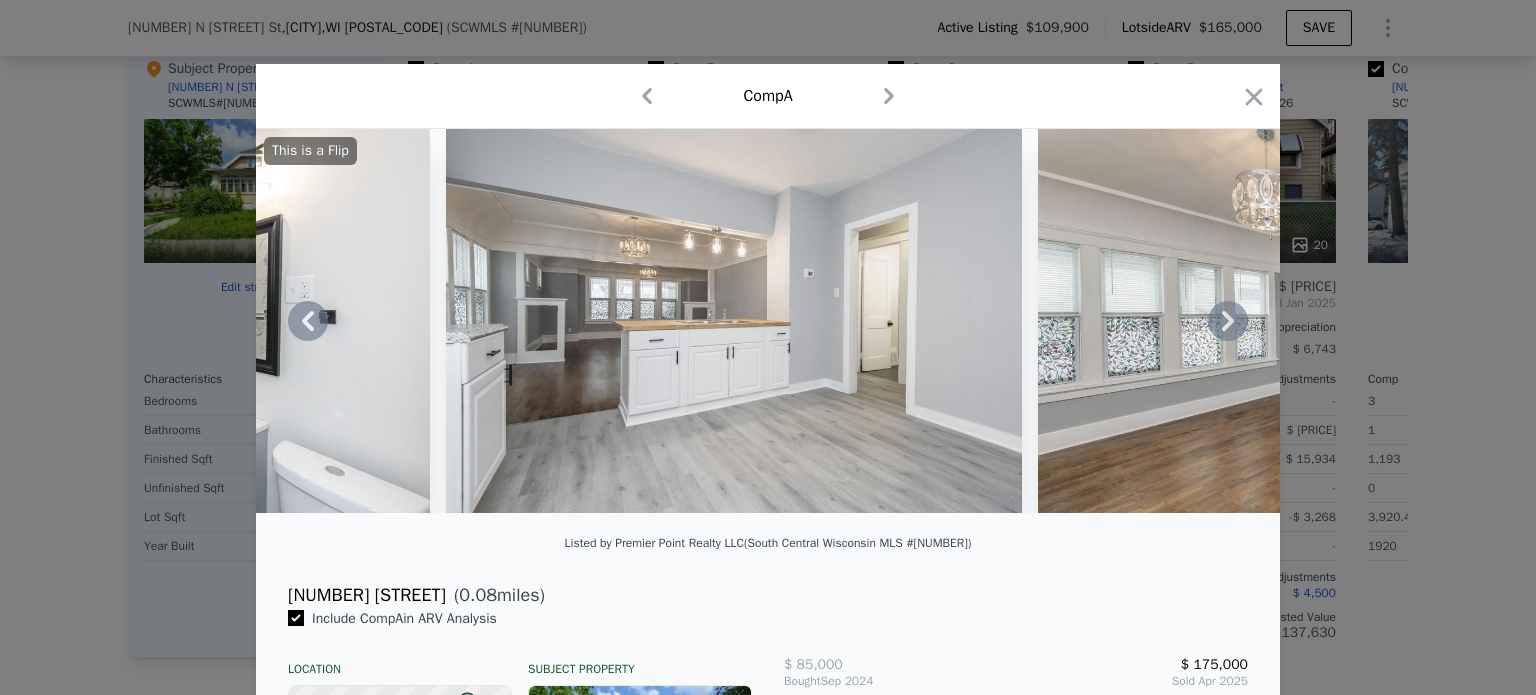 click 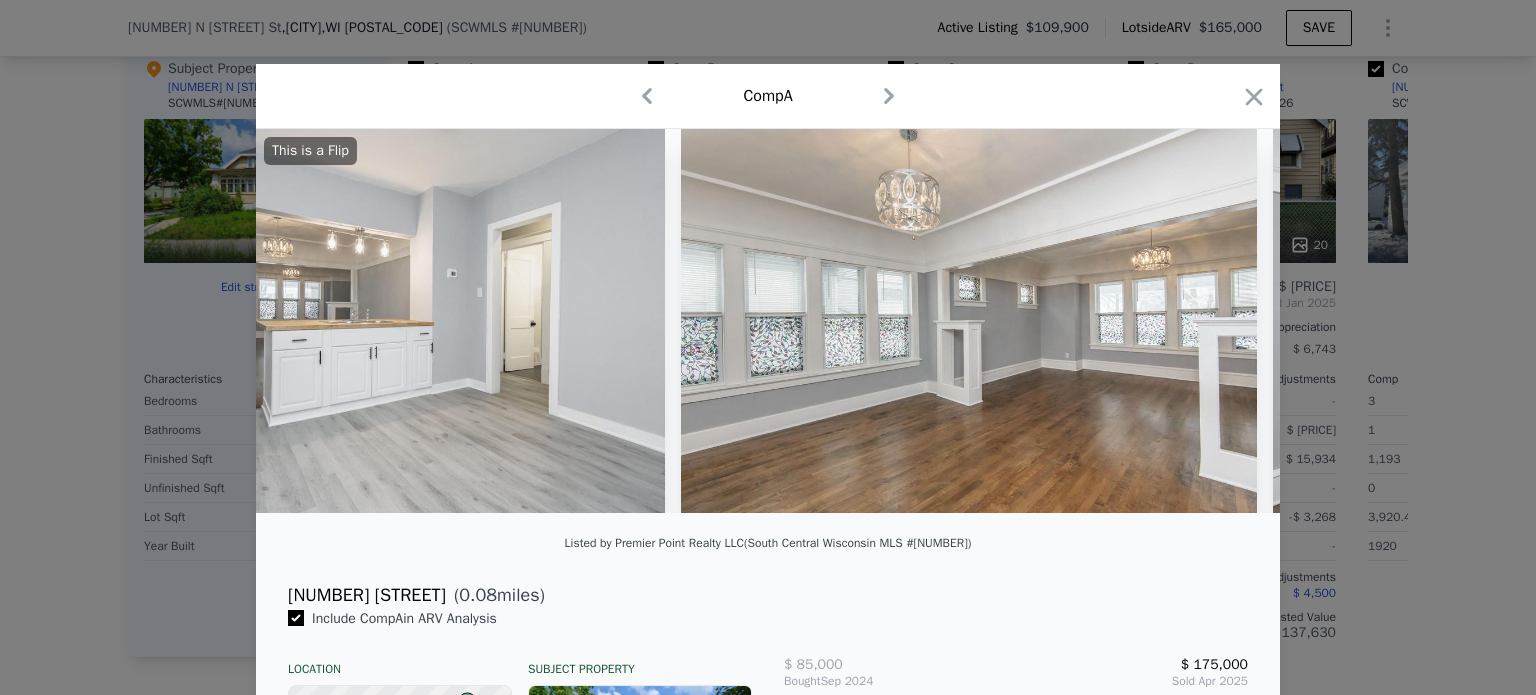 scroll, scrollTop: 0, scrollLeft: 3840, axis: horizontal 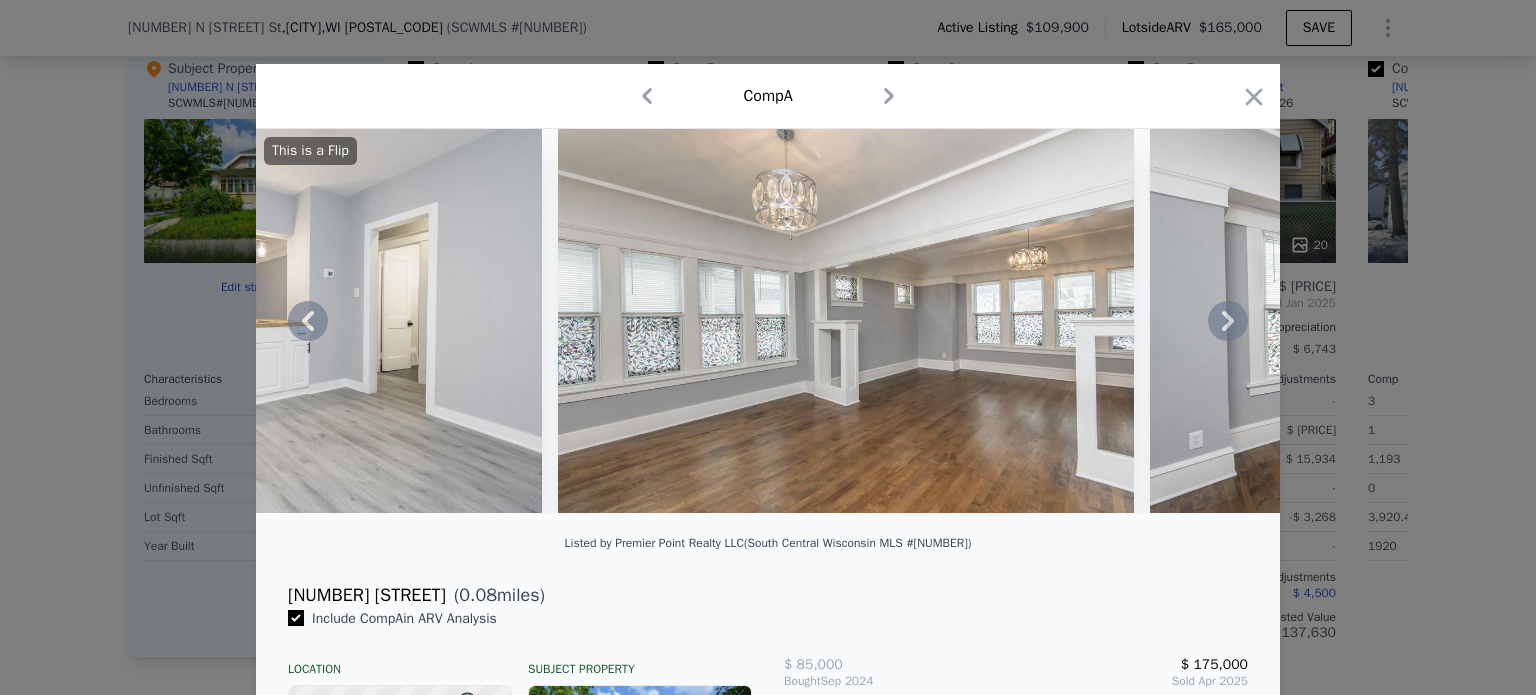 click 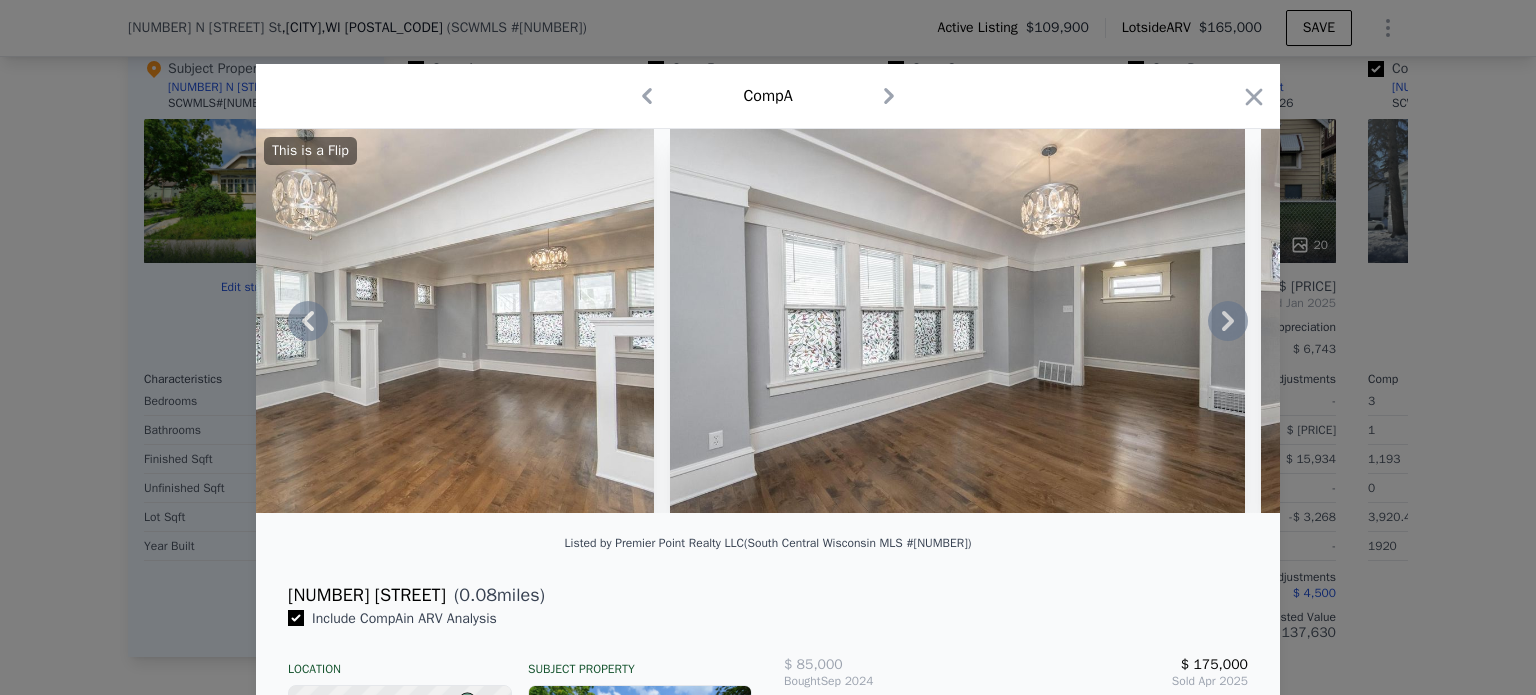 click 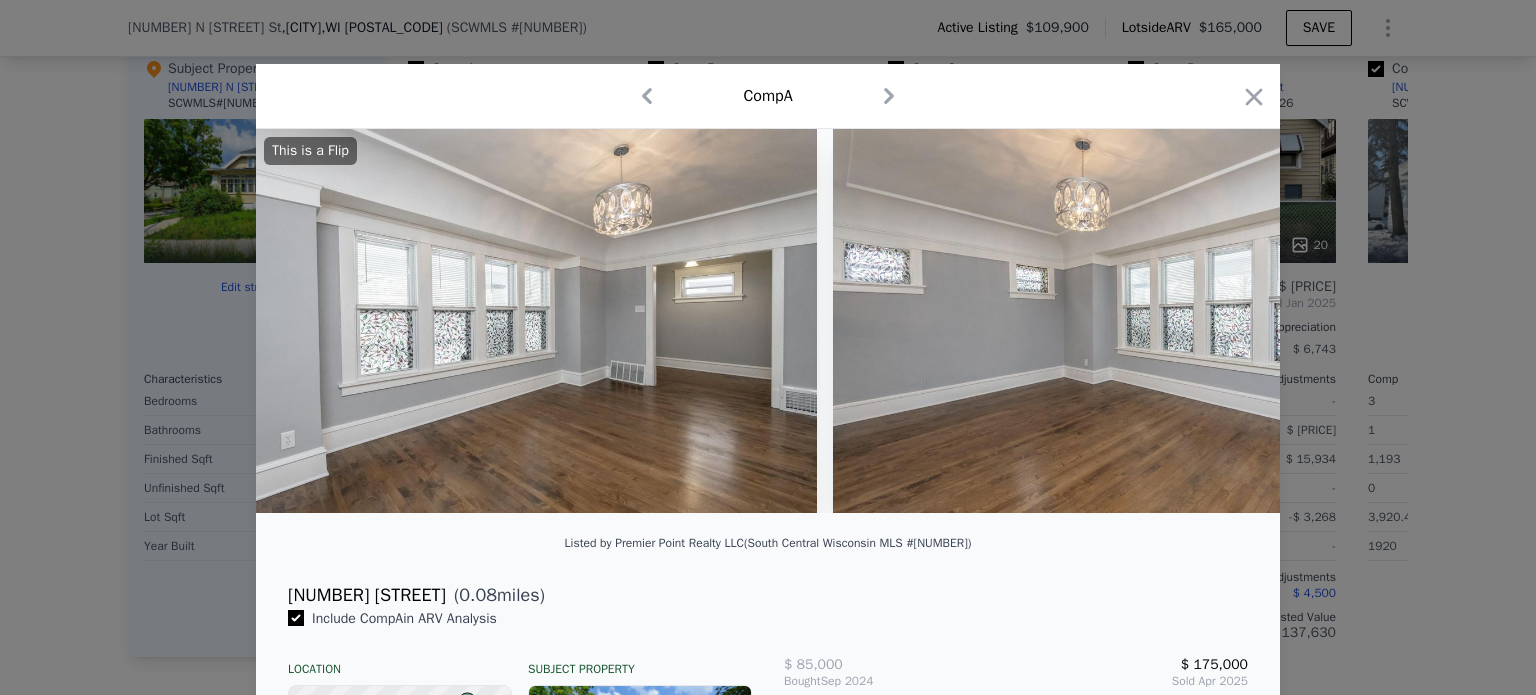scroll, scrollTop: 0, scrollLeft: 4800, axis: horizontal 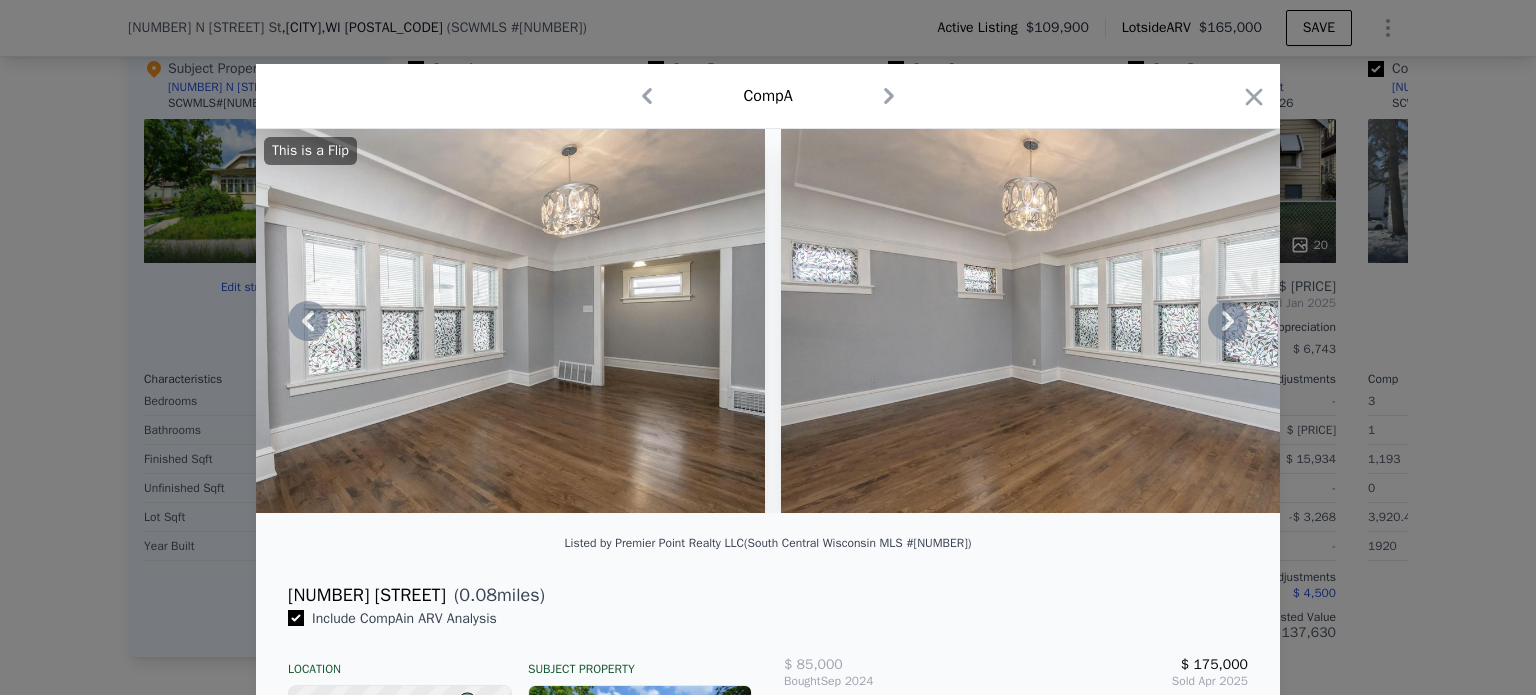 click 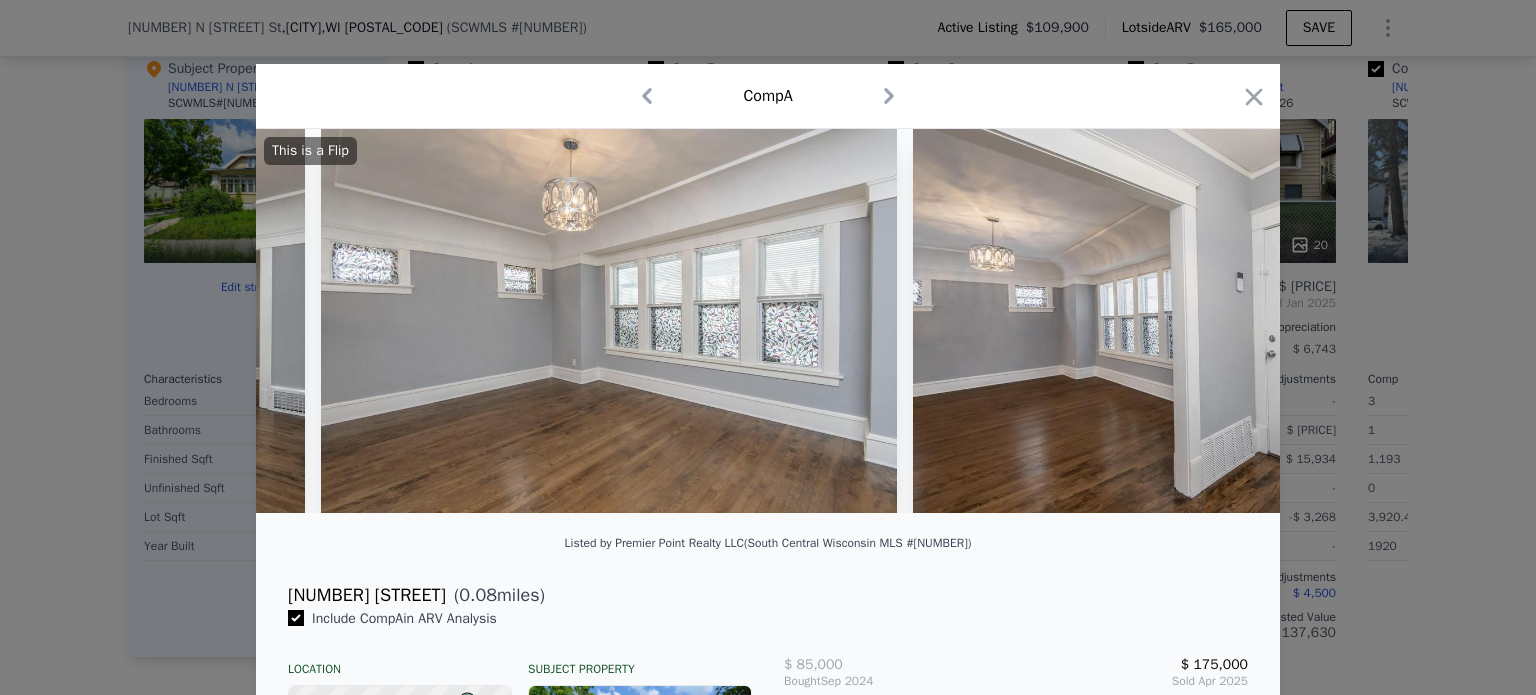 scroll, scrollTop: 0, scrollLeft: 5280, axis: horizontal 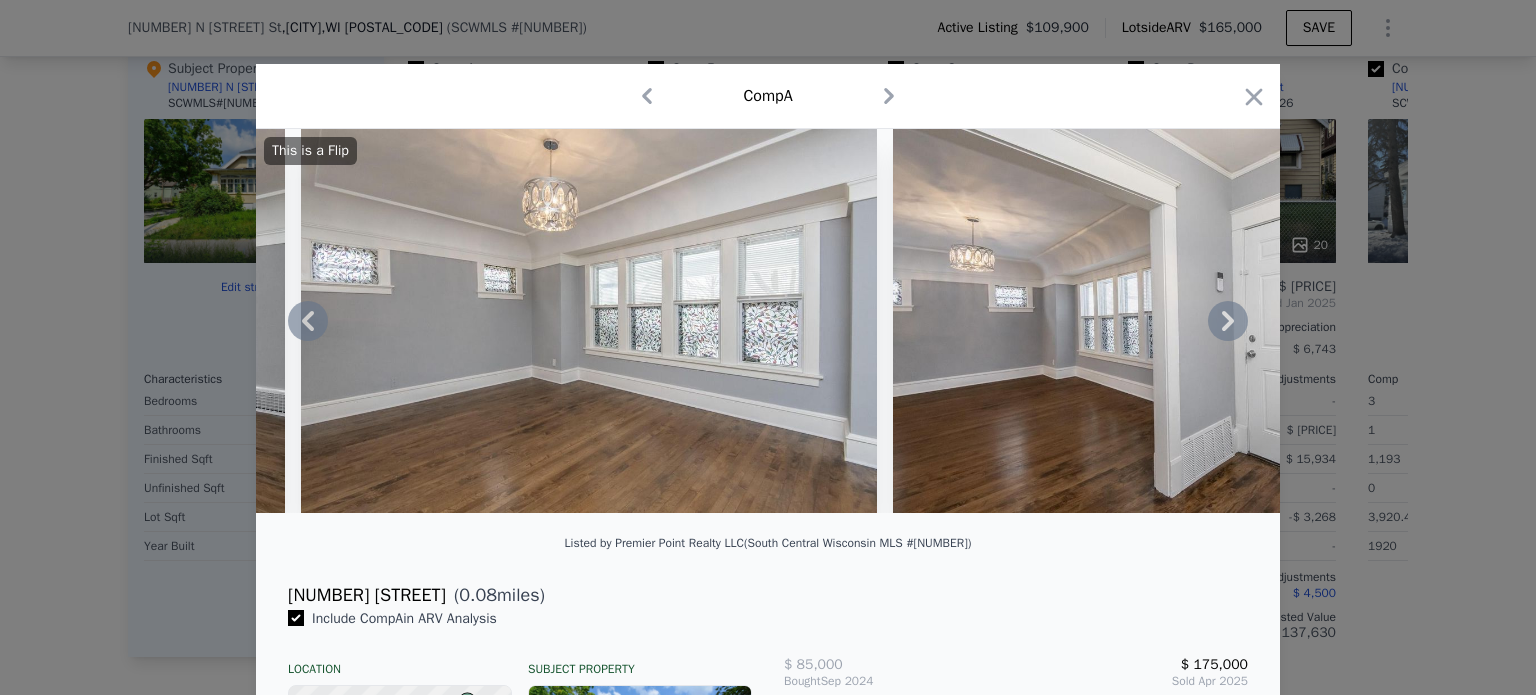 click 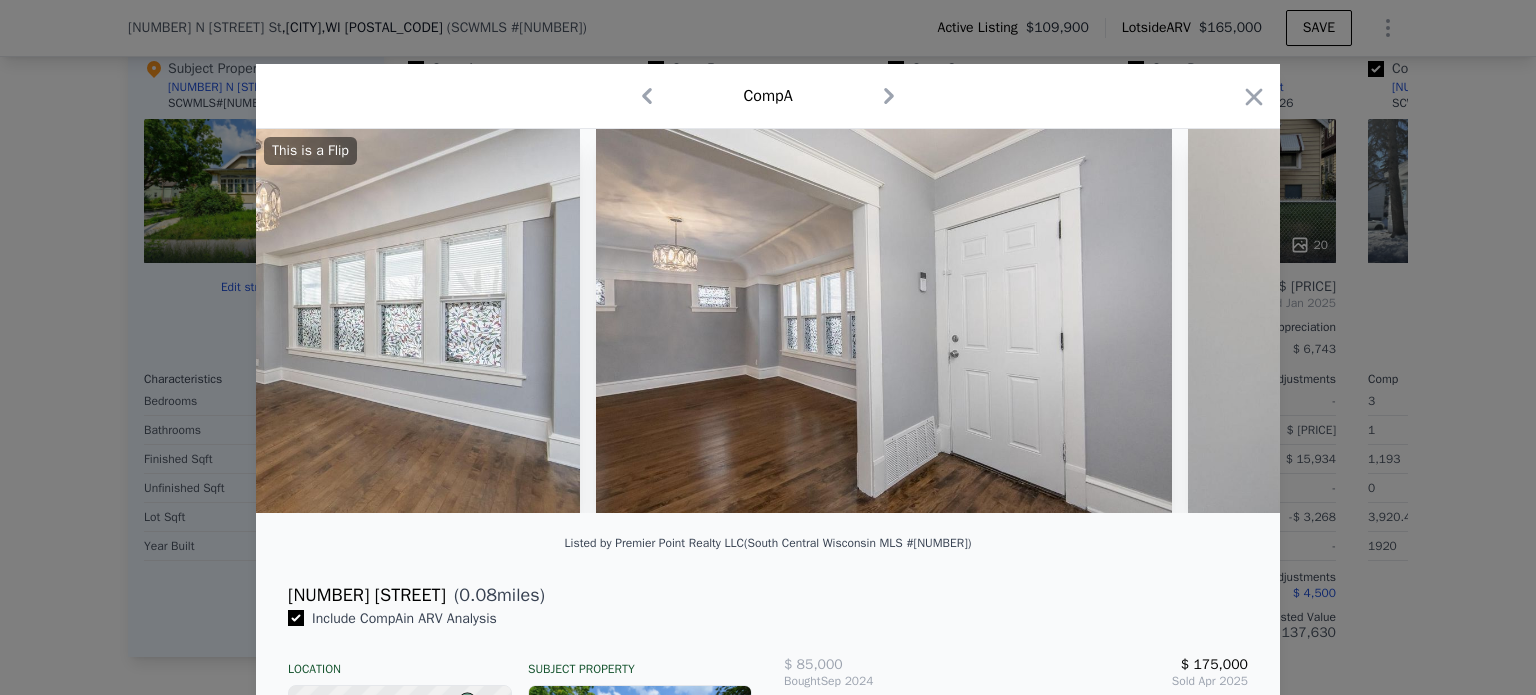 scroll, scrollTop: 0, scrollLeft: 5760, axis: horizontal 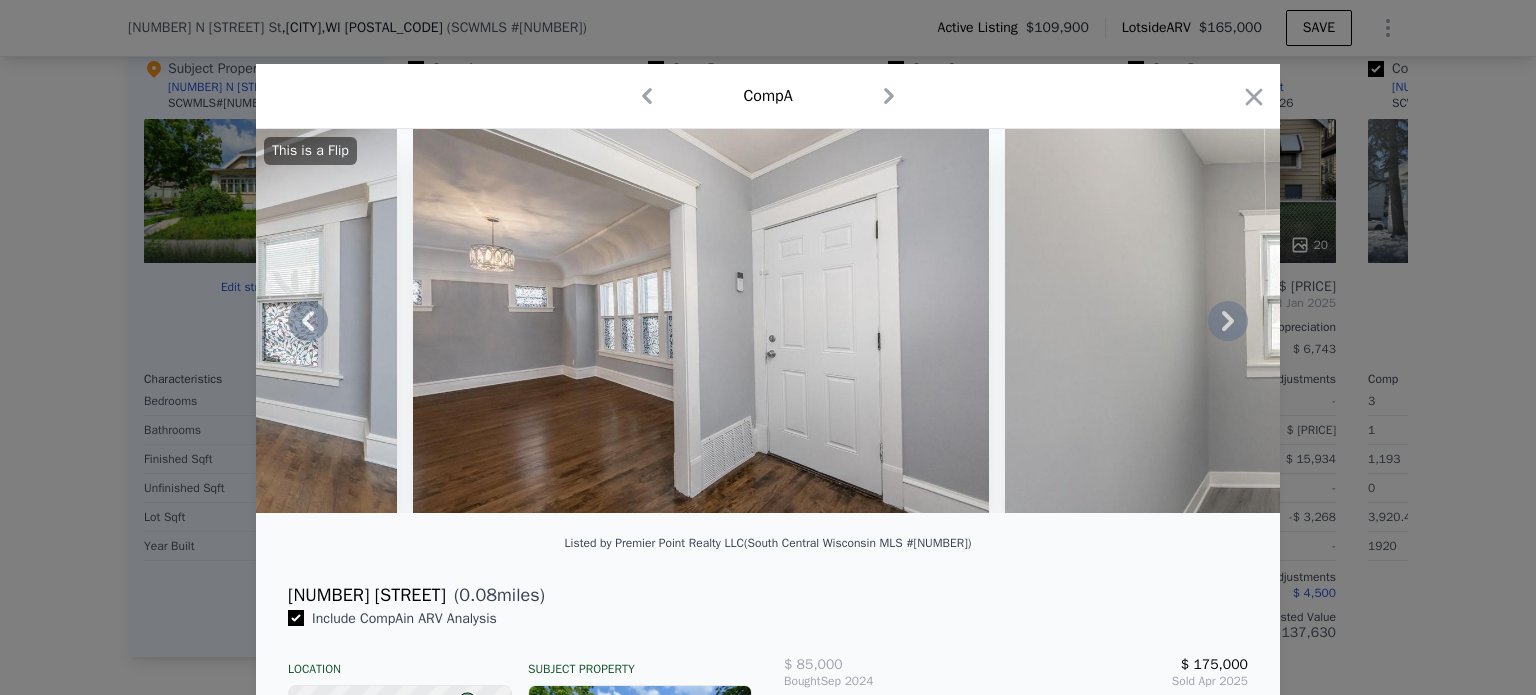 click 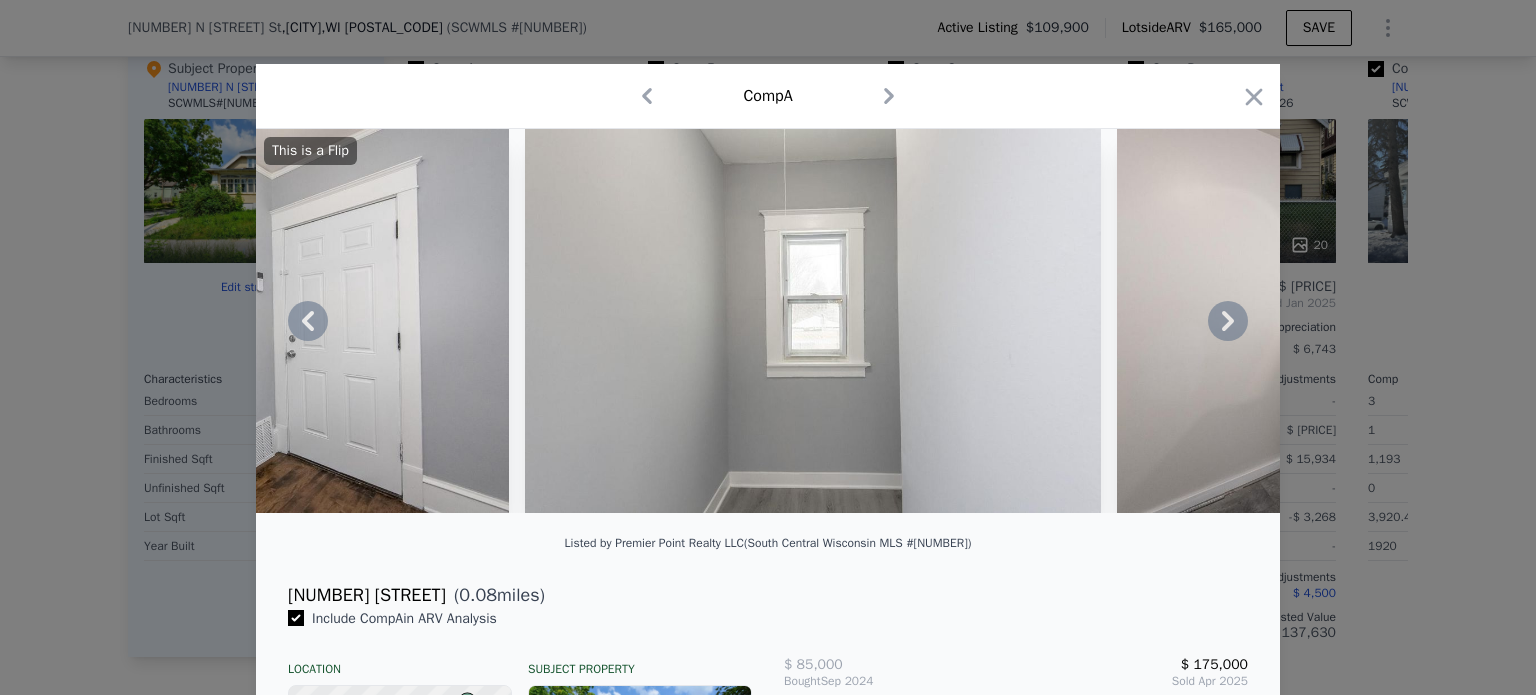 click 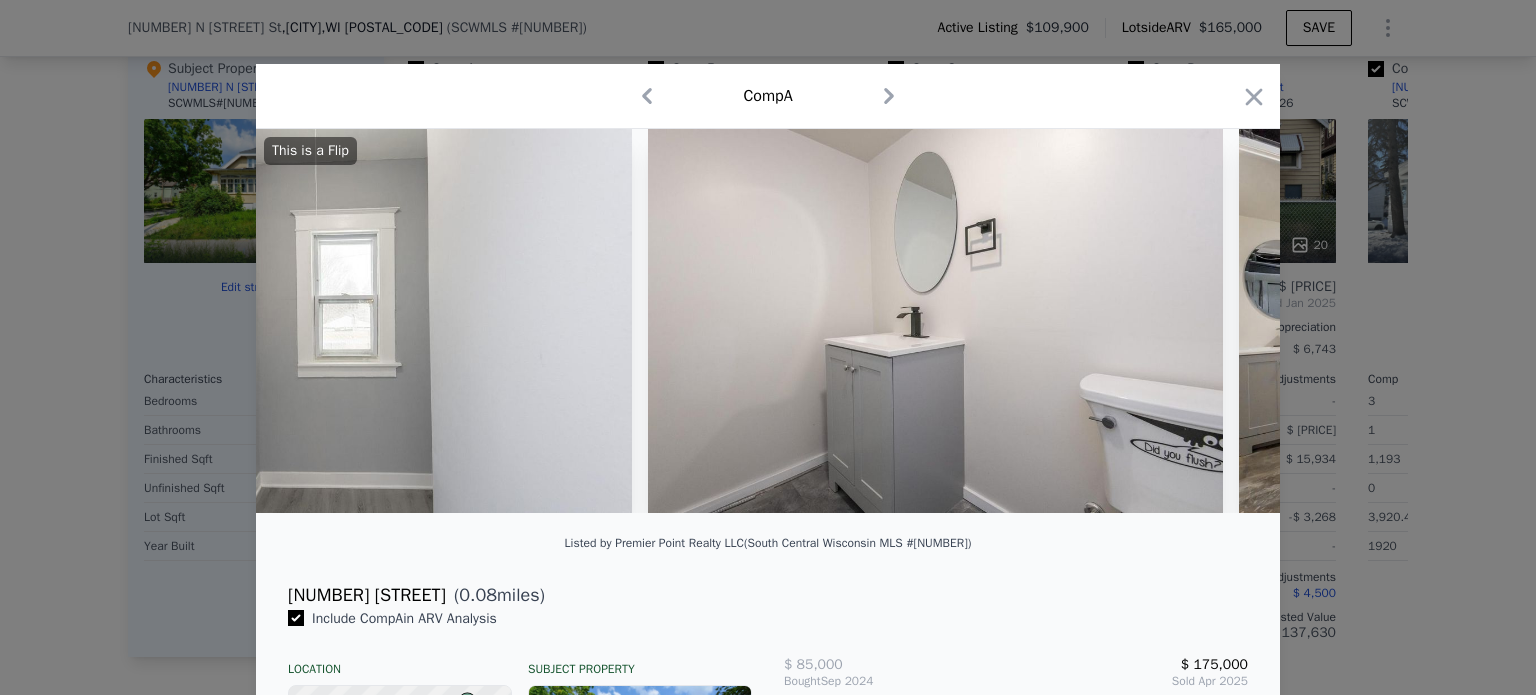 scroll, scrollTop: 0, scrollLeft: 6720, axis: horizontal 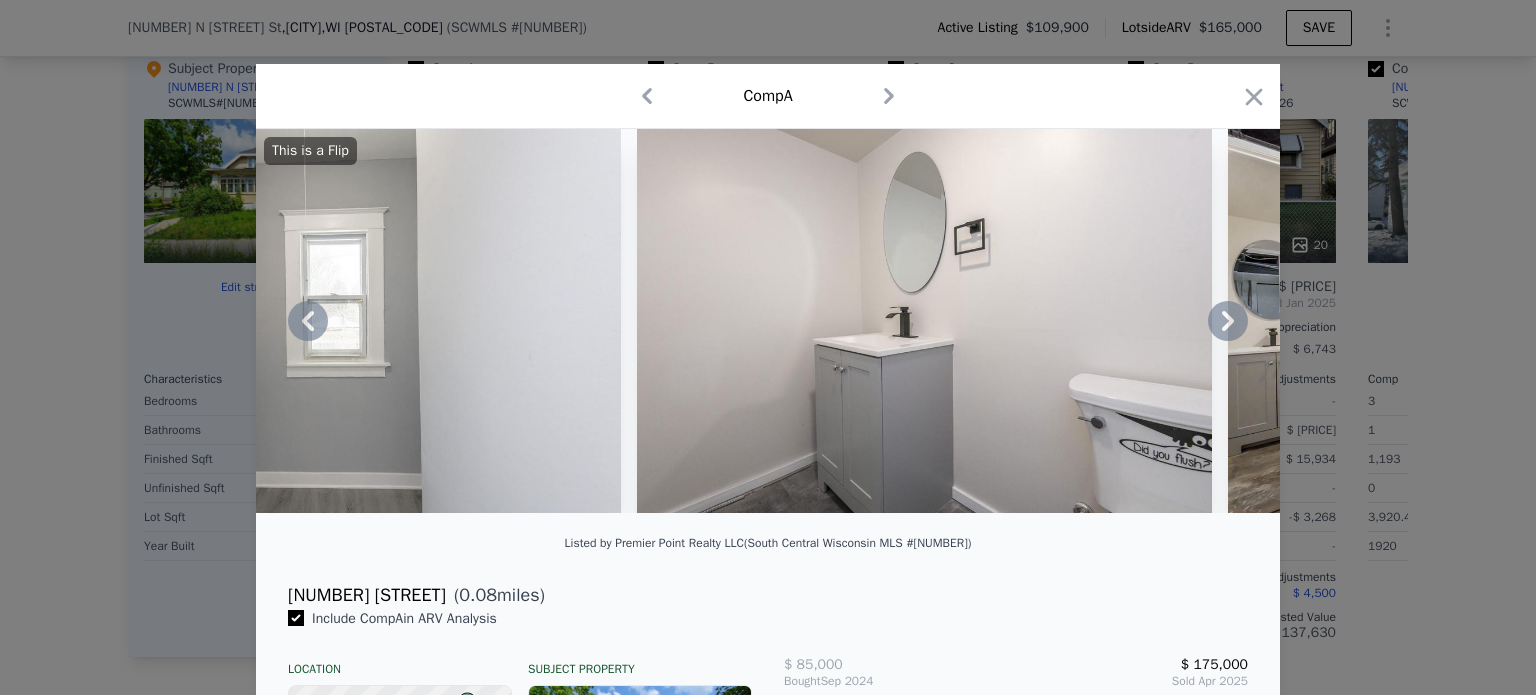 click 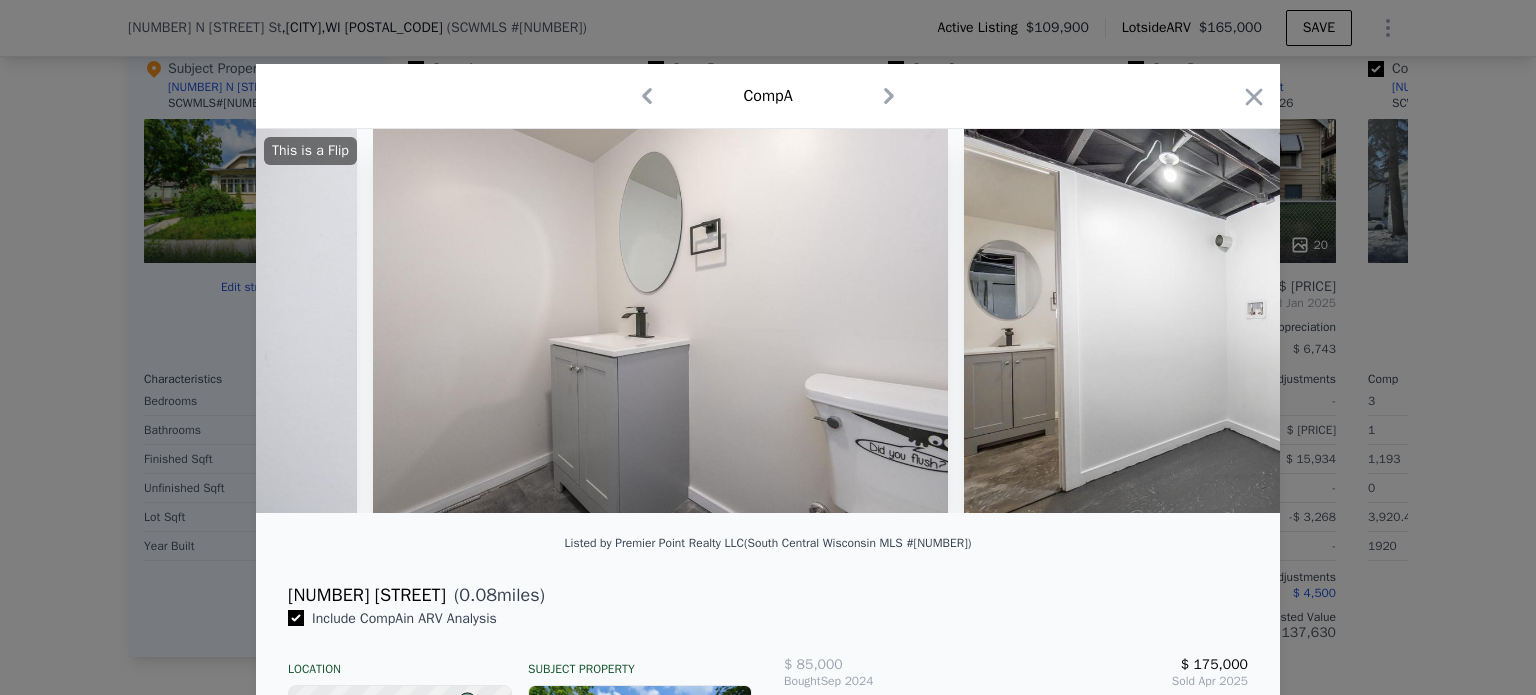 scroll, scrollTop: 0, scrollLeft: 7200, axis: horizontal 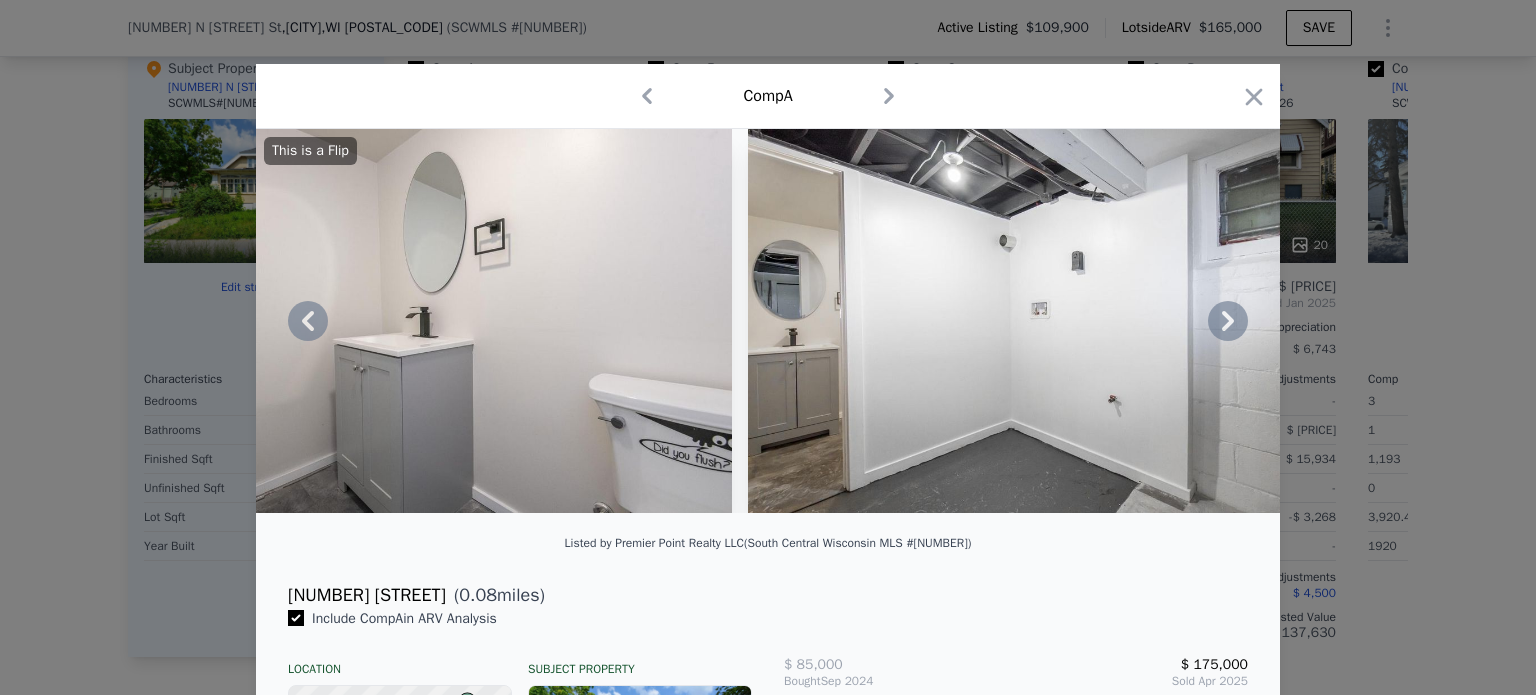 click 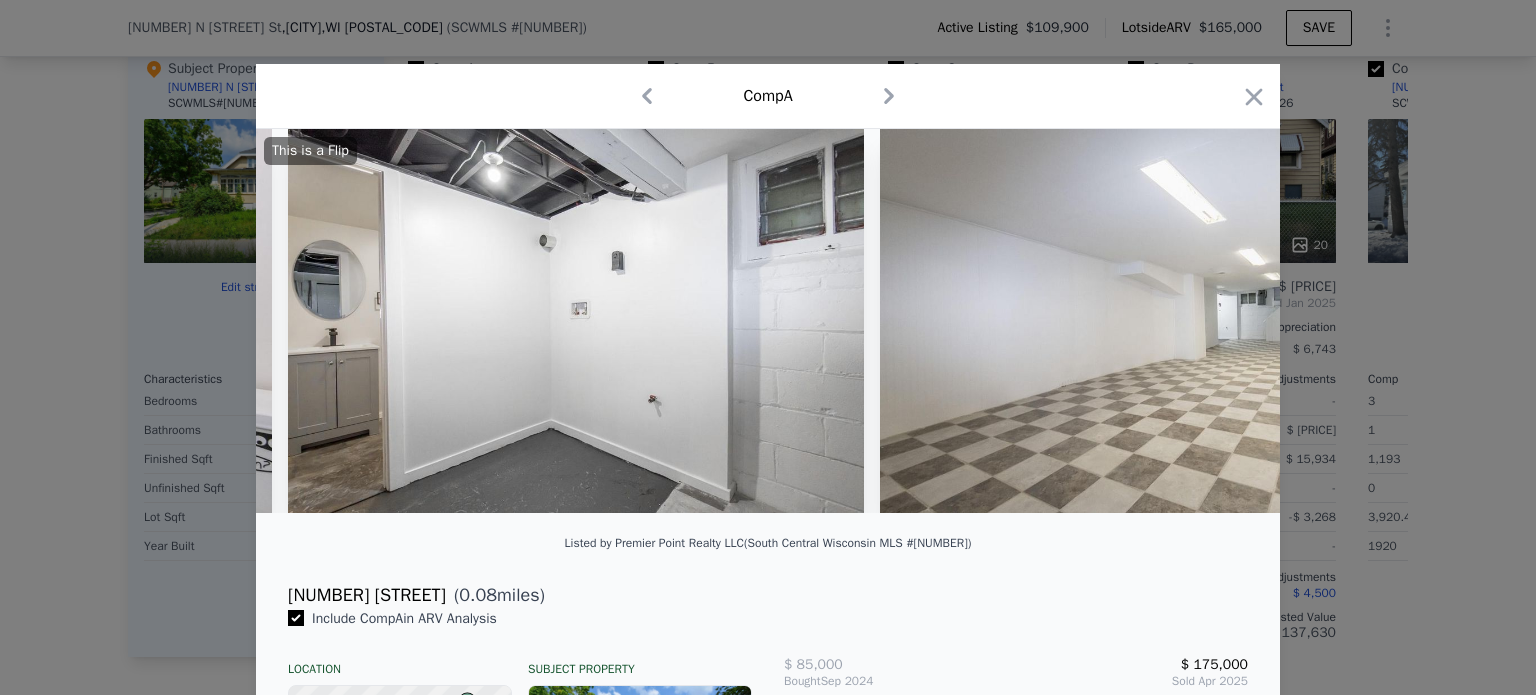 scroll, scrollTop: 0, scrollLeft: 7680, axis: horizontal 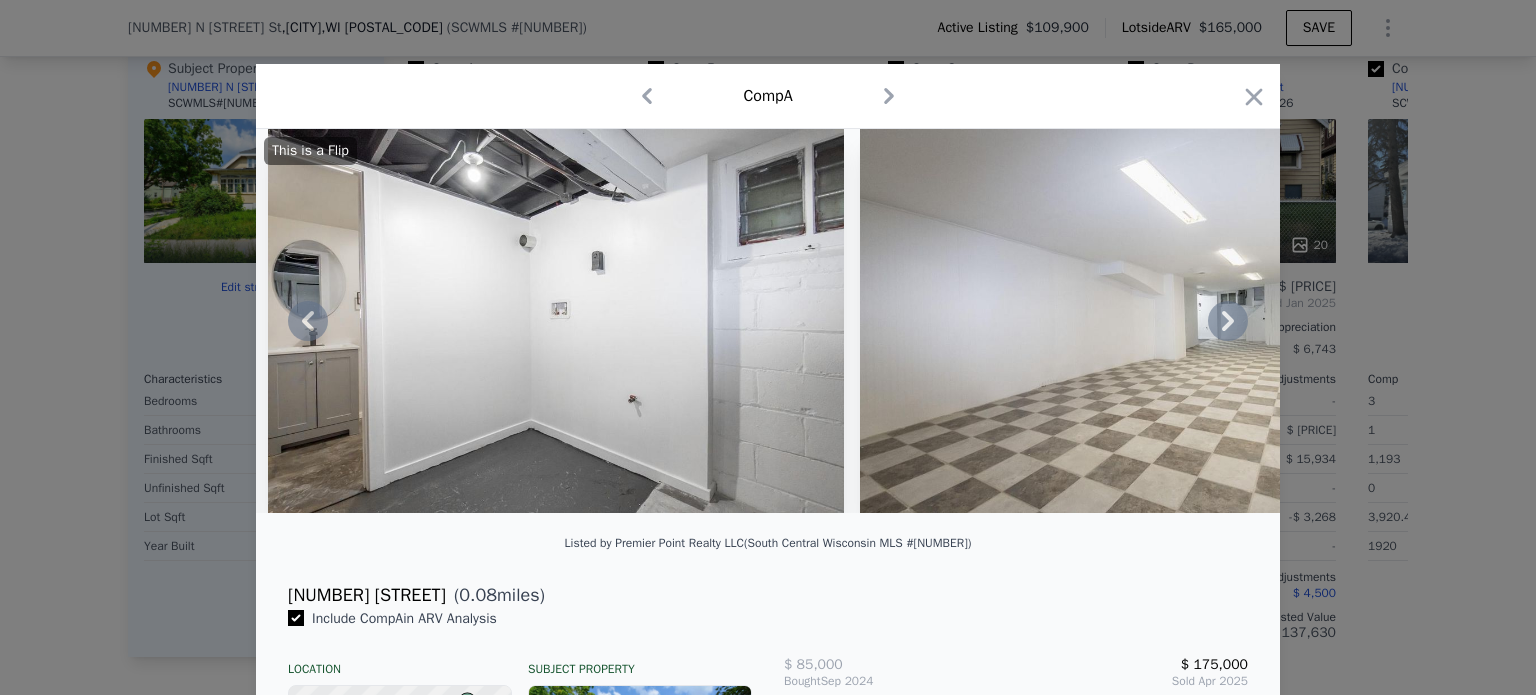 click 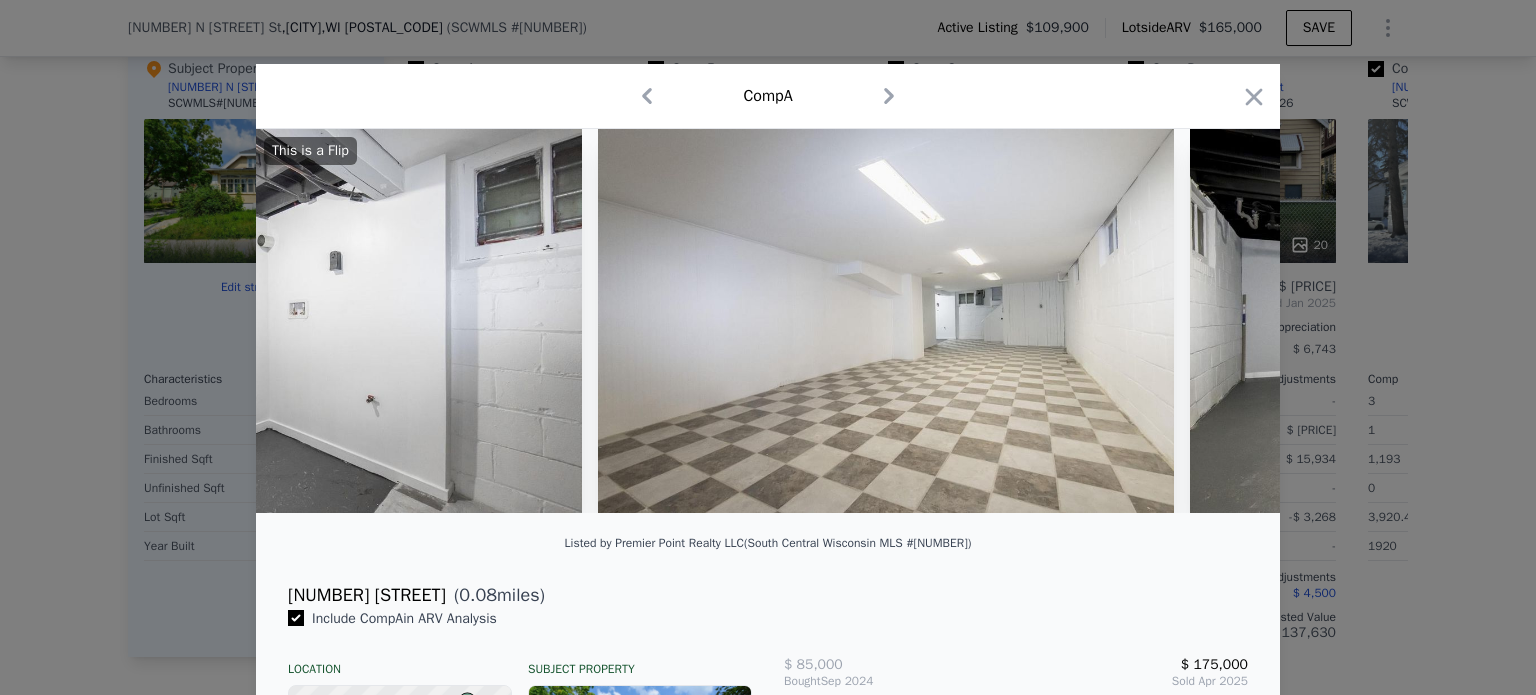 scroll, scrollTop: 0, scrollLeft: 8160, axis: horizontal 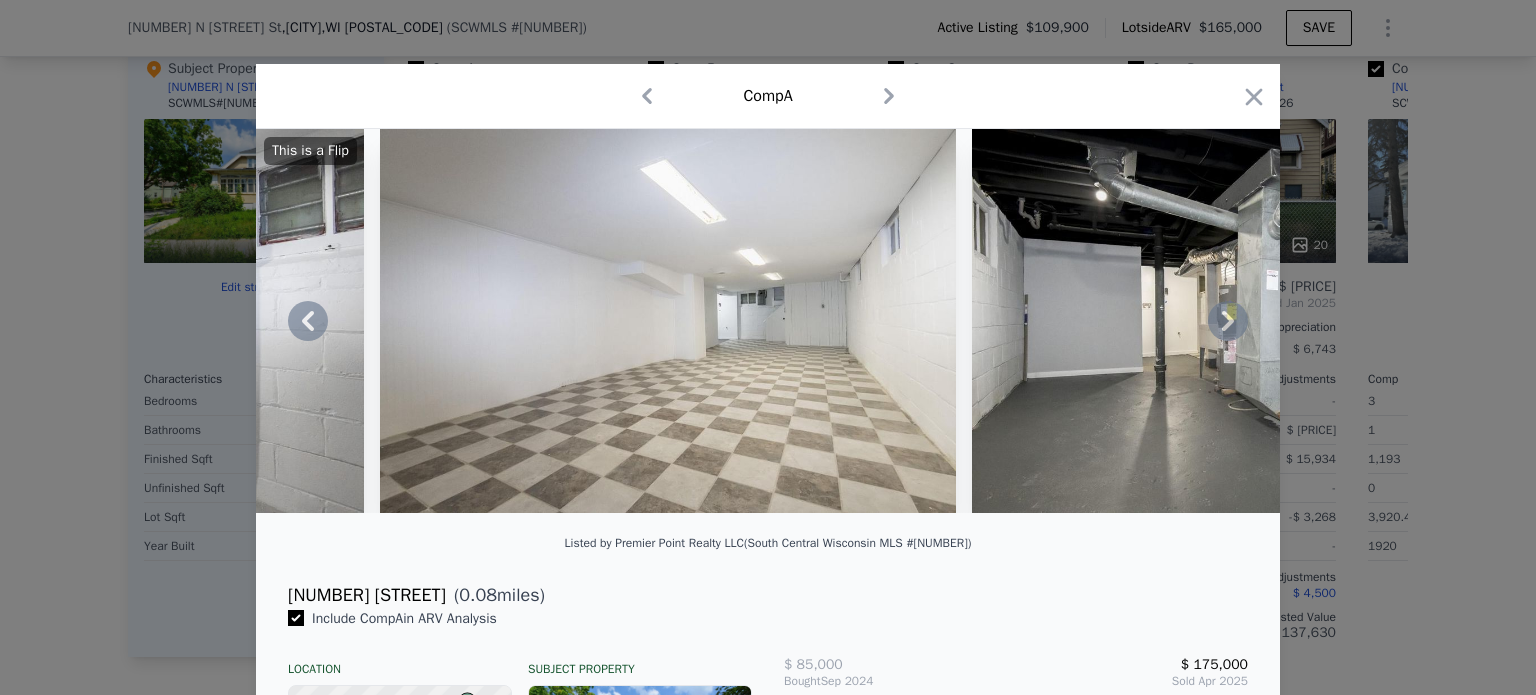 click 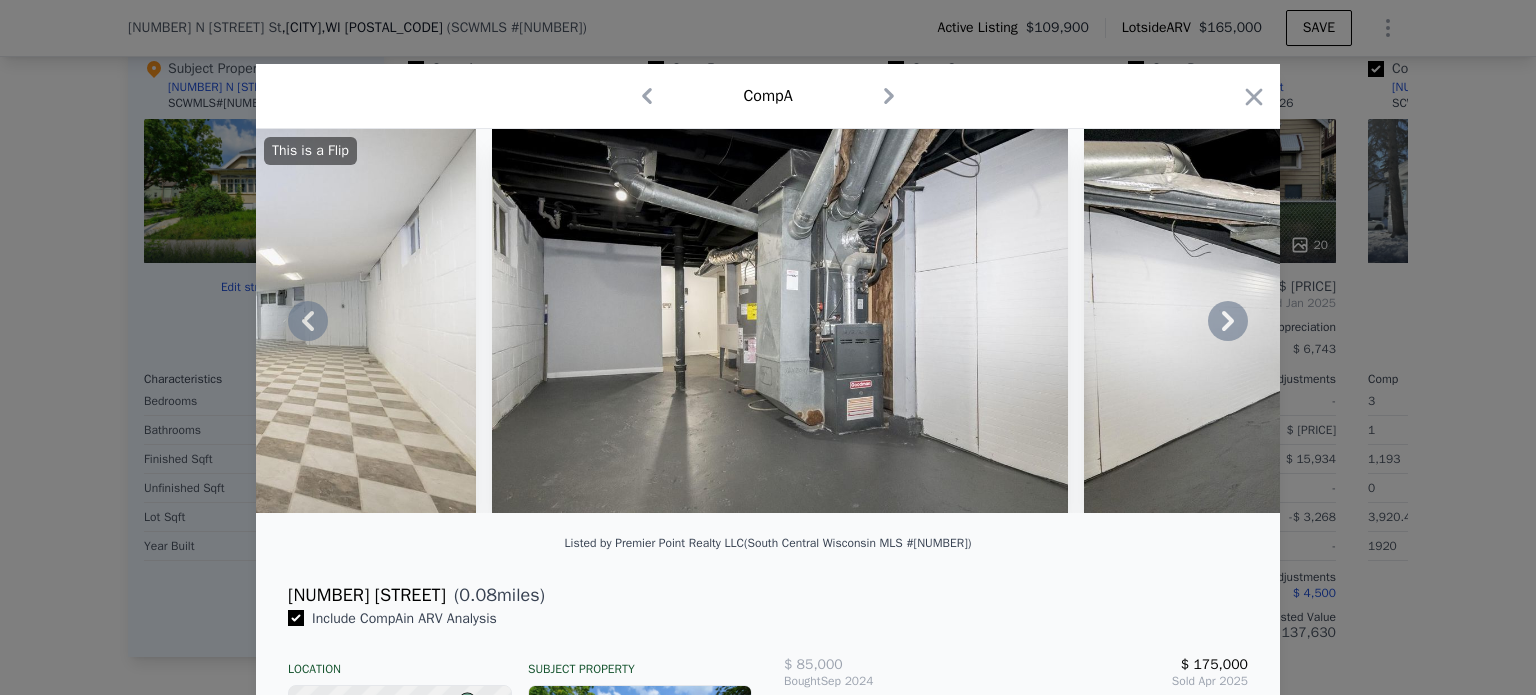 click 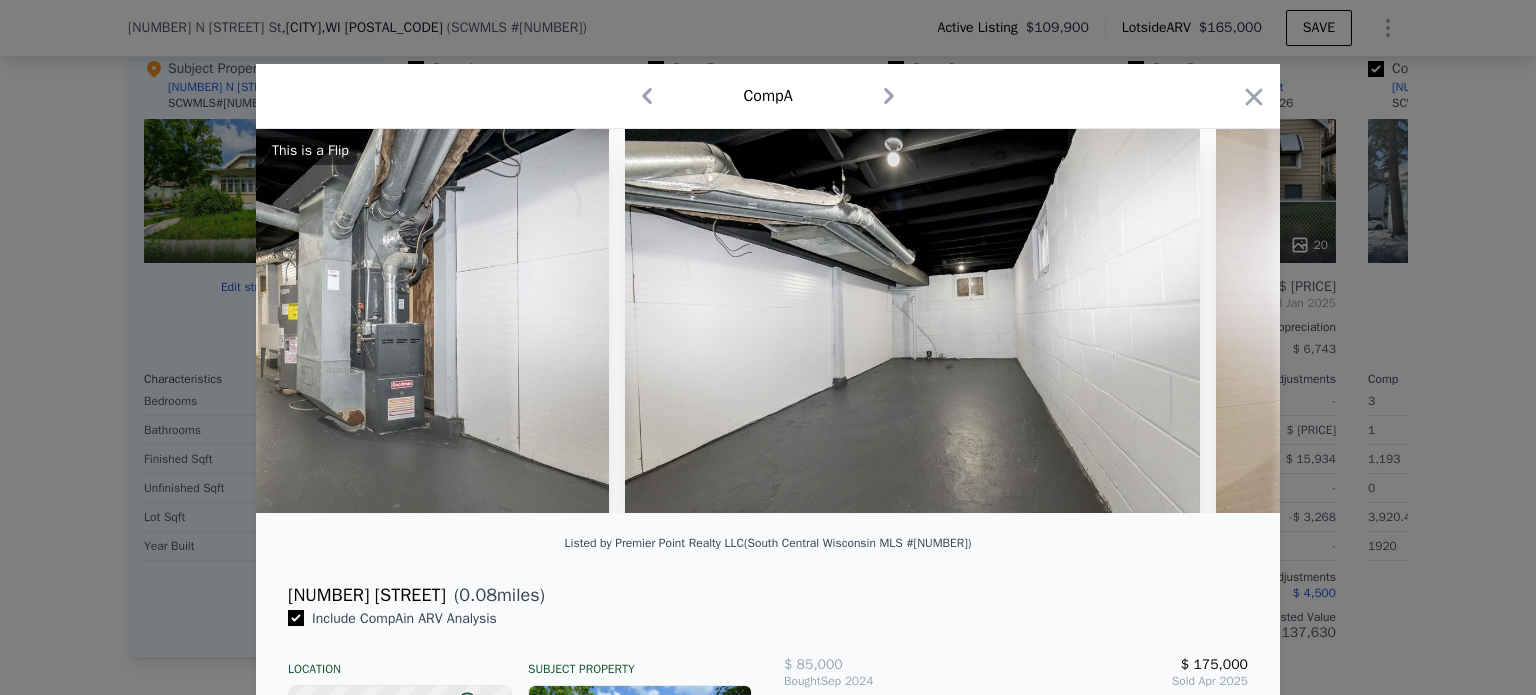 scroll, scrollTop: 0, scrollLeft: 9120, axis: horizontal 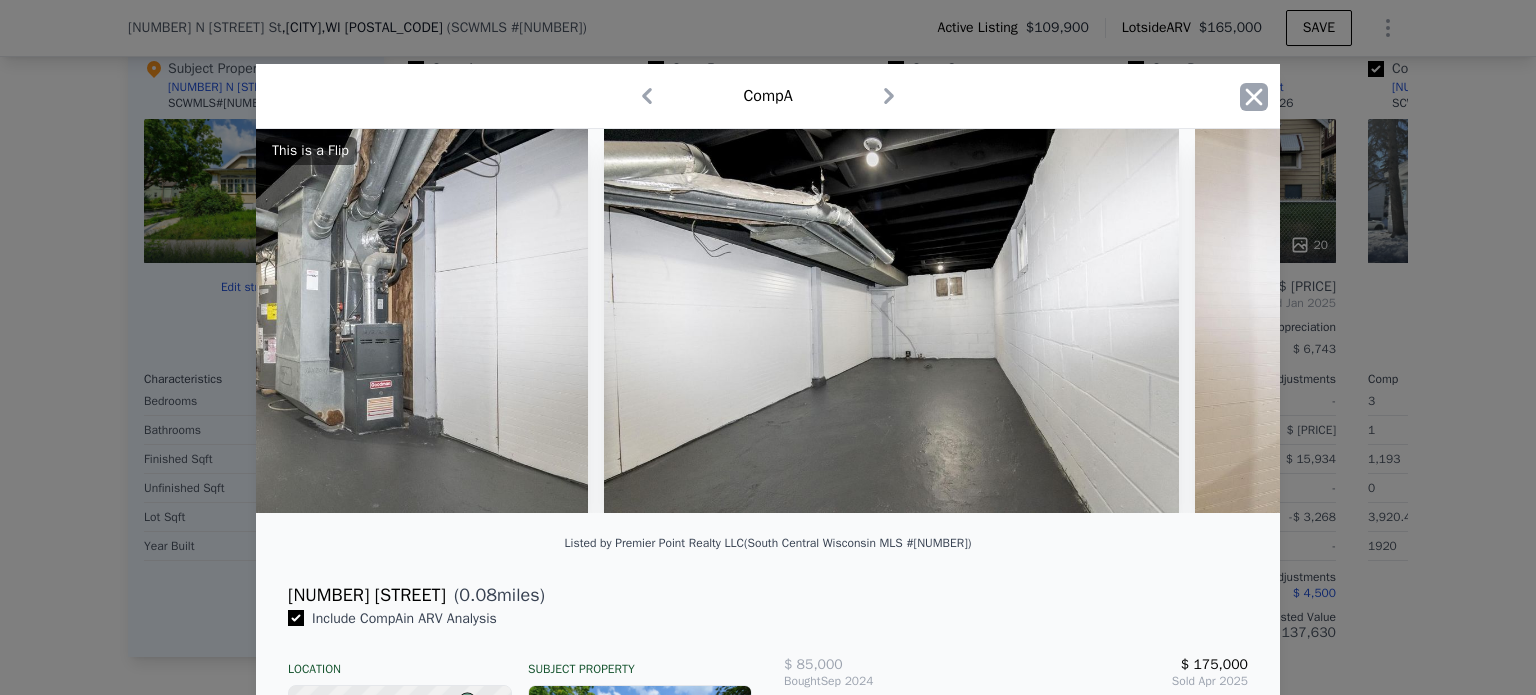 click 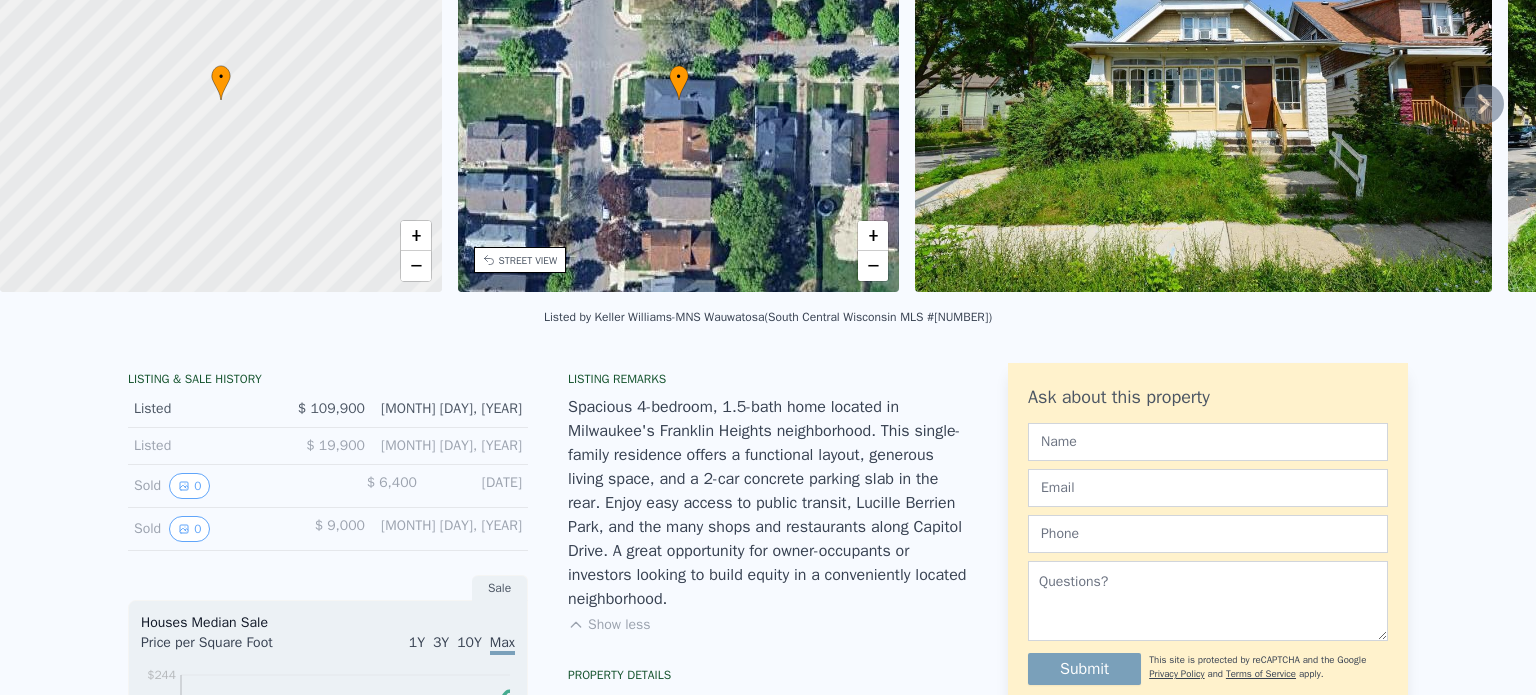 scroll, scrollTop: 0, scrollLeft: 0, axis: both 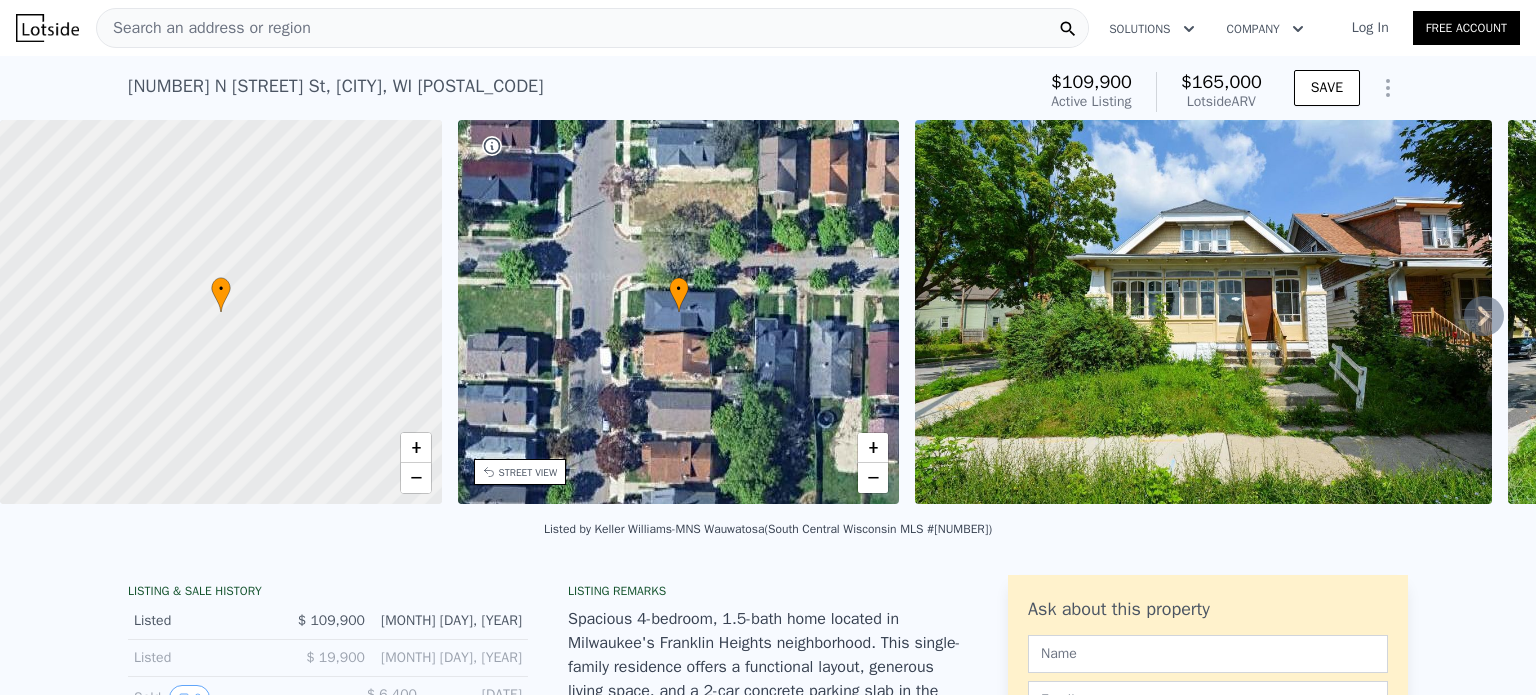 click on "Search an address or region" at bounding box center (204, 28) 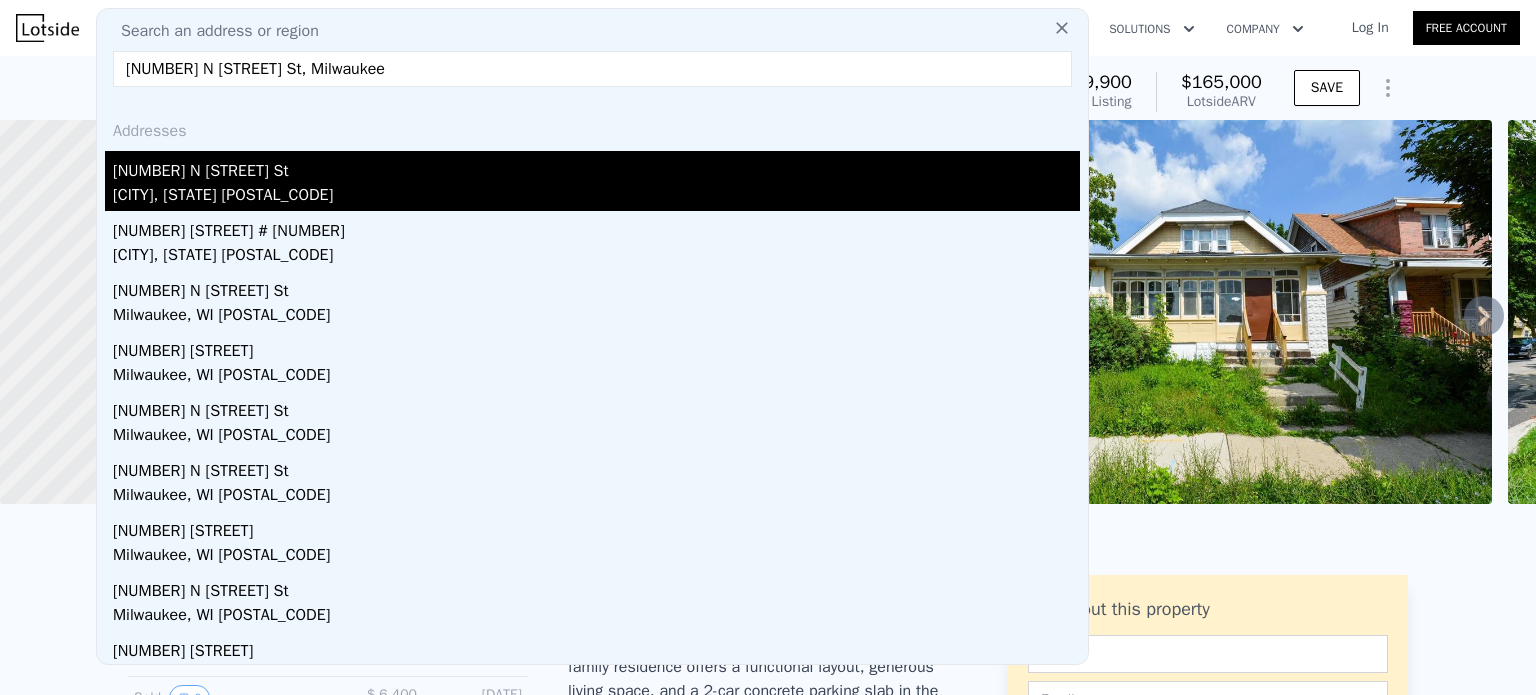 type on "[NUMBER] N [STREET] St, Milwaukee" 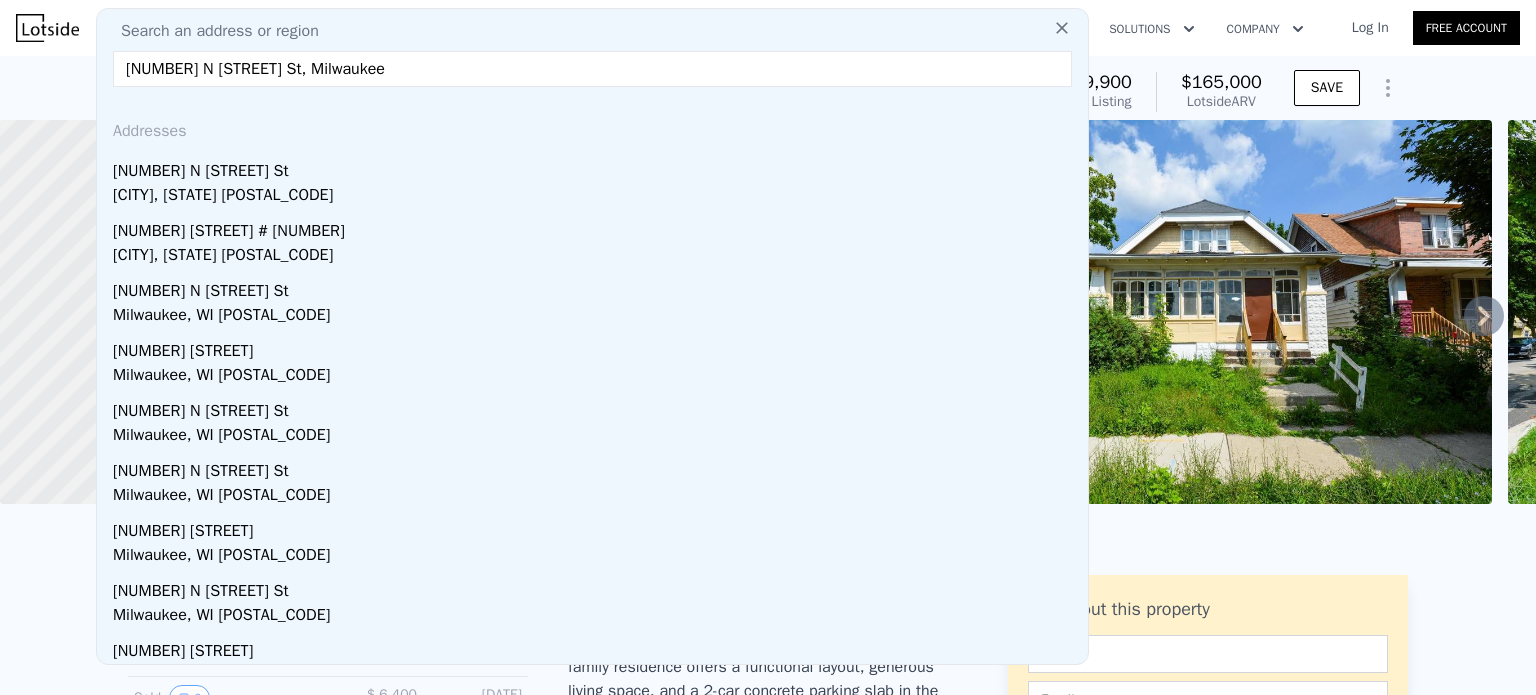 drag, startPoint x: 210, startPoint y: 192, endPoint x: 398, endPoint y: 75, distance: 221.43396 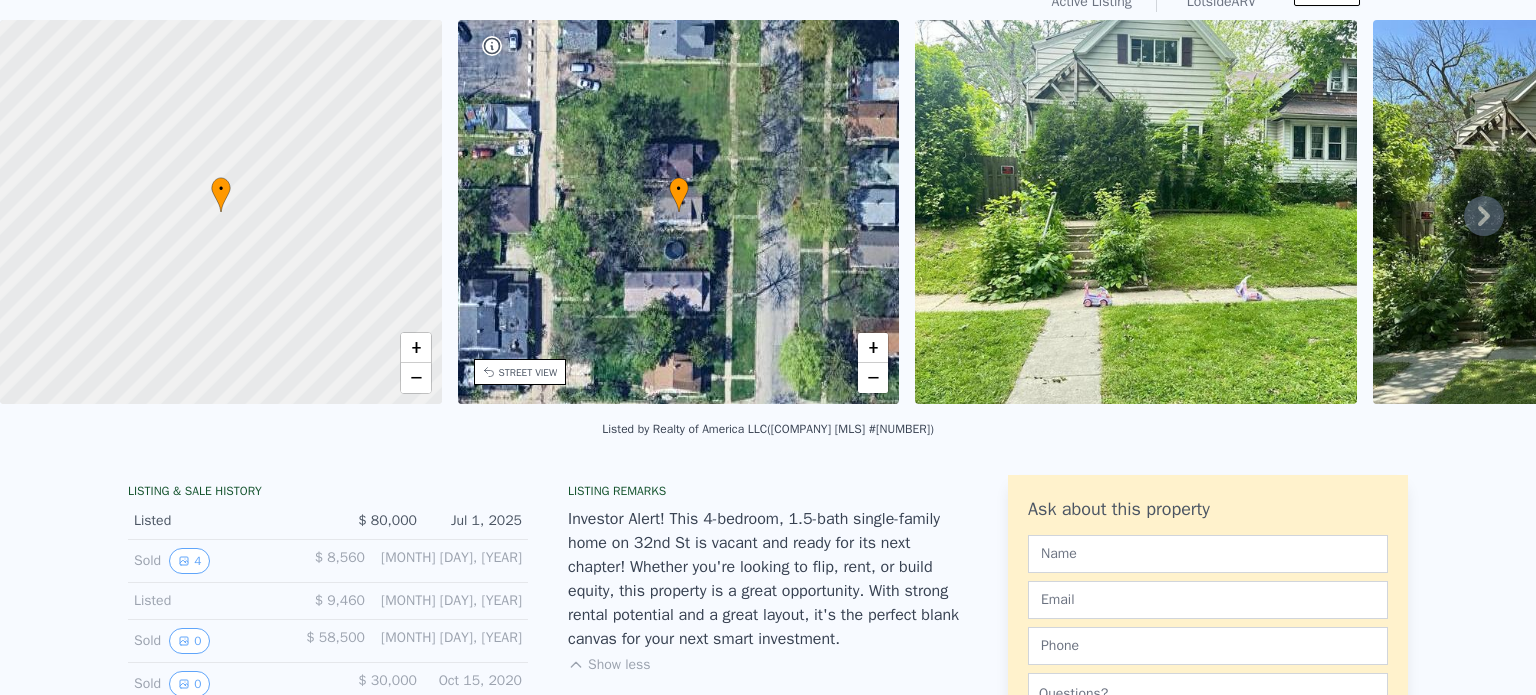 scroll, scrollTop: 7, scrollLeft: 0, axis: vertical 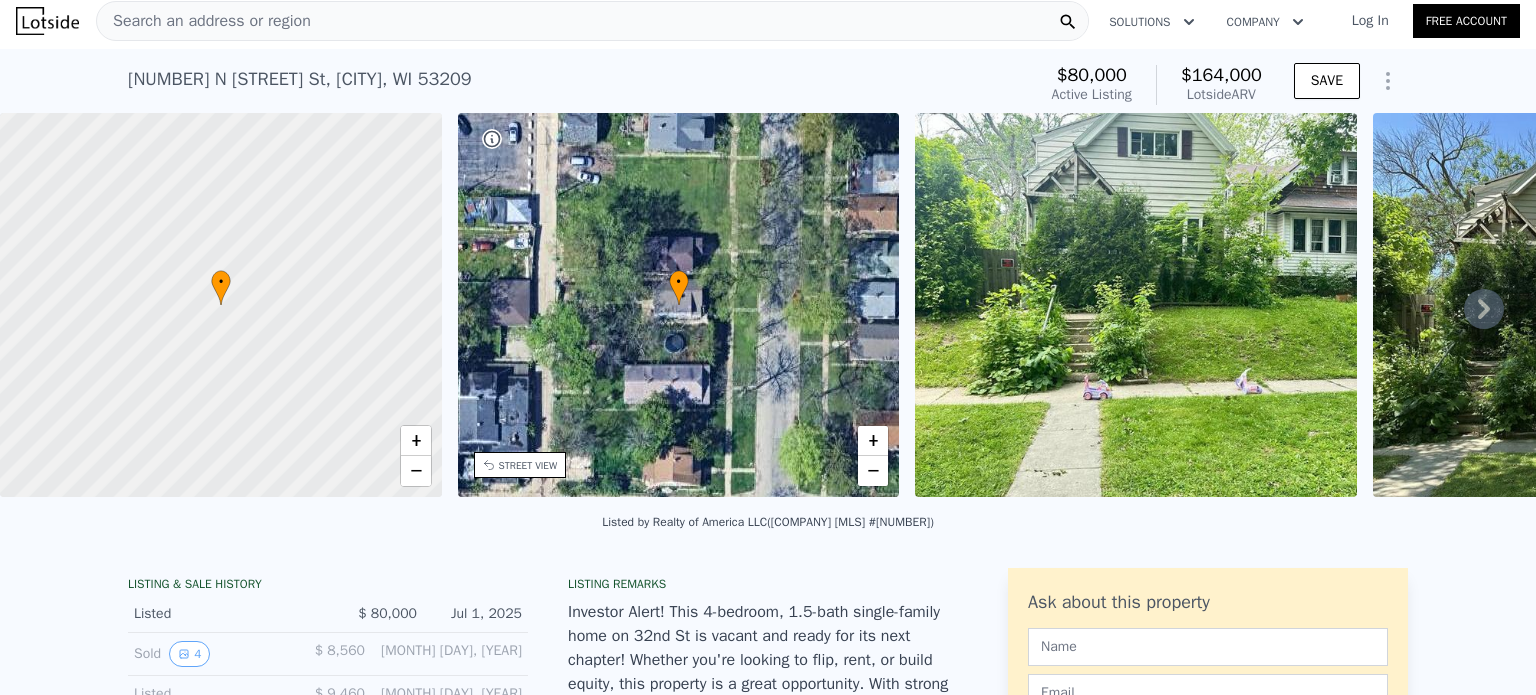 click on "Search an address or region" at bounding box center [592, 21] 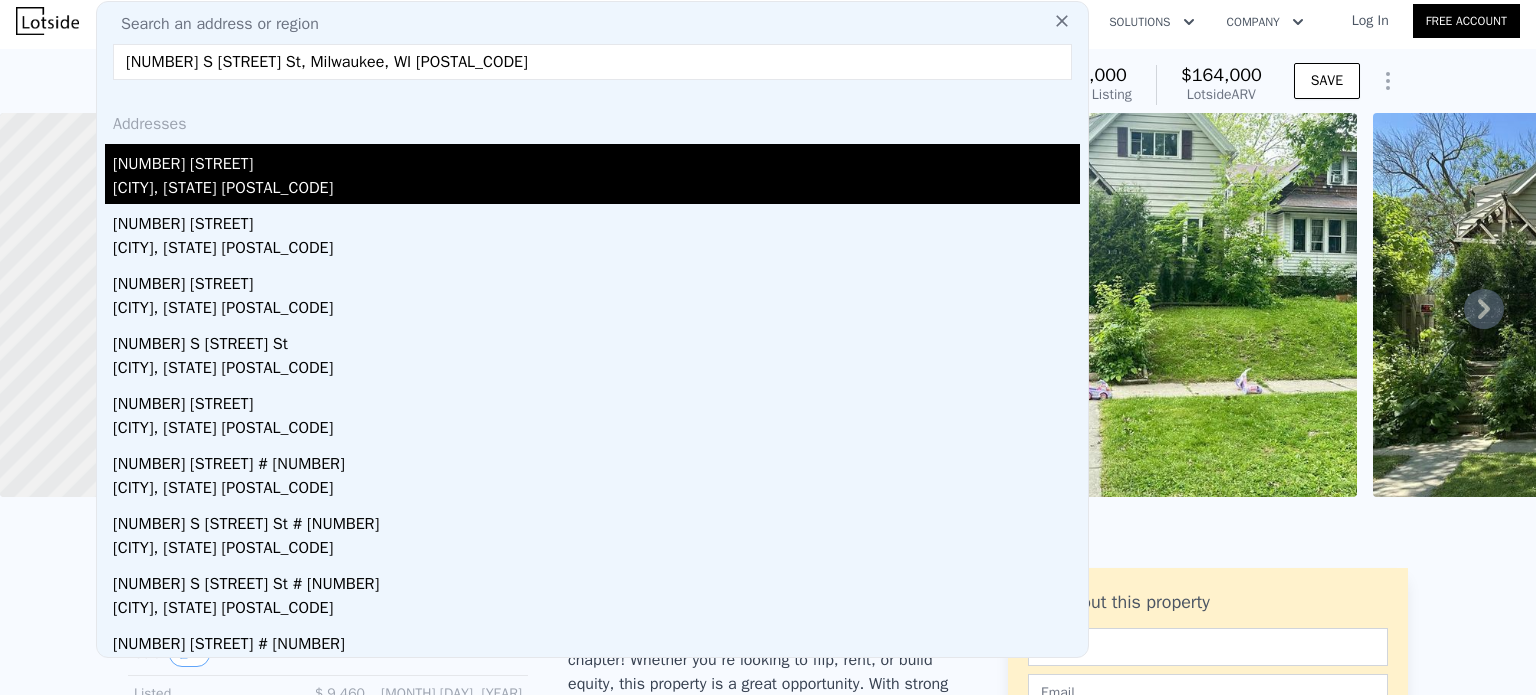 type on "[NUMBER] S [STREET] St, Milwaukee, WI [POSTAL_CODE]" 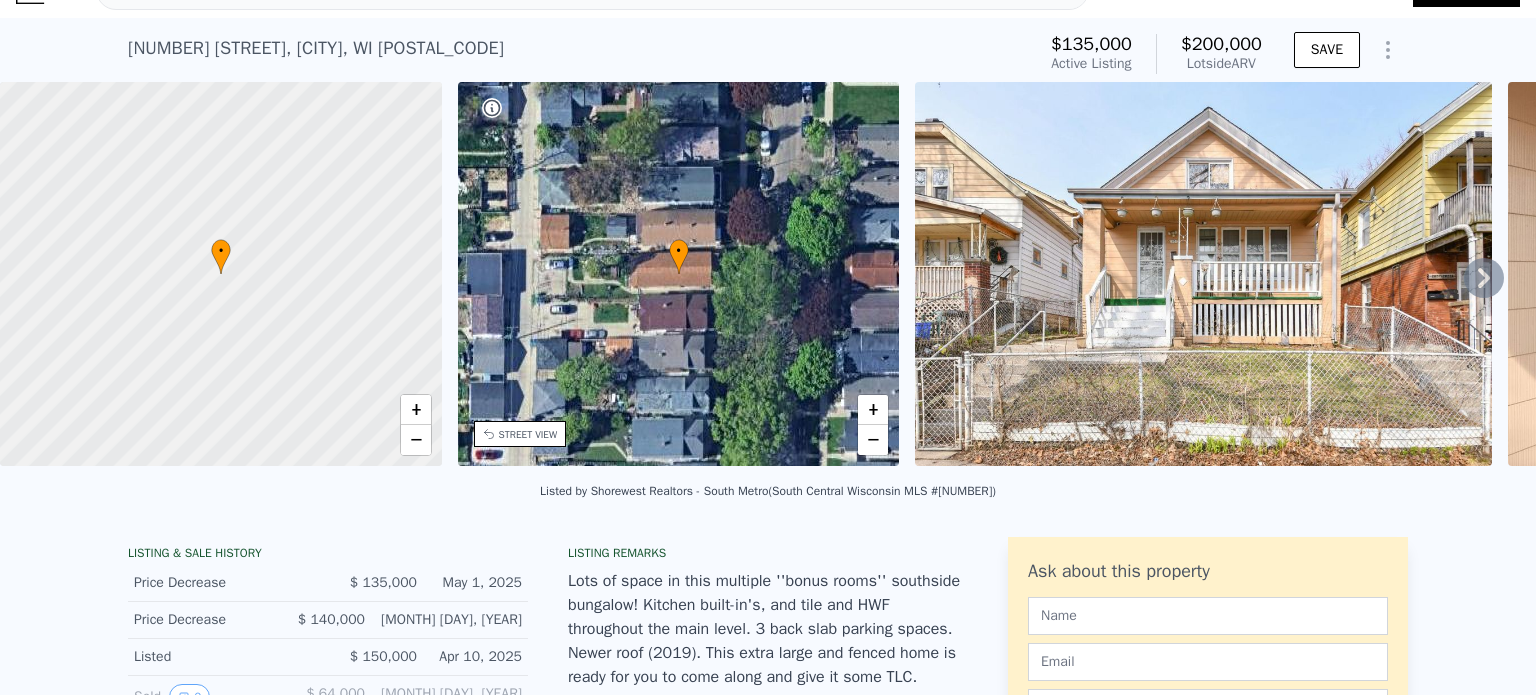 scroll, scrollTop: 7, scrollLeft: 0, axis: vertical 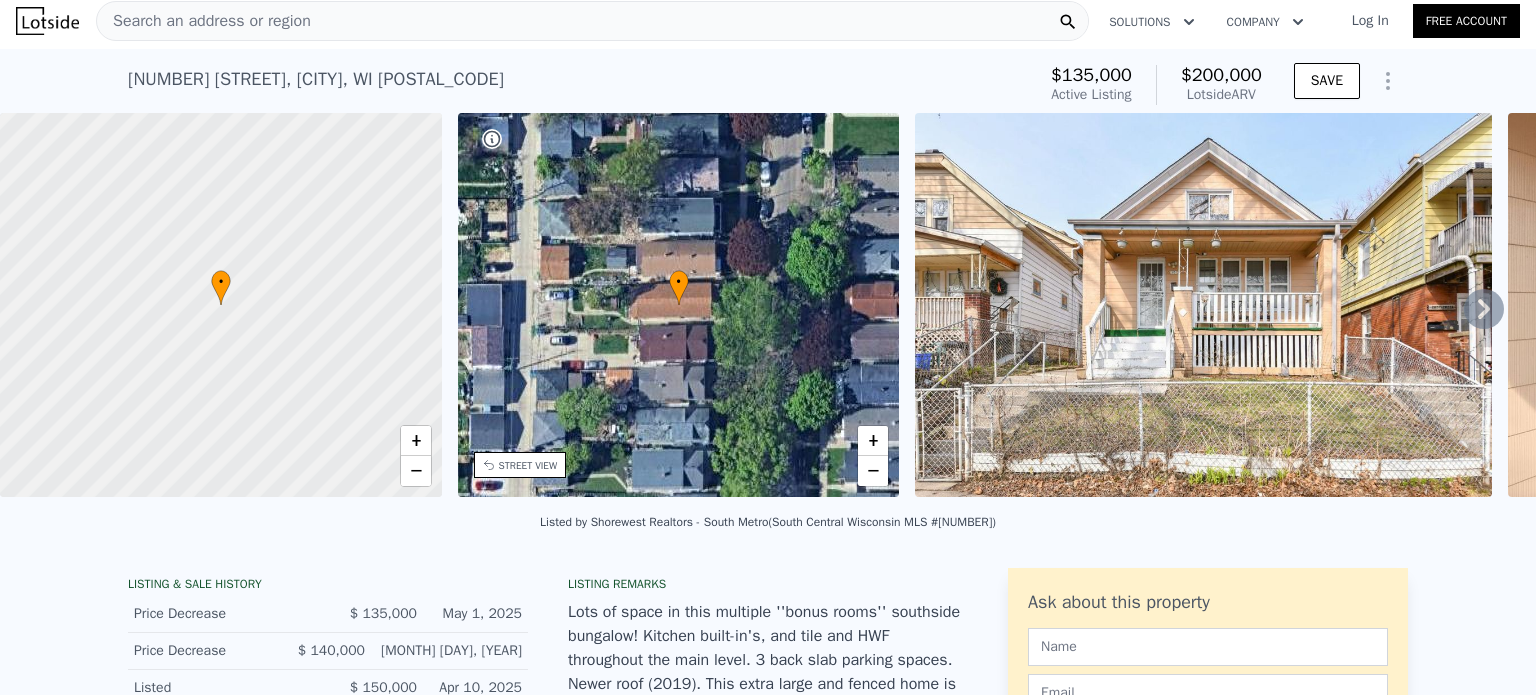 click on "[NUMBER] [STREET] , [CITY] , [STATE] [POSTAL_CODE] Active at [PRICE] (~ARV [PRICE] ) [PRICE] Active Listing [PRICE] Lotside ARV SAVE" at bounding box center [768, 81] 